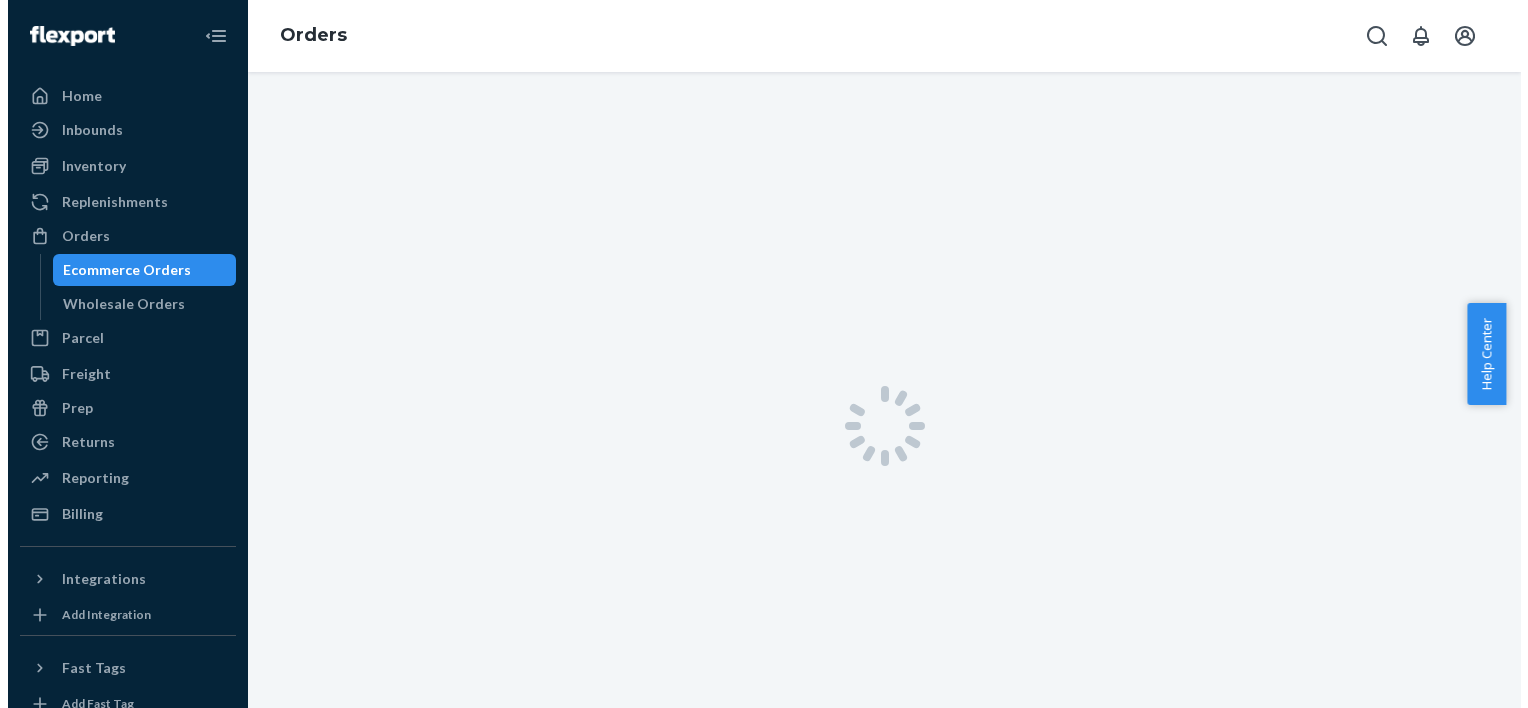 scroll, scrollTop: 0, scrollLeft: 0, axis: both 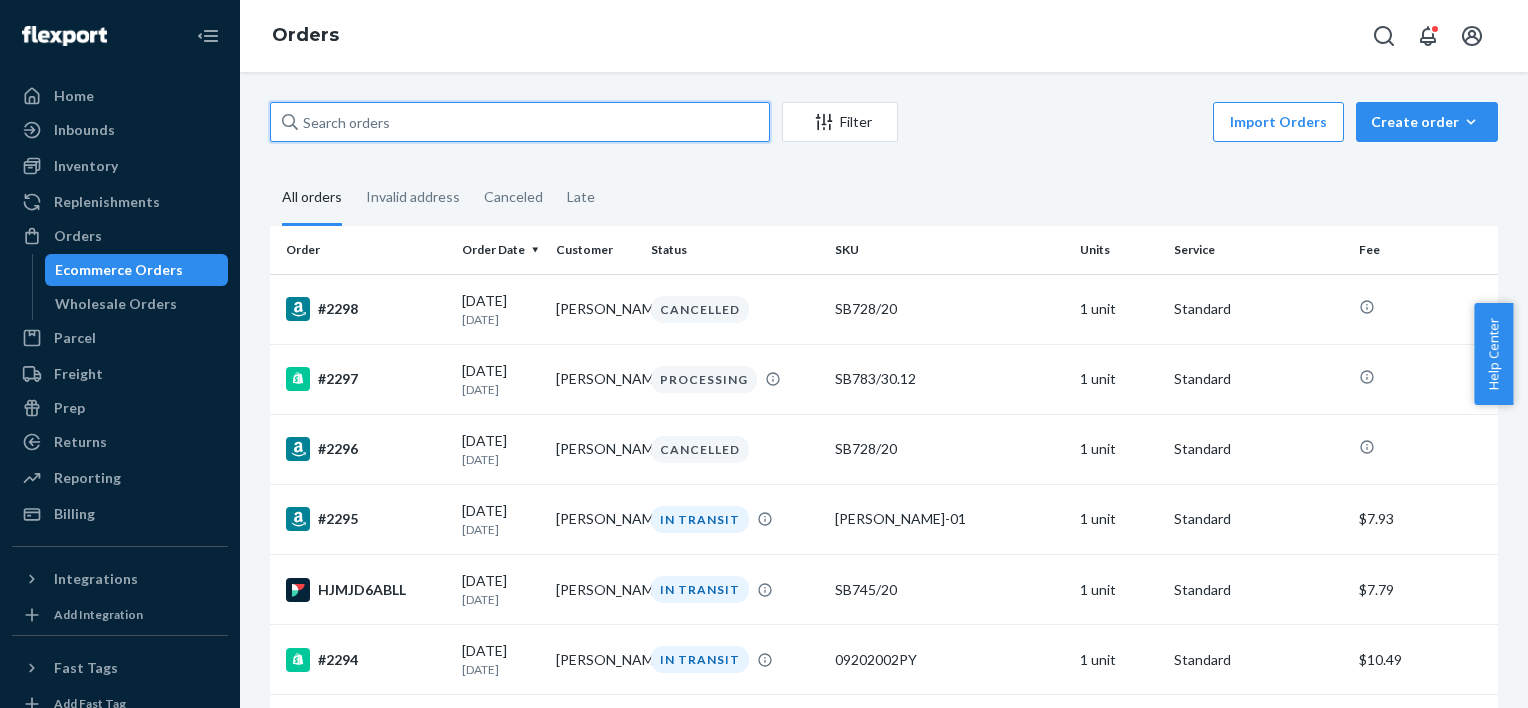 click at bounding box center (520, 122) 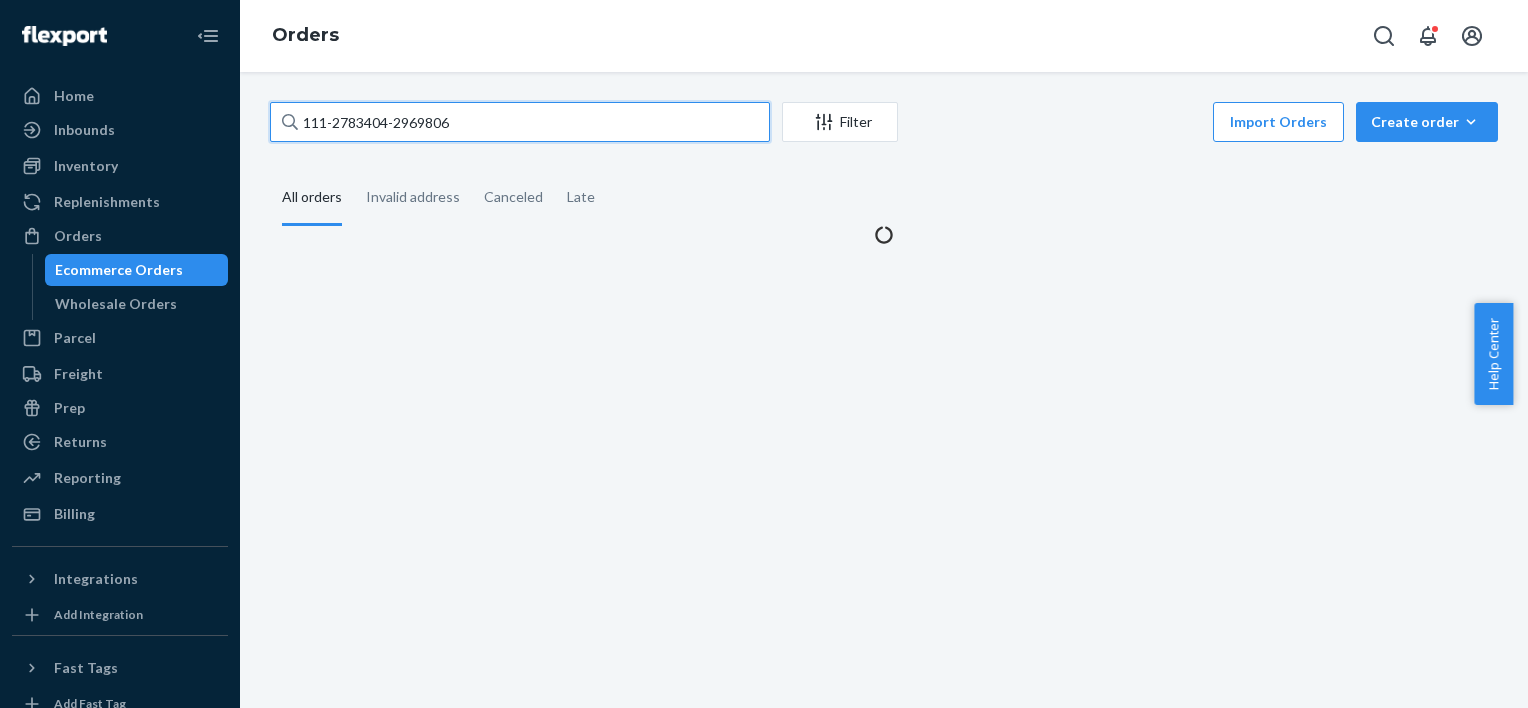 type on "111-2783404-2969806" 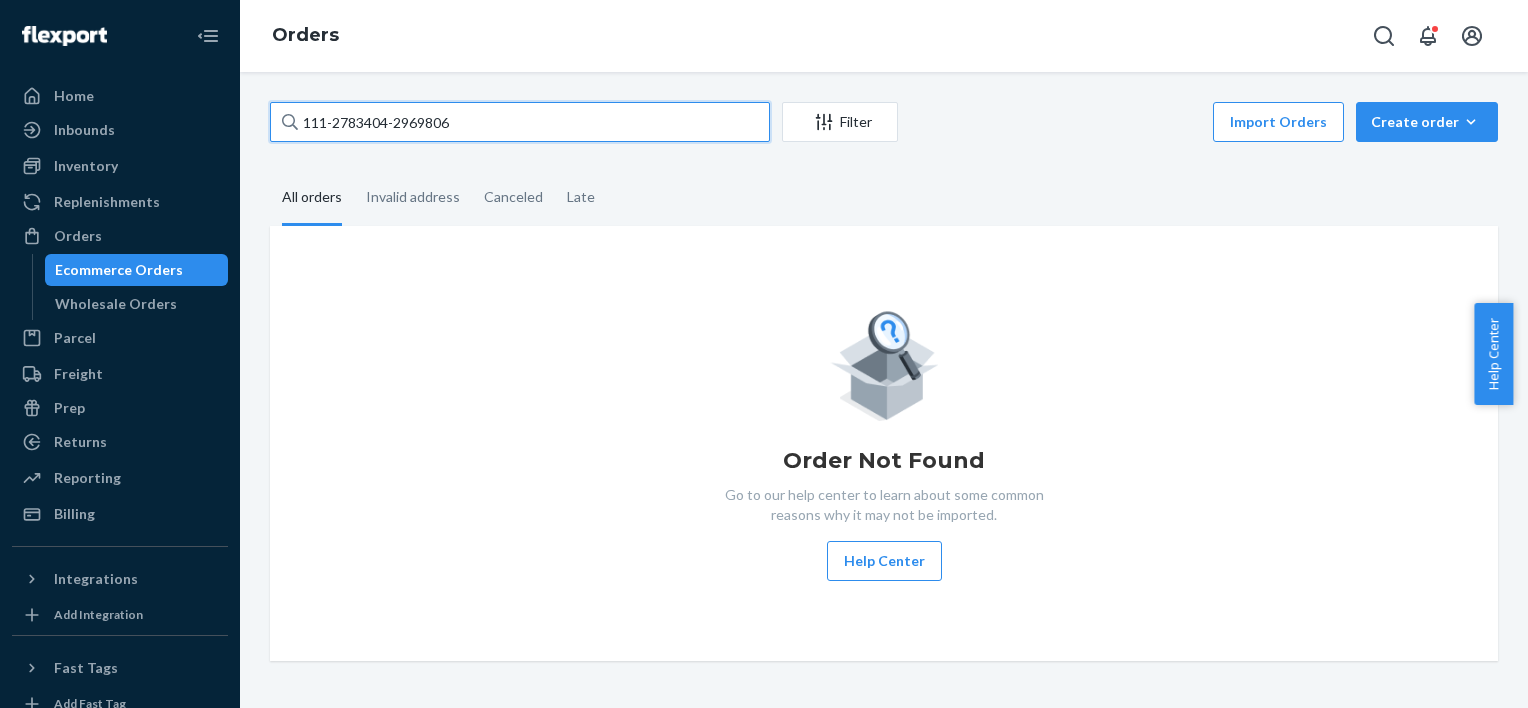 drag, startPoint x: 490, startPoint y: 112, endPoint x: 280, endPoint y: 104, distance: 210.15233 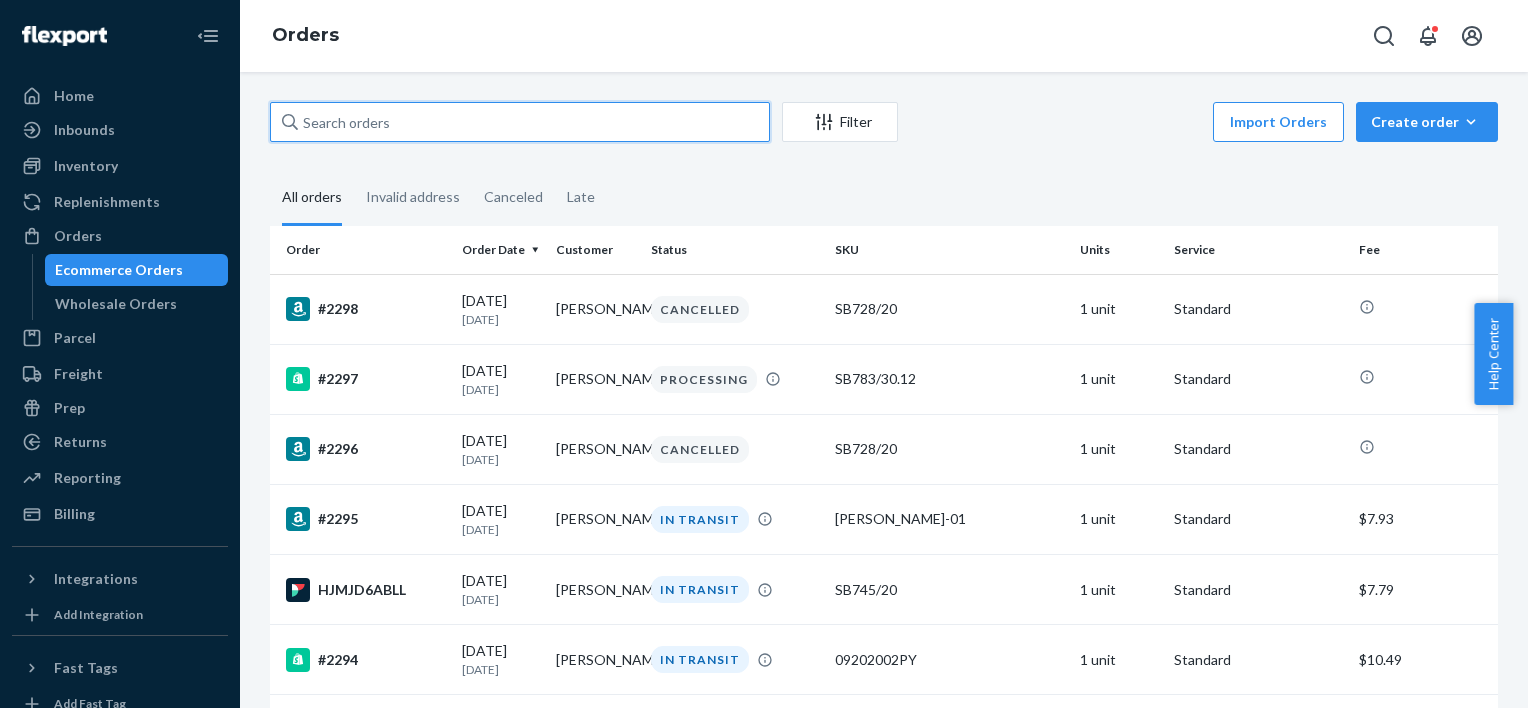 paste on "9261290335950010891702" 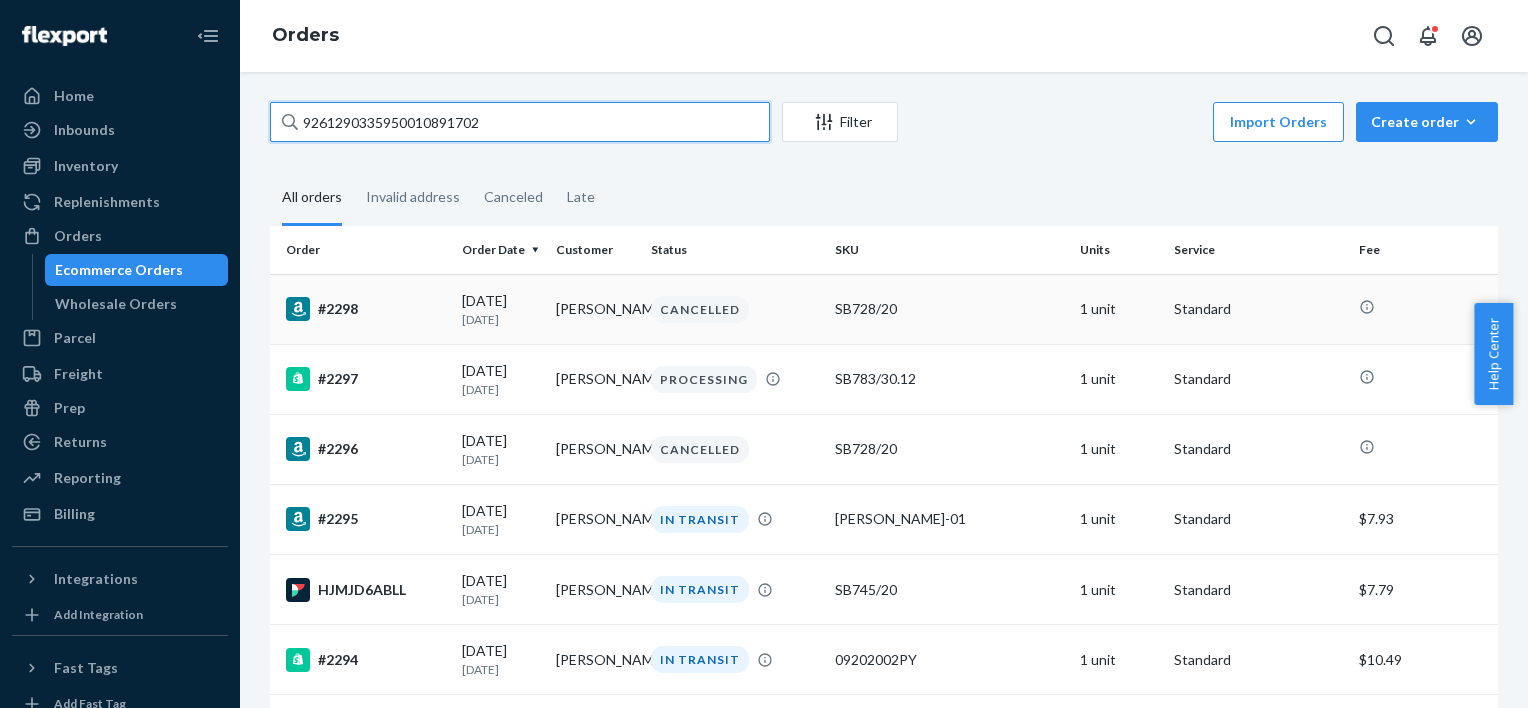 type on "9261290335950010891702" 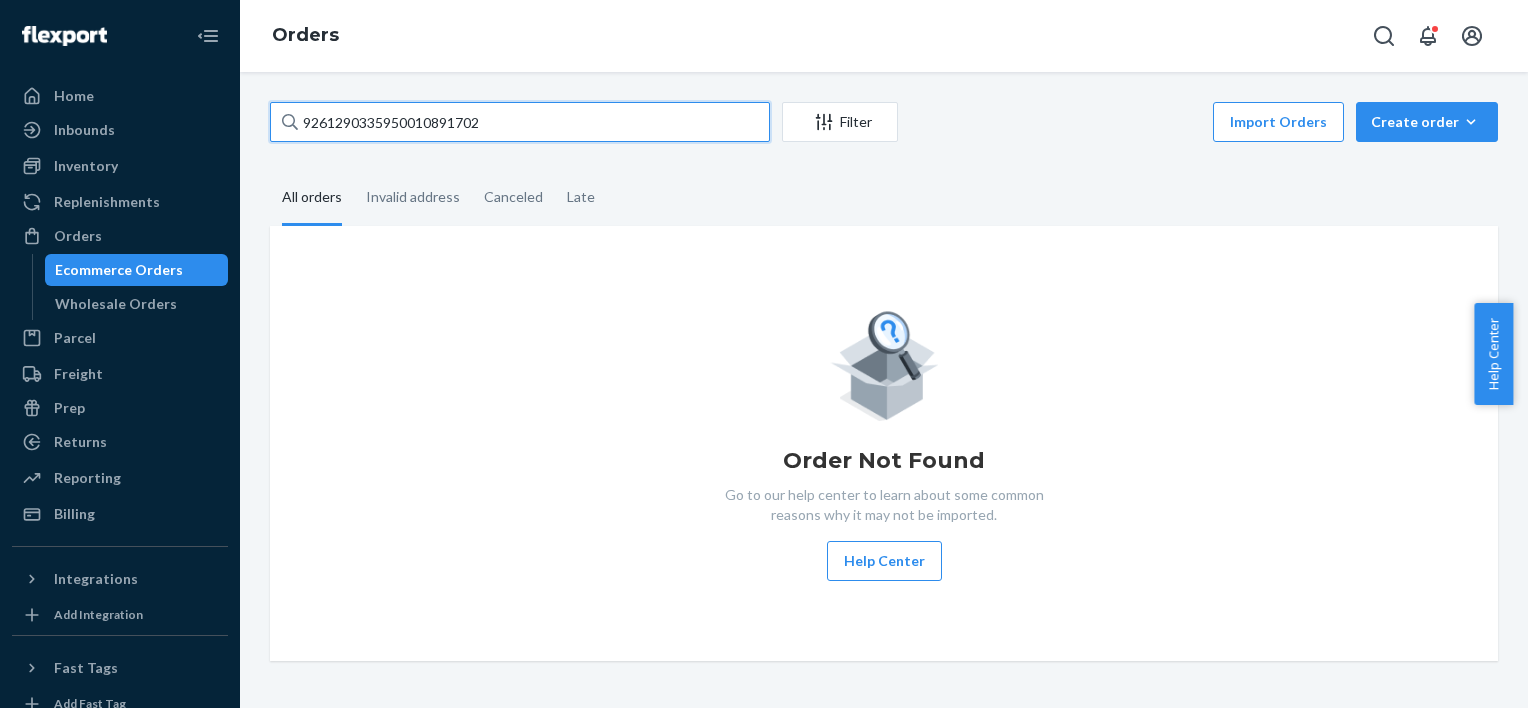 drag, startPoint x: 549, startPoint y: 122, endPoint x: 133, endPoint y: 61, distance: 420.44858 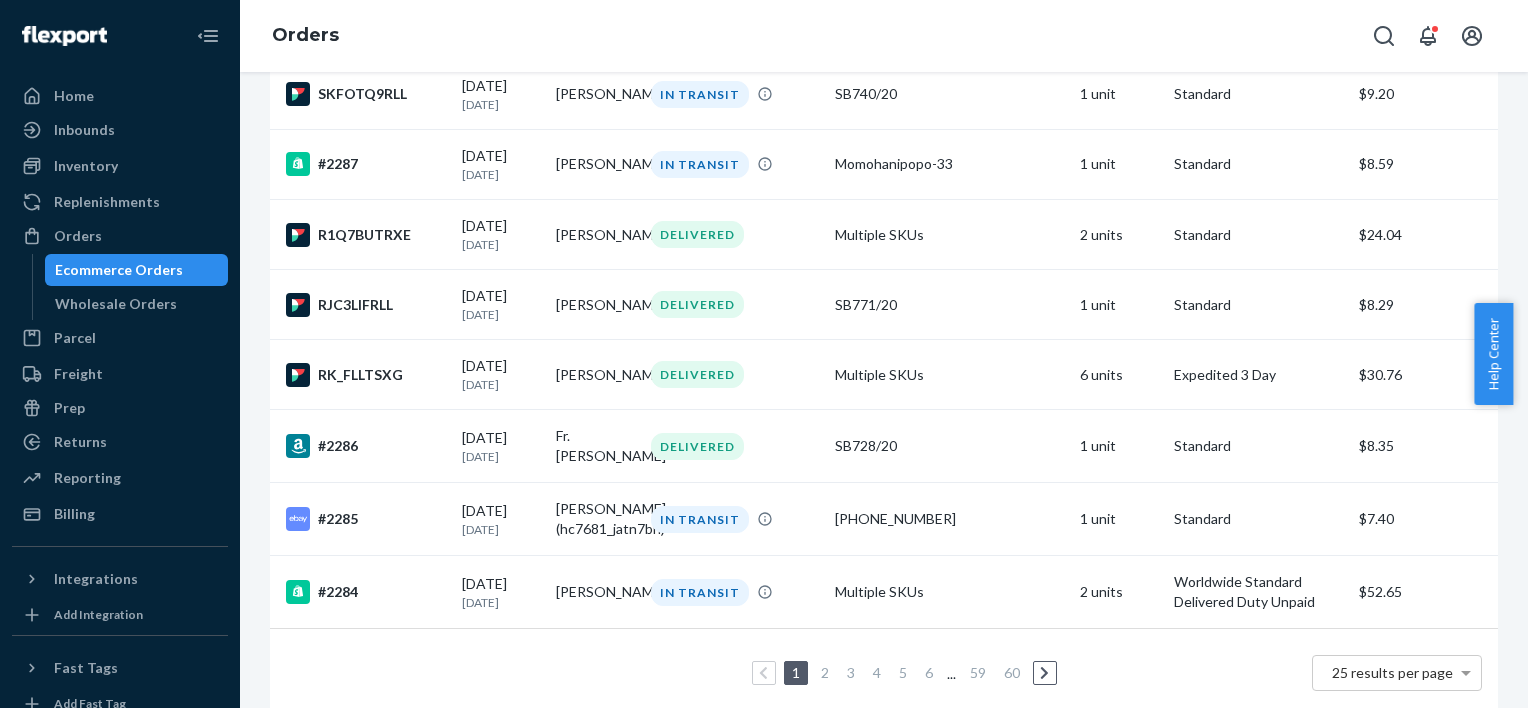 scroll, scrollTop: 1497, scrollLeft: 0, axis: vertical 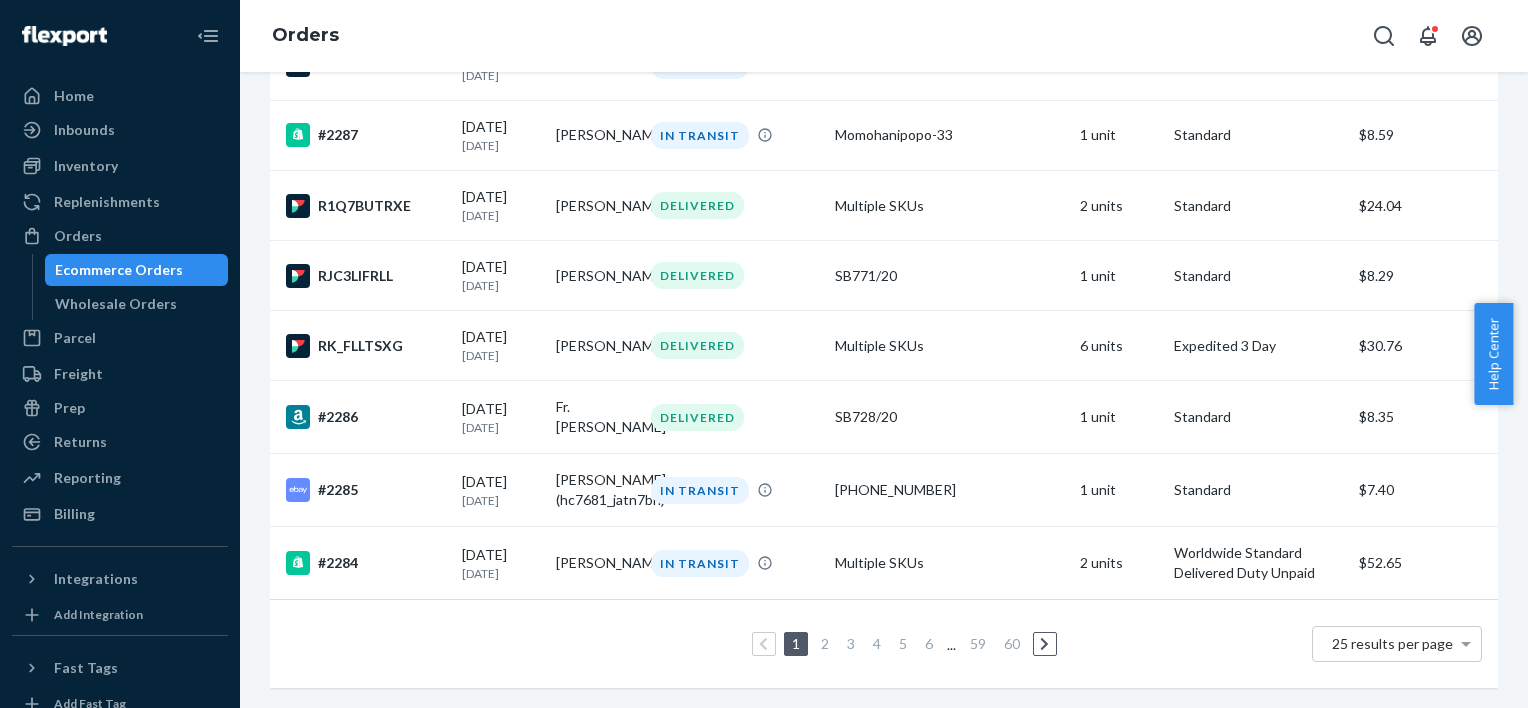 type 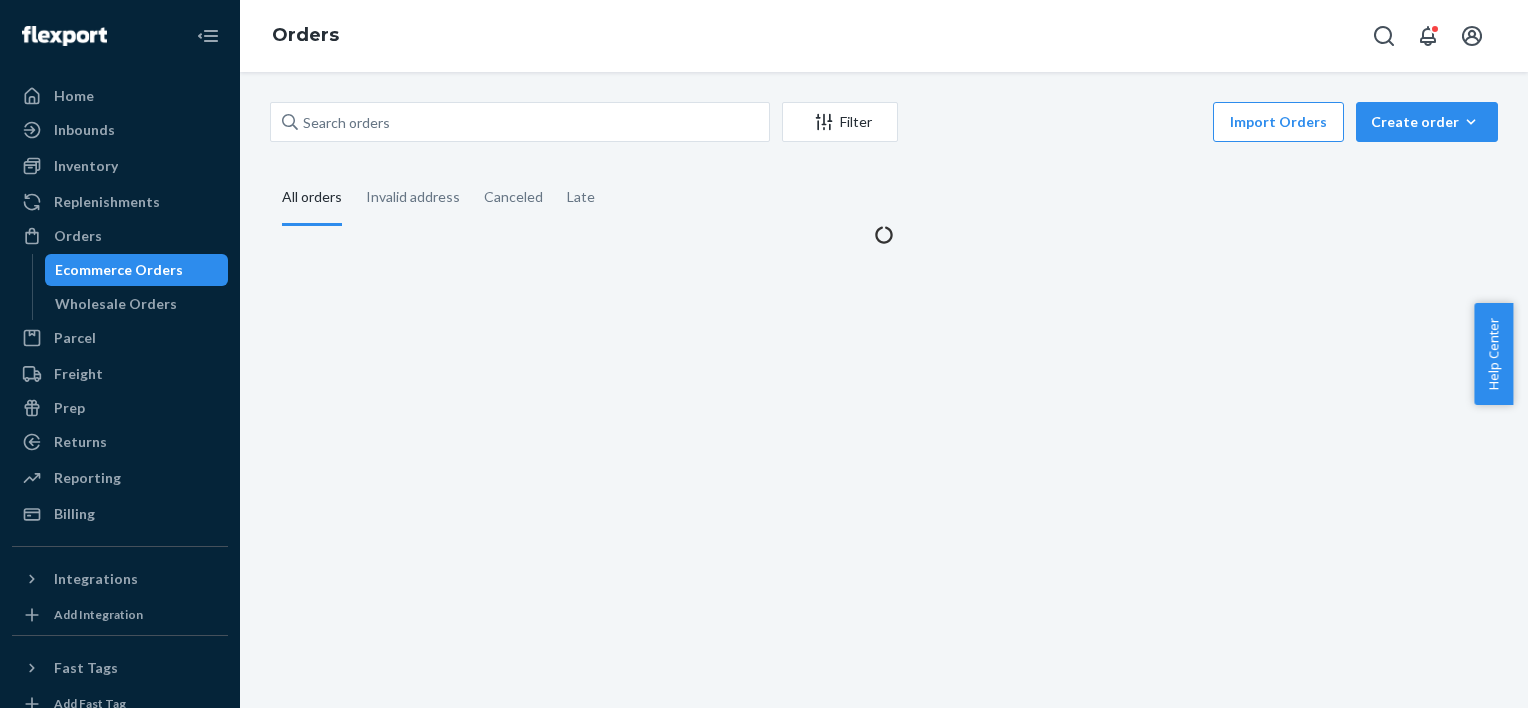 scroll, scrollTop: 0, scrollLeft: 0, axis: both 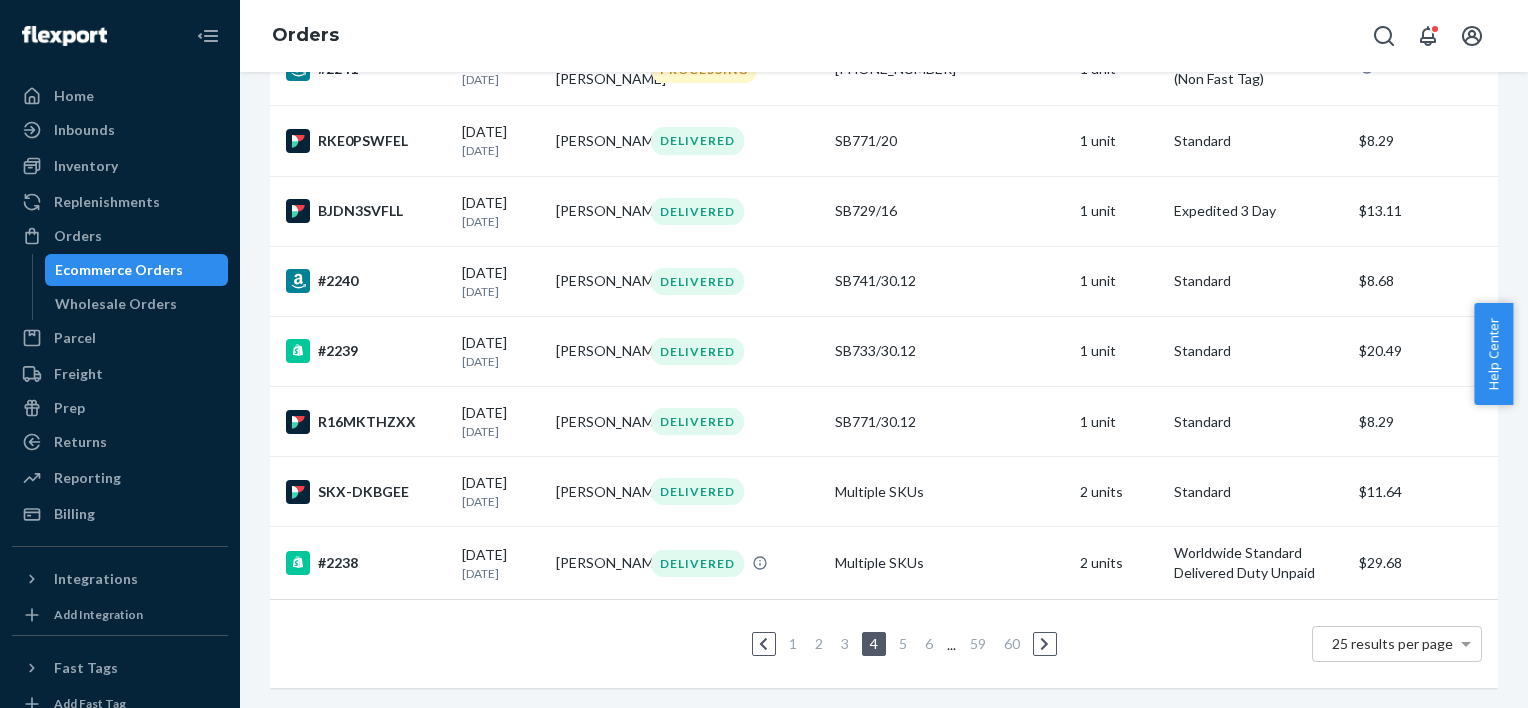 click on "6" at bounding box center [929, 643] 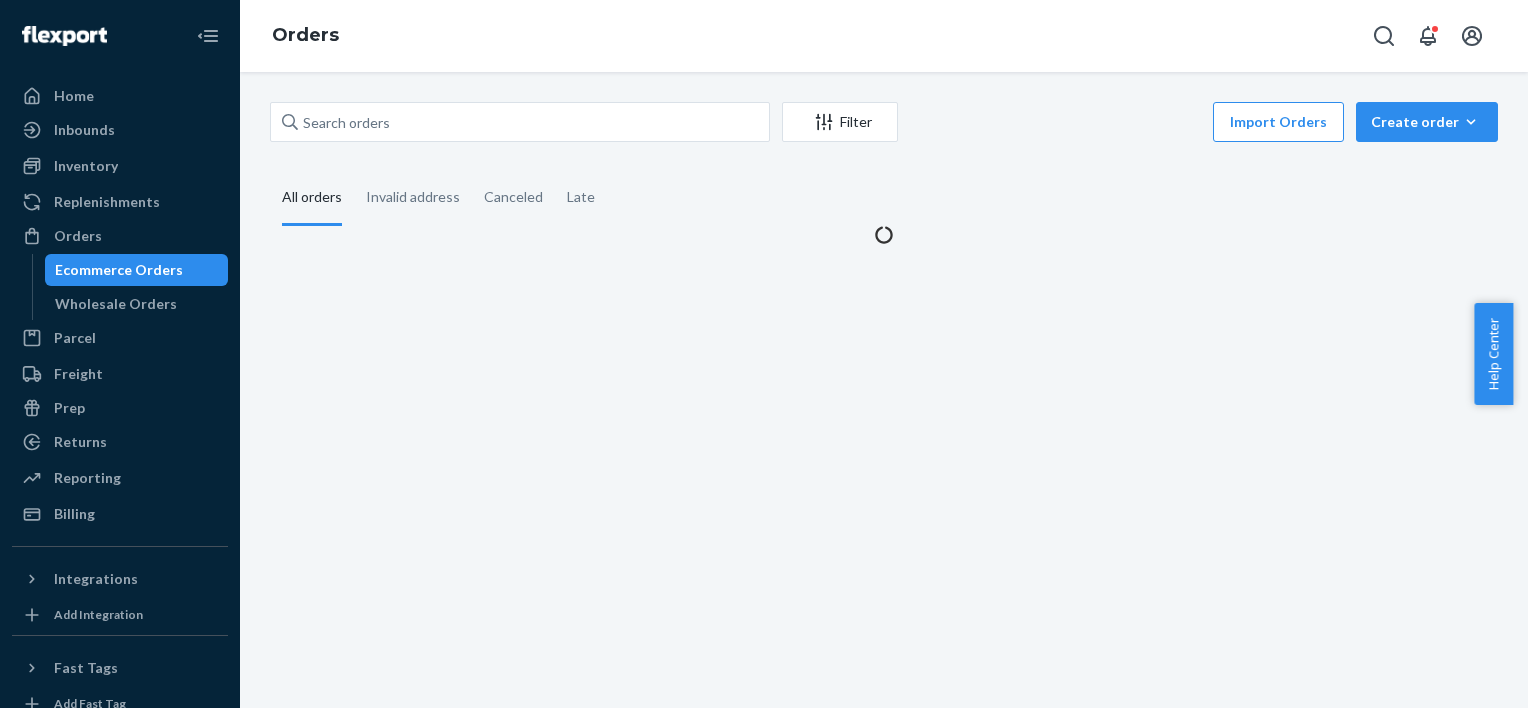 scroll, scrollTop: 0, scrollLeft: 0, axis: both 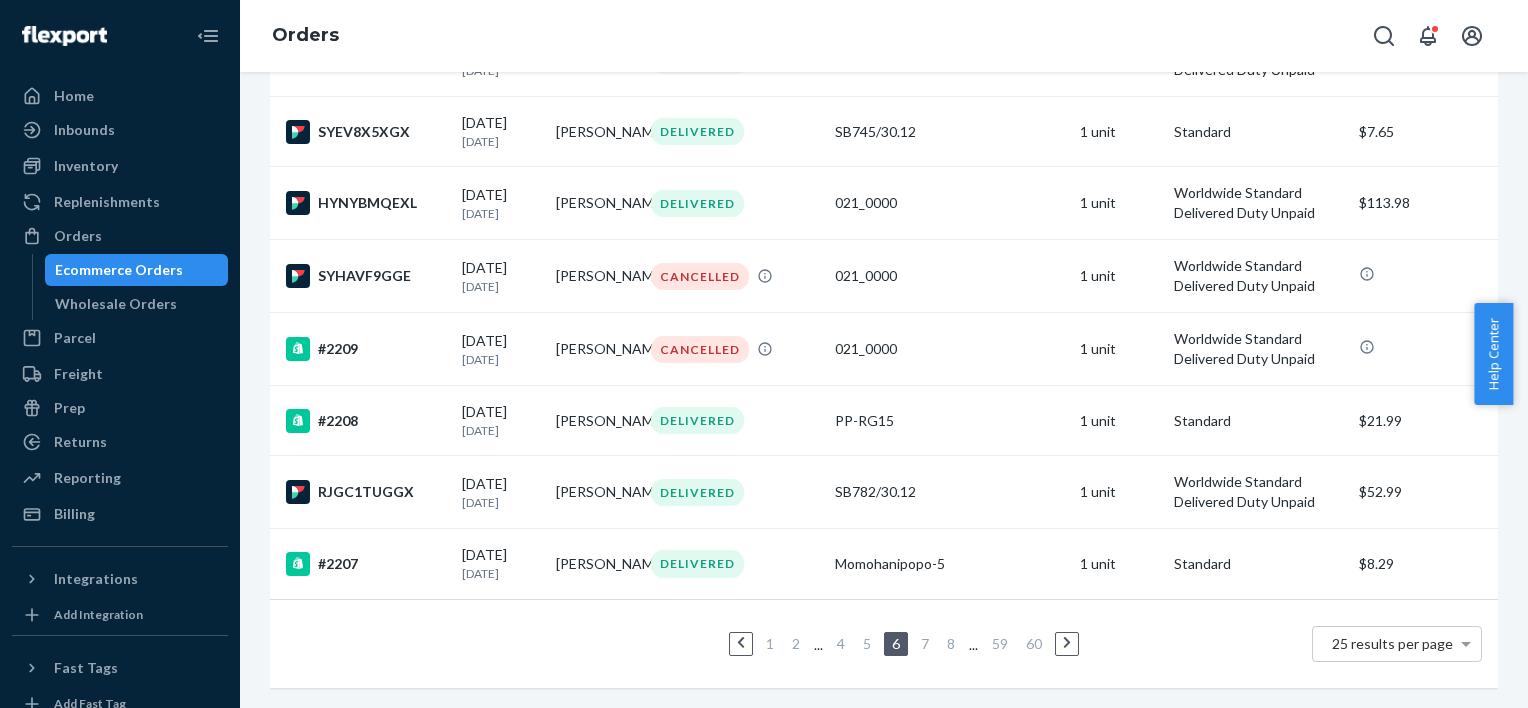 click on "Filter Import Orders Create order Ecommerce order Removal order All orders Invalid address Canceled Late Order Order Date Customer Status SKU Units Service Fee #2221 05/14/2025 1 month ago Xiomara Zamora S DELIVERED SB741/16 2 units Standard $11.94 S1EZRABBLE 05/14/2025 1 month ago Rebeca Rivera DELIVERED SB782/30.12 1 unit Standard $24.09 BKKOVTZZXE 05/14/2025 1 month ago Erica Thomas DELIVERED SB740/20 1 unit Standard $9.20 SJXIFPBWEE 05/14/2025 1 month ago THE GROVE ACADEMY EMILY MCCONN IN TRANSIT Multiple SKUs 9 units Worldwide Standard Delivered Duty Unpaid $101.18 #2220 05/14/2025 1 month ago The Grove Academy Emily McConnachie CANCELLED Multiple SKUs 9 units Worldwide Standard Delivered Duty Unpaid #2219 05/14/2025 1 month ago Goldie Schwimmer DELIVERED 1801997 3 units Standard $15.27 ac3f9a79-2da6-40b6-851e-28482824ff95 05/14/2025 1 month ago DISPOSAL ORDER - DO NOT SHIP DISPOSED Multiple SKUs 1950 units Disposal $2,761.09 #2218 05/13/2025 2 months ago Maggie McSpadden DELIVERED SB729/30.12 1 unit 1 2" at bounding box center (884, -374) 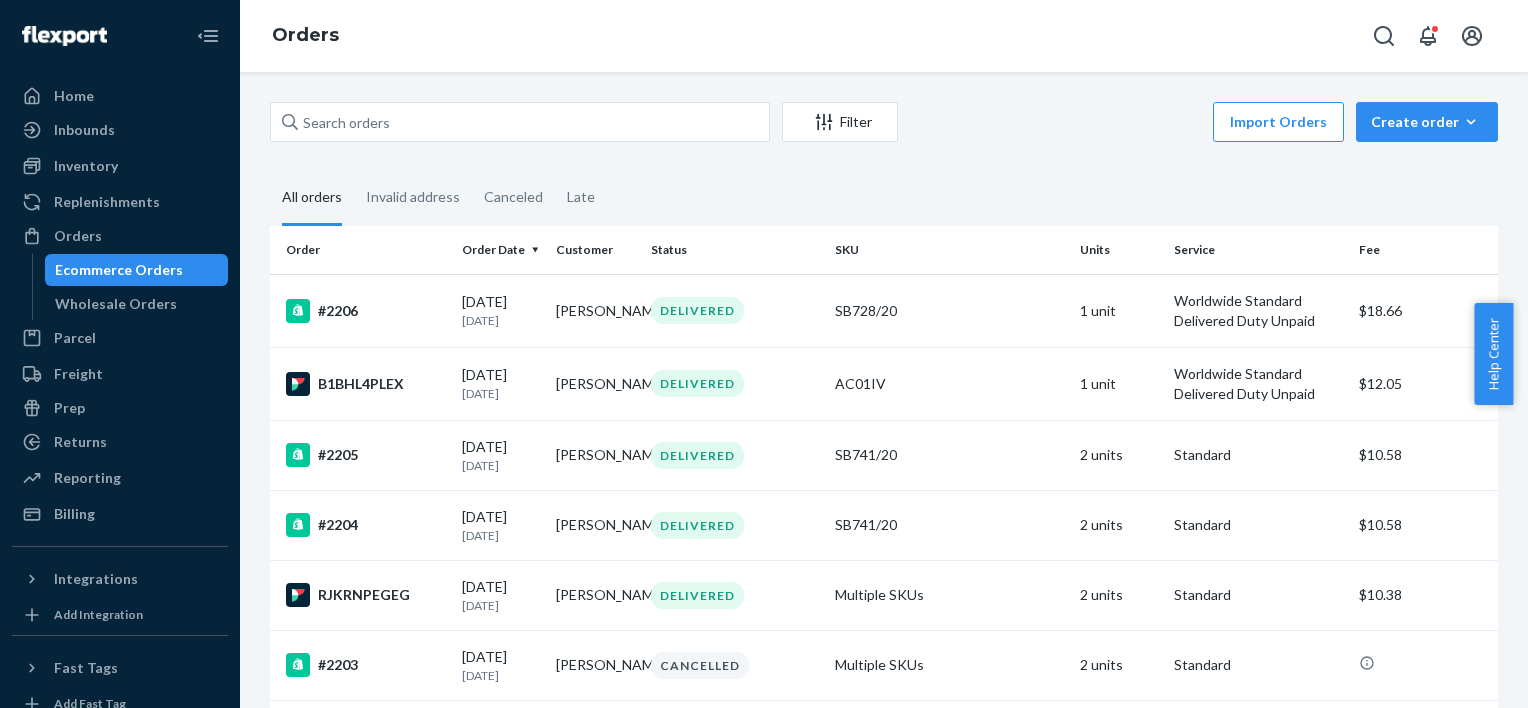scroll, scrollTop: 1500, scrollLeft: 0, axis: vertical 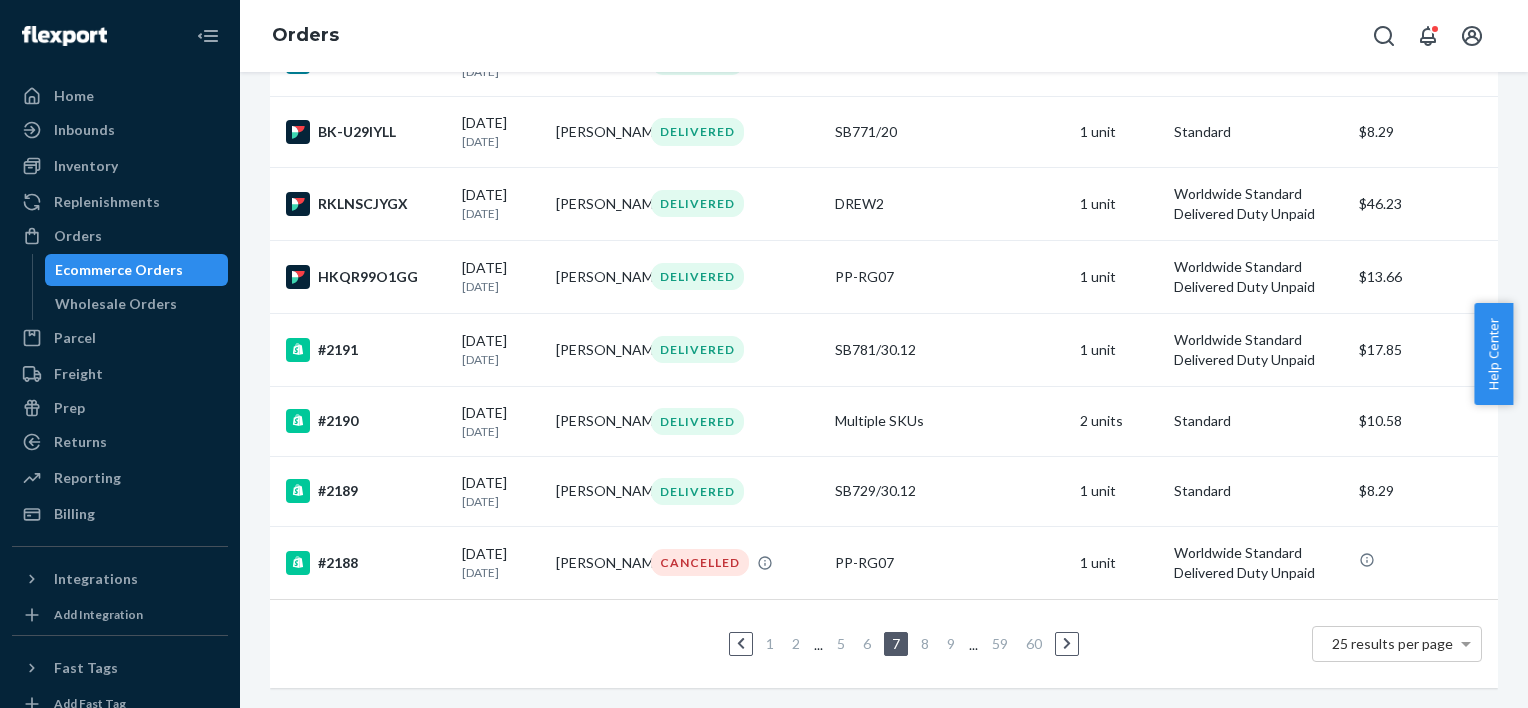 click on "9" at bounding box center [951, 643] 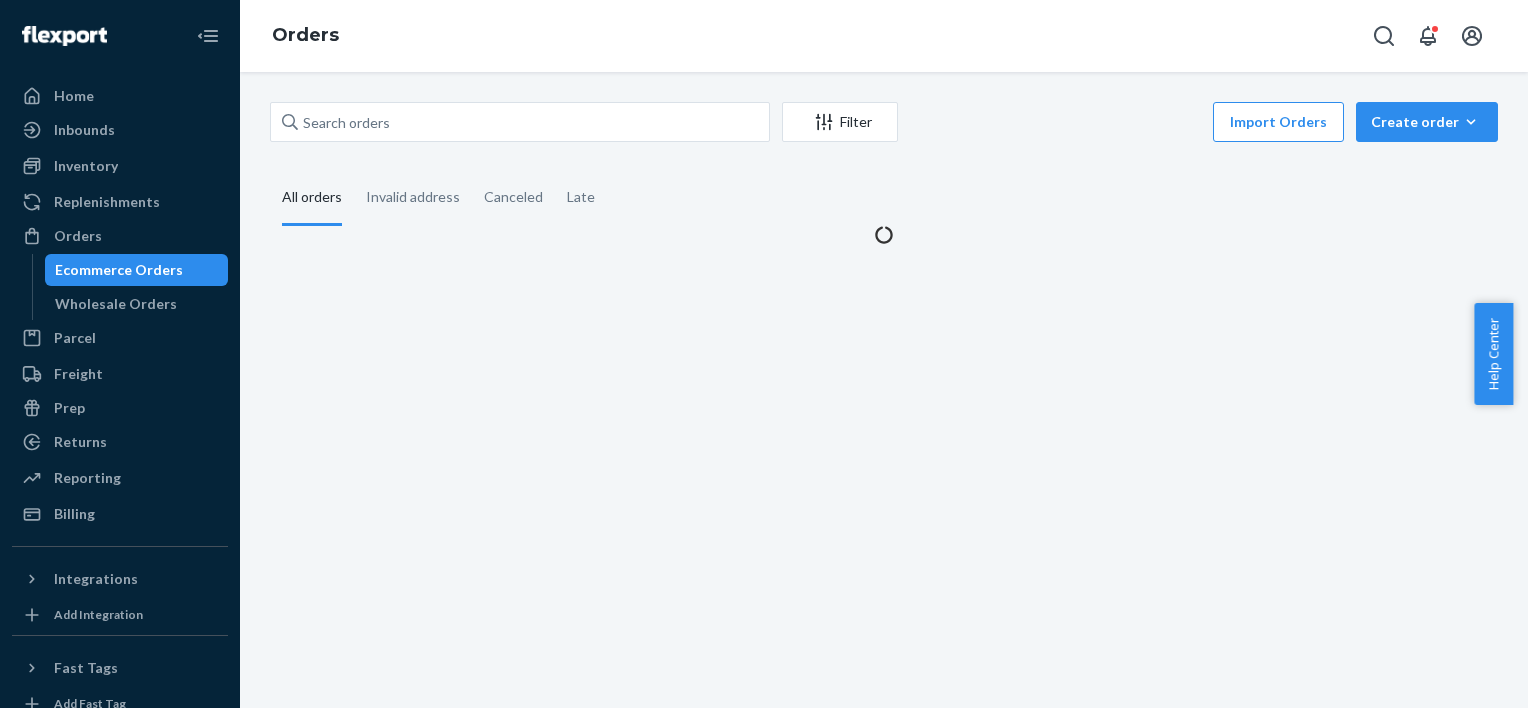 scroll, scrollTop: 0, scrollLeft: 0, axis: both 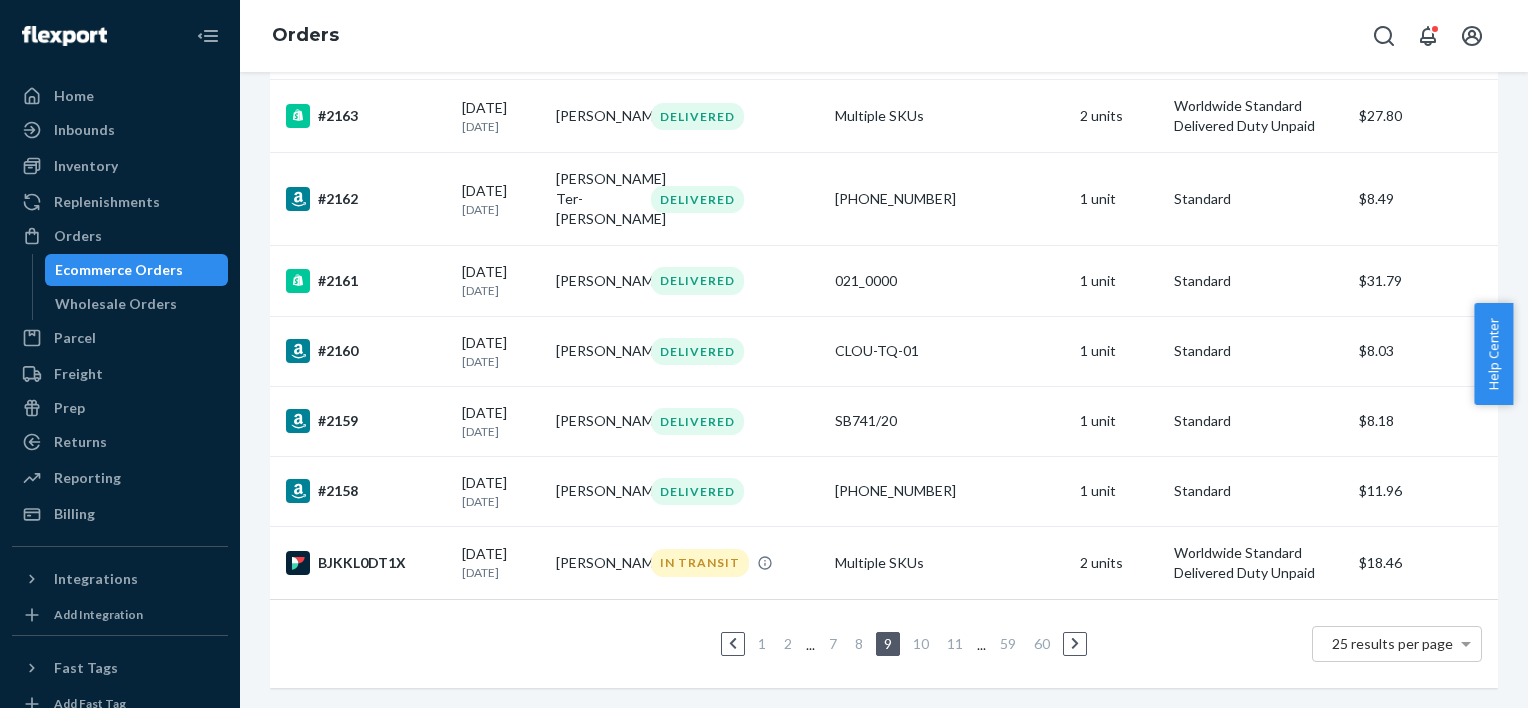 click on "8" at bounding box center [859, 643] 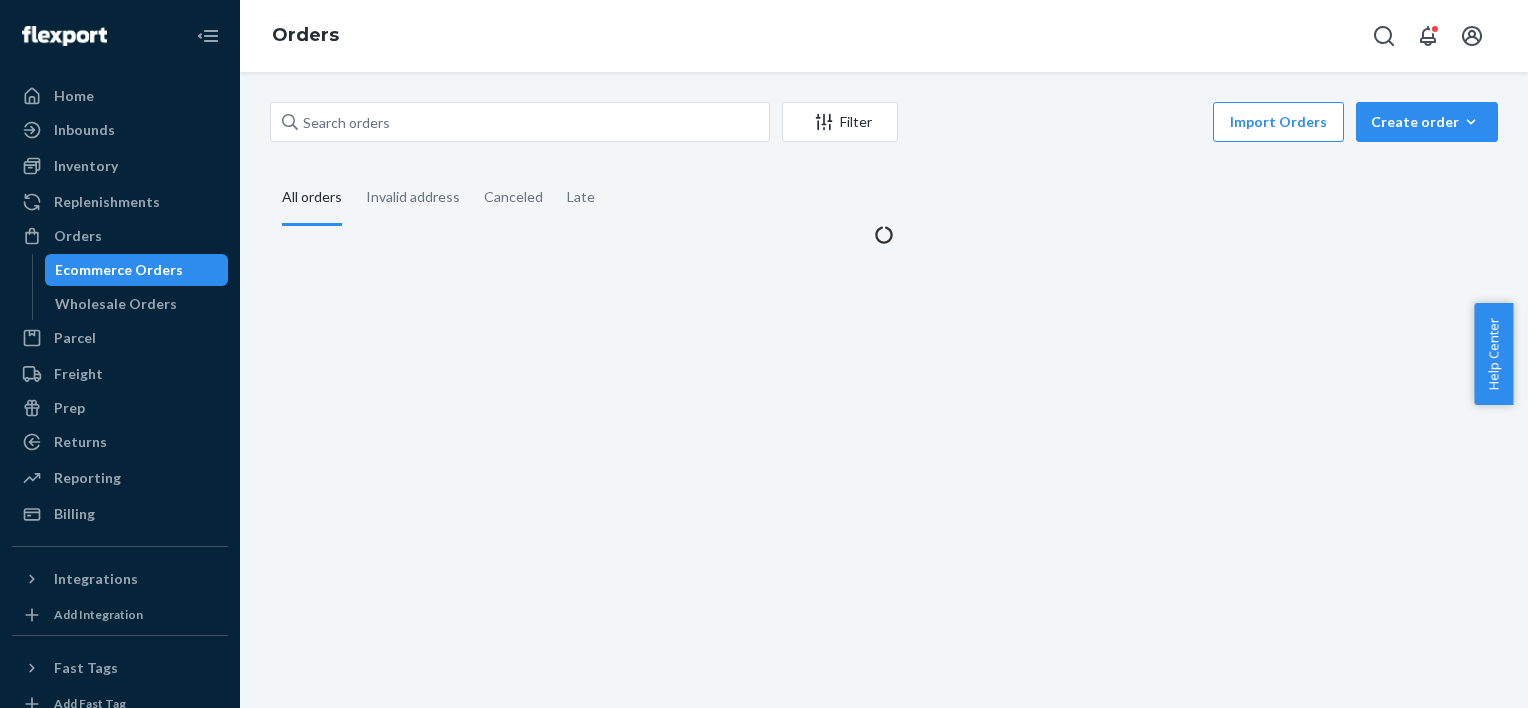 scroll, scrollTop: 0, scrollLeft: 0, axis: both 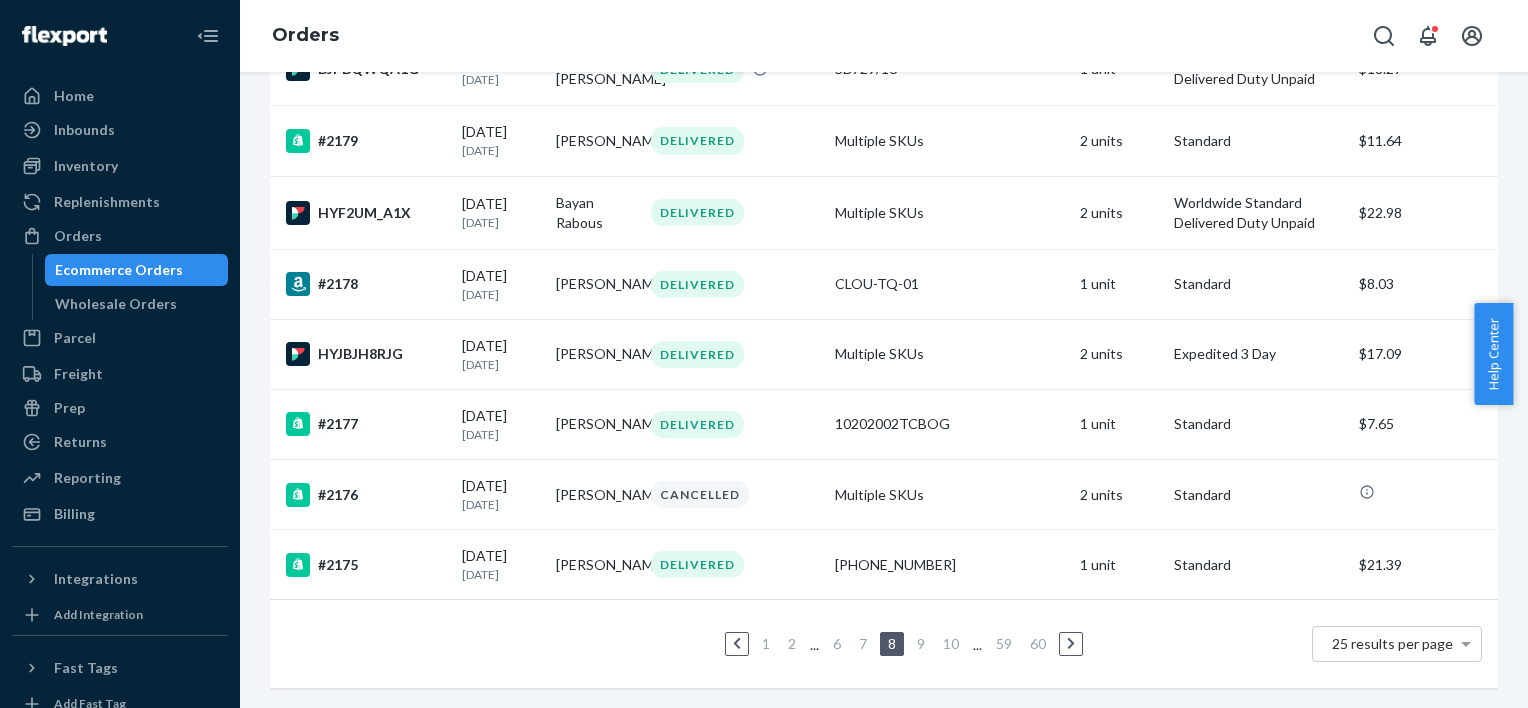 click on "7" at bounding box center [863, 643] 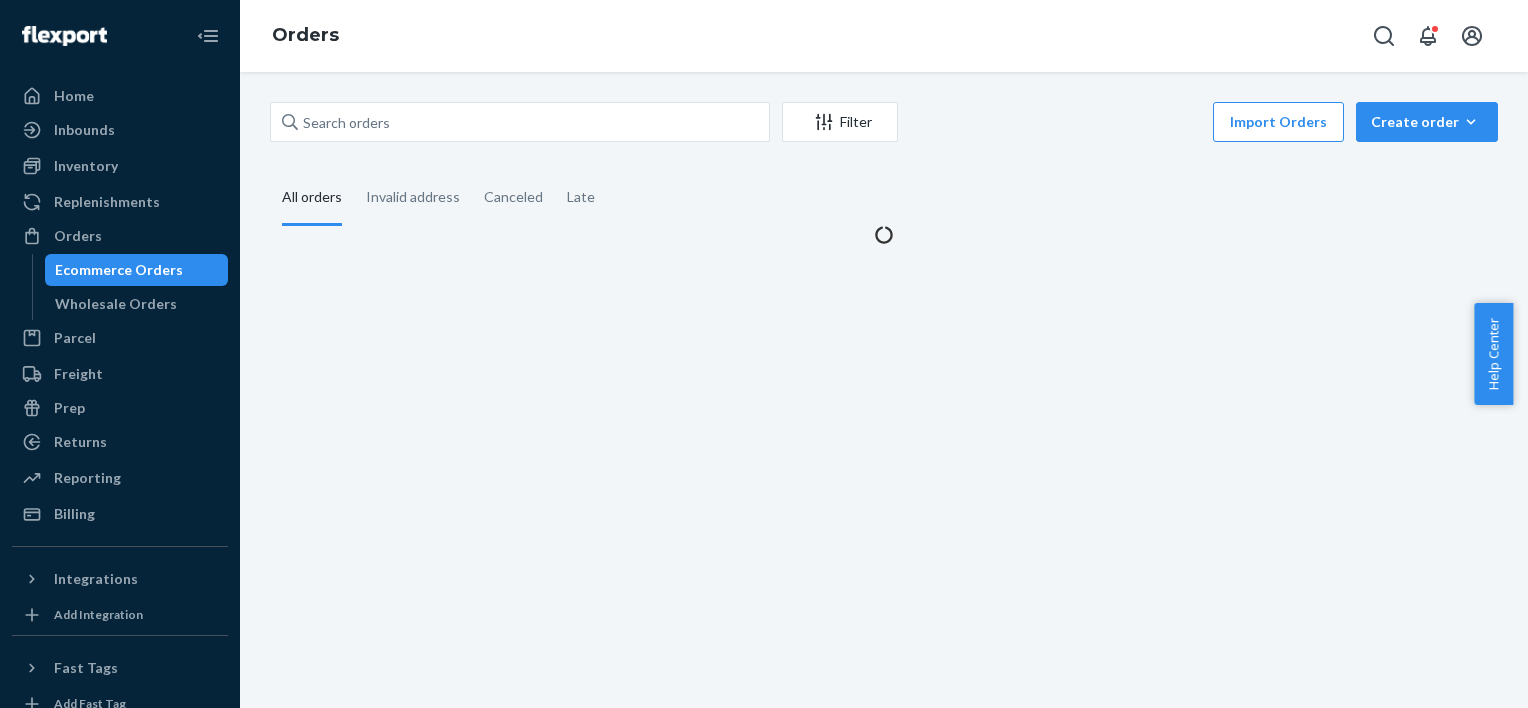 scroll, scrollTop: 0, scrollLeft: 0, axis: both 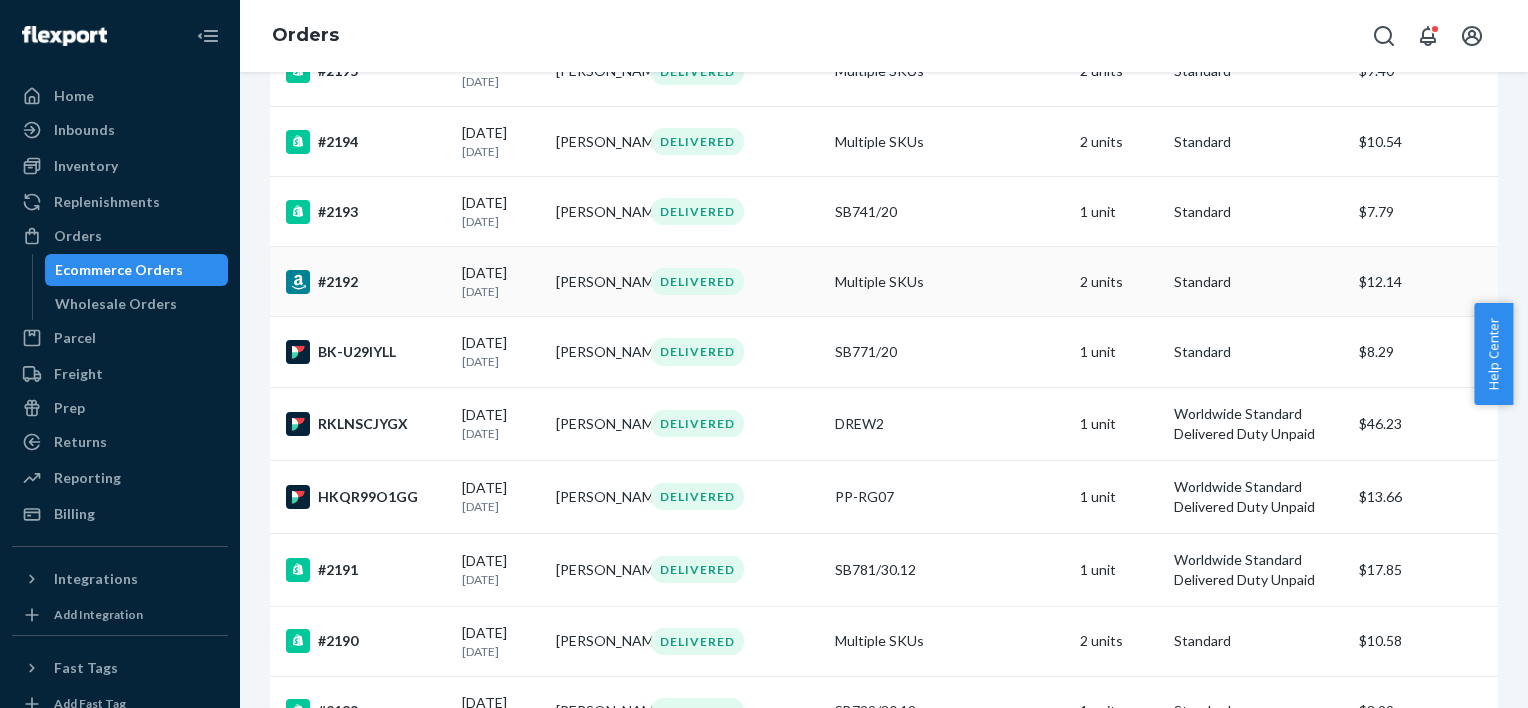 click on "[DATE]" at bounding box center [501, 291] 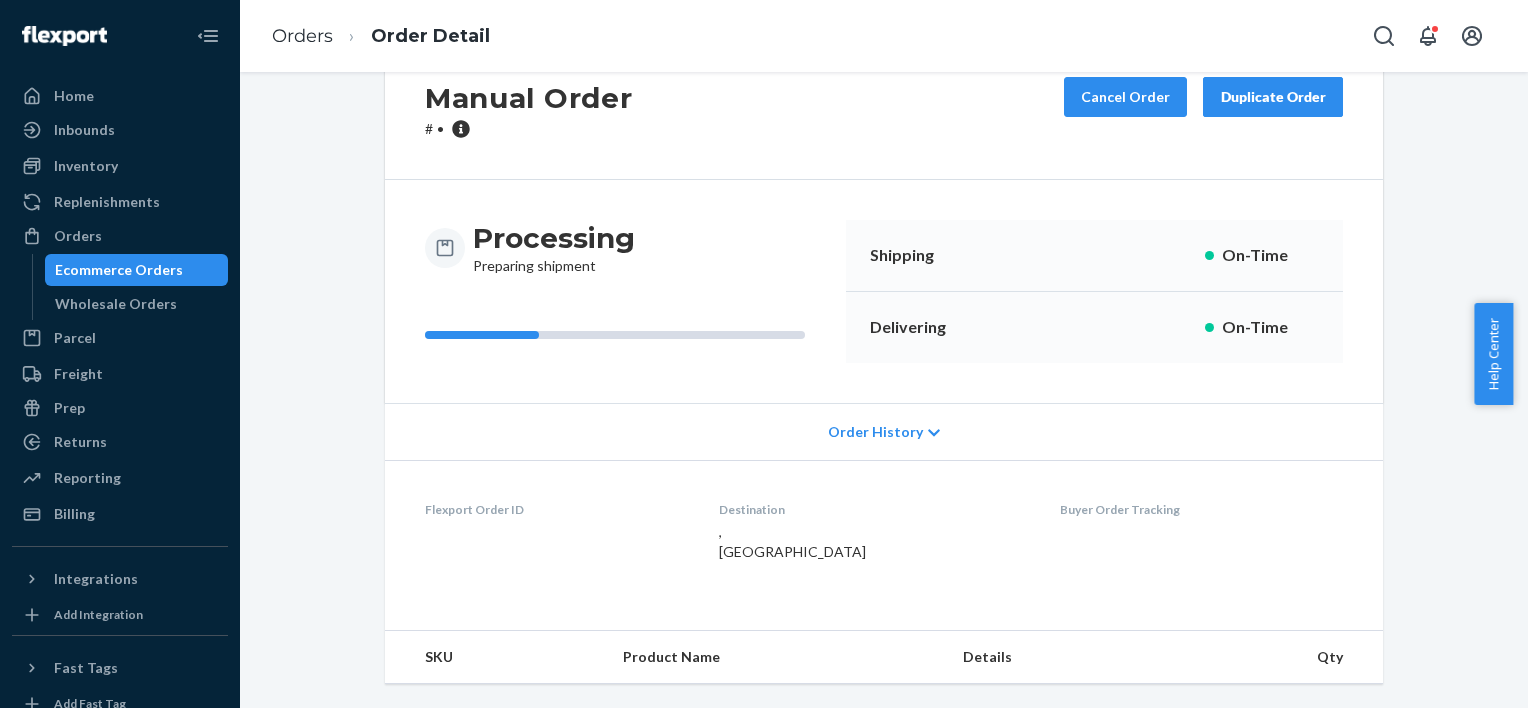 scroll, scrollTop: 0, scrollLeft: 0, axis: both 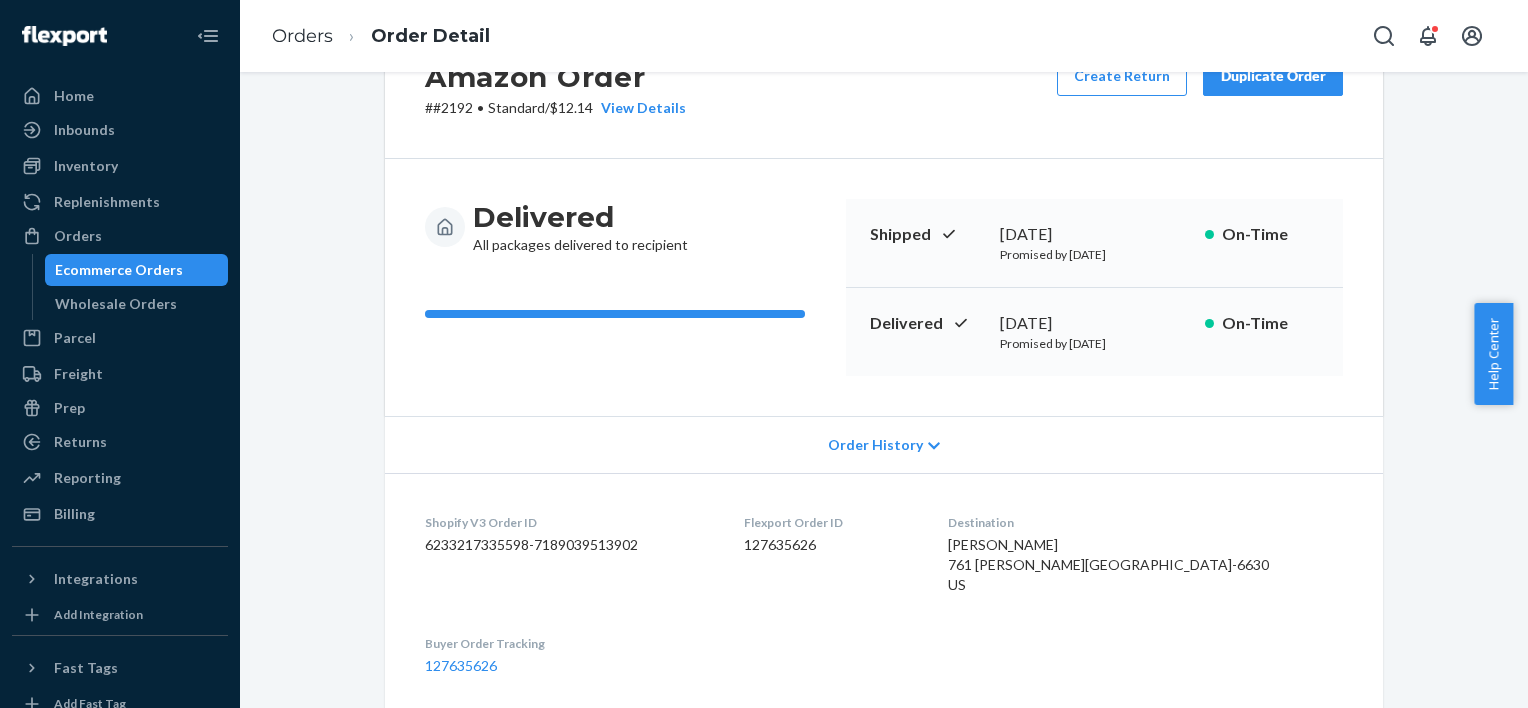 click on "Flexport Order ID 127635626" at bounding box center (830, 558) 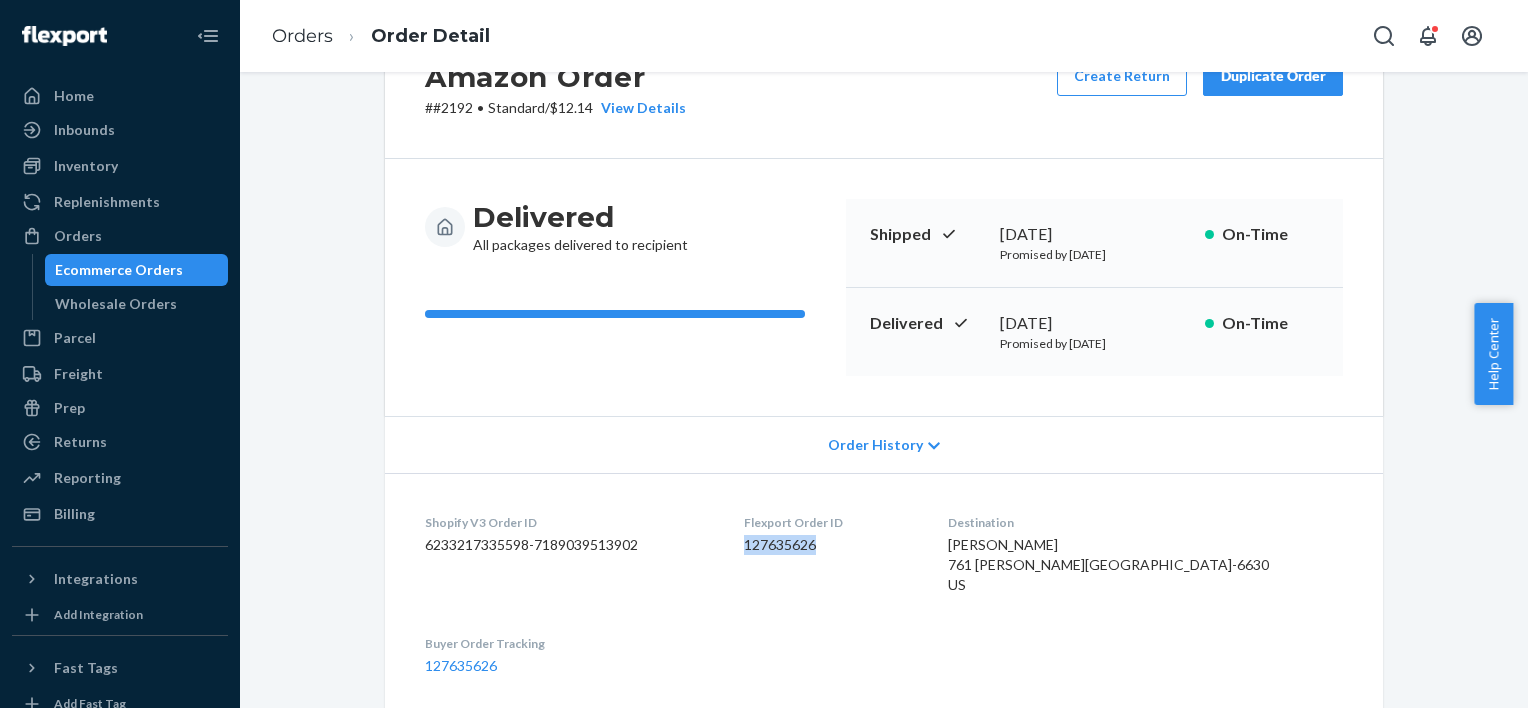 click on "127635626" at bounding box center [830, 545] 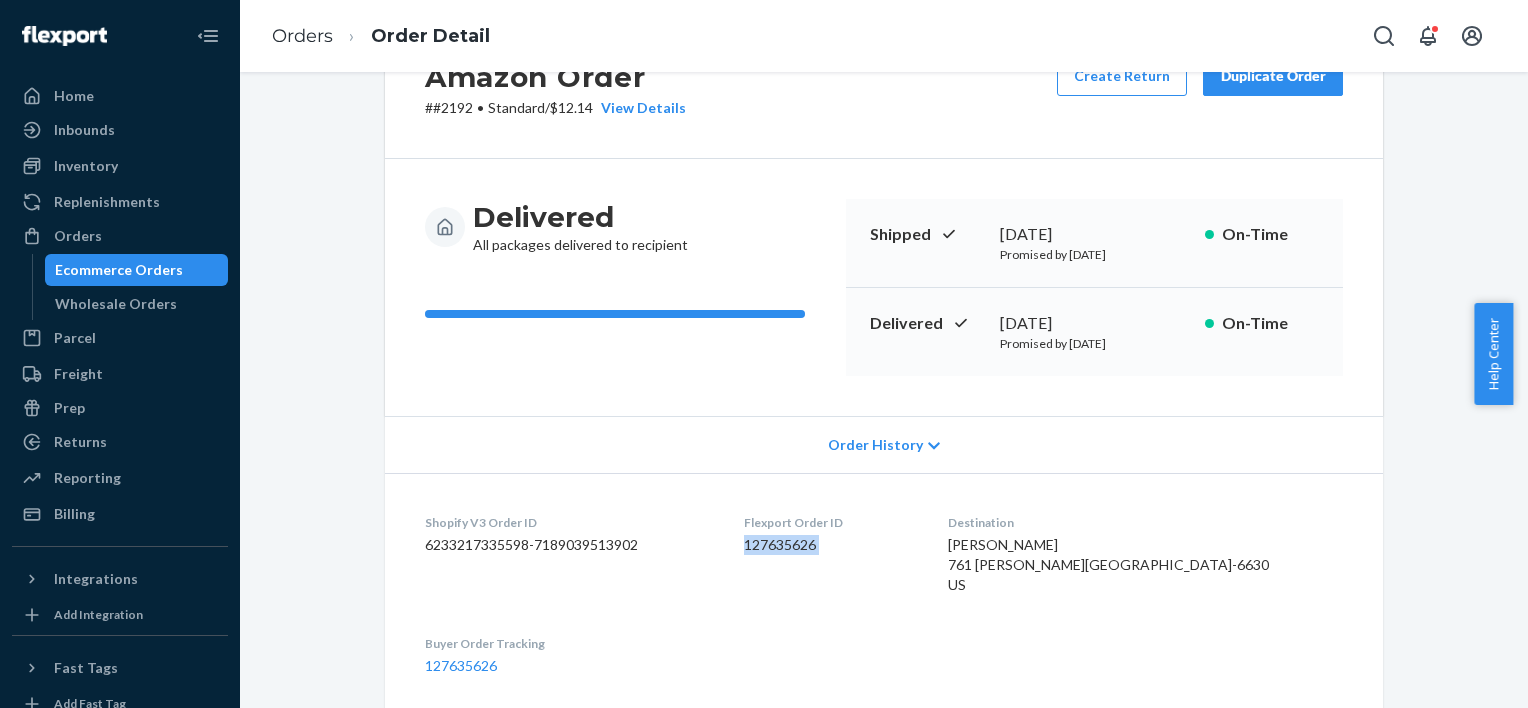 click on "127635626" at bounding box center [830, 545] 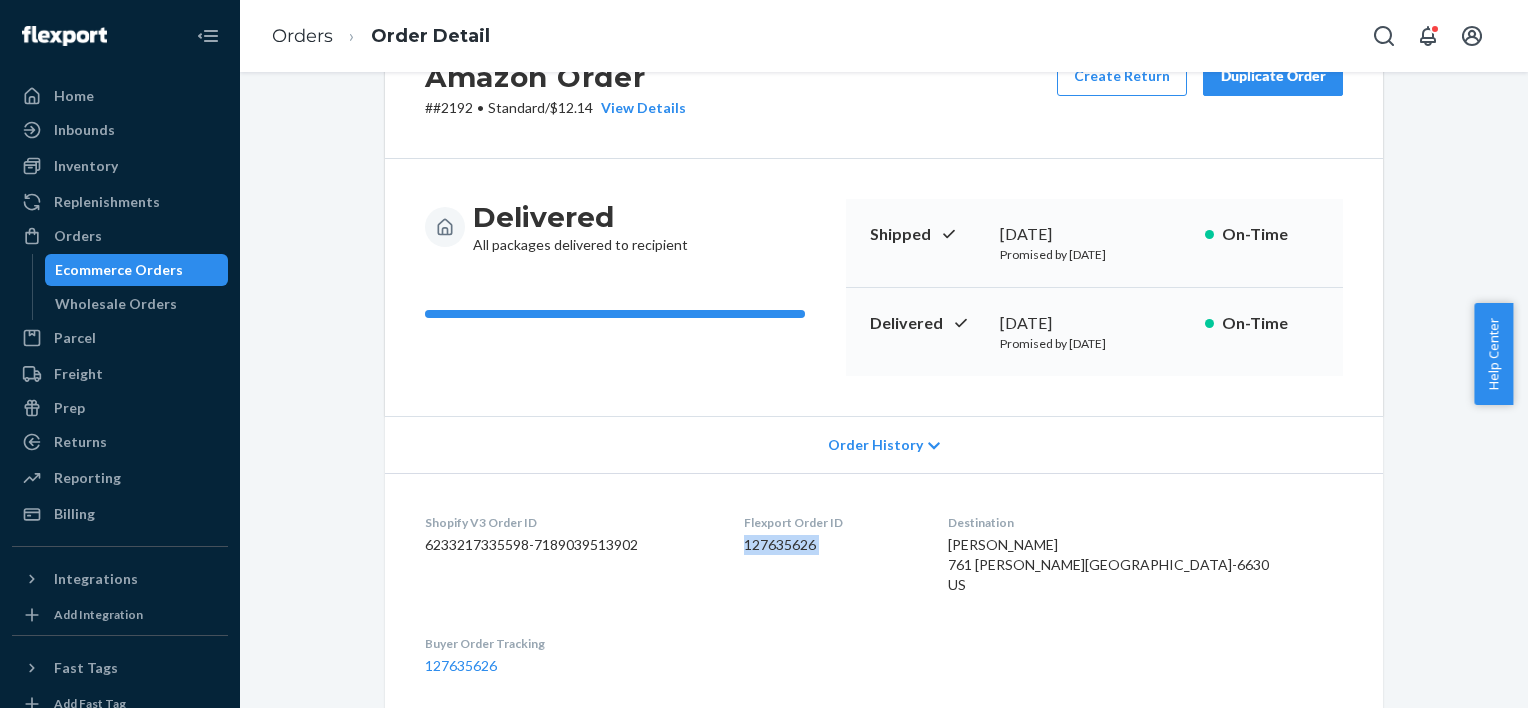 copy on "127635626" 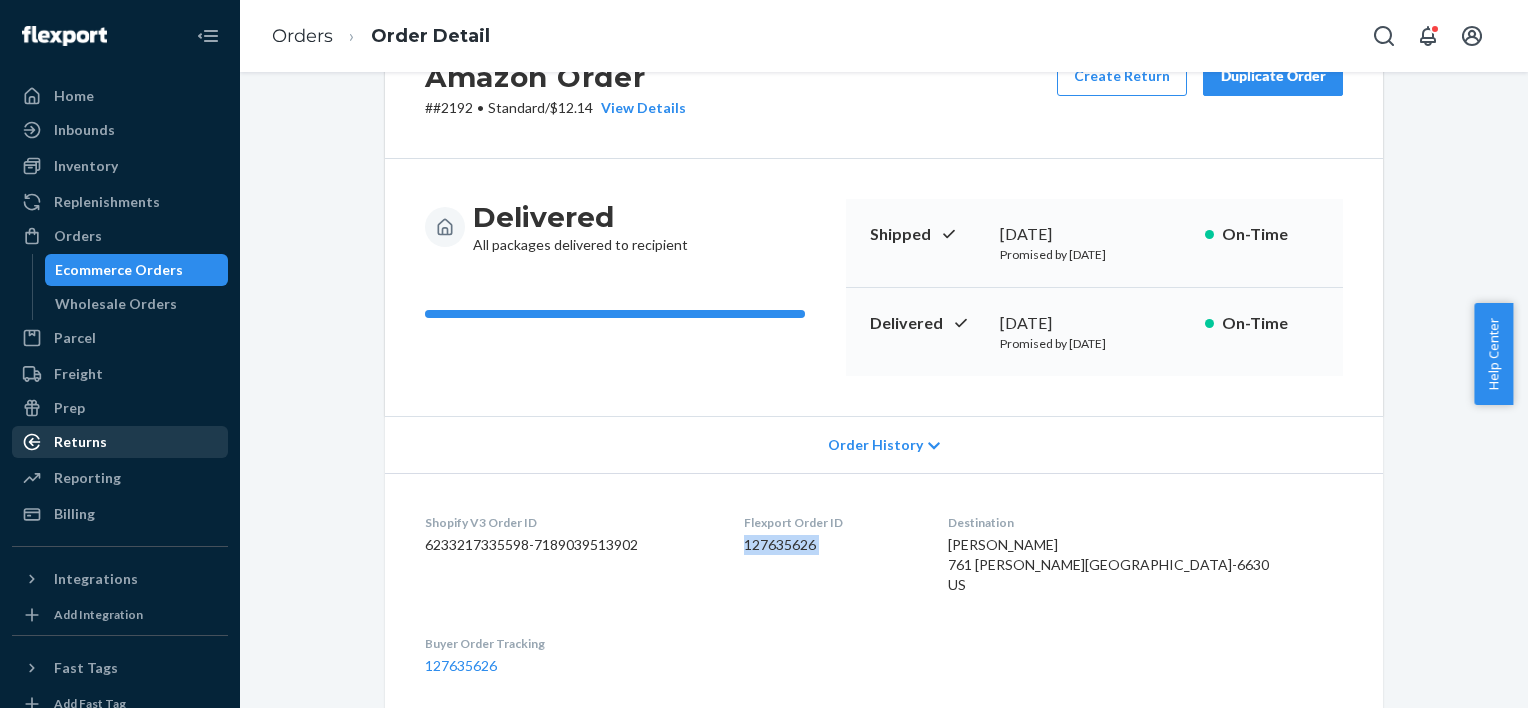 click on "Returns" at bounding box center [80, 442] 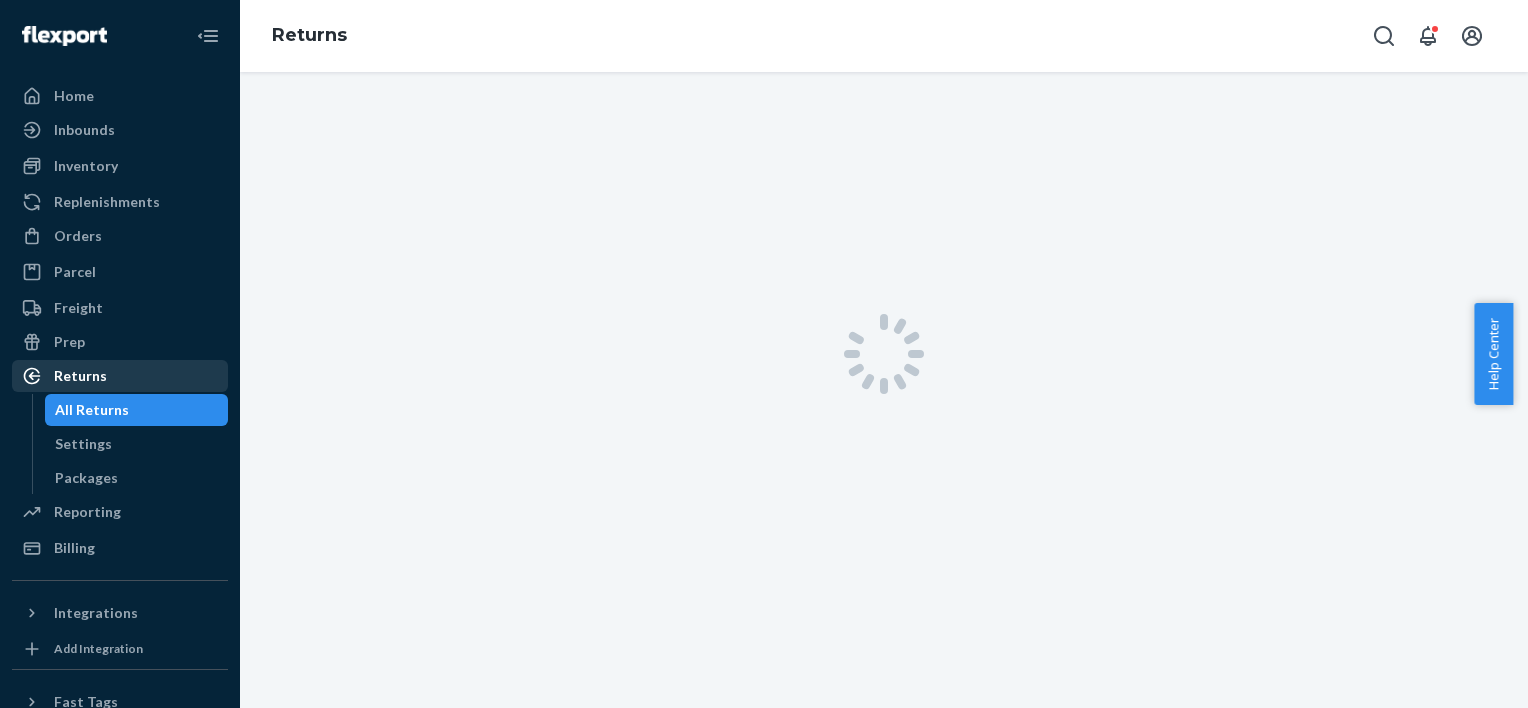 scroll, scrollTop: 0, scrollLeft: 0, axis: both 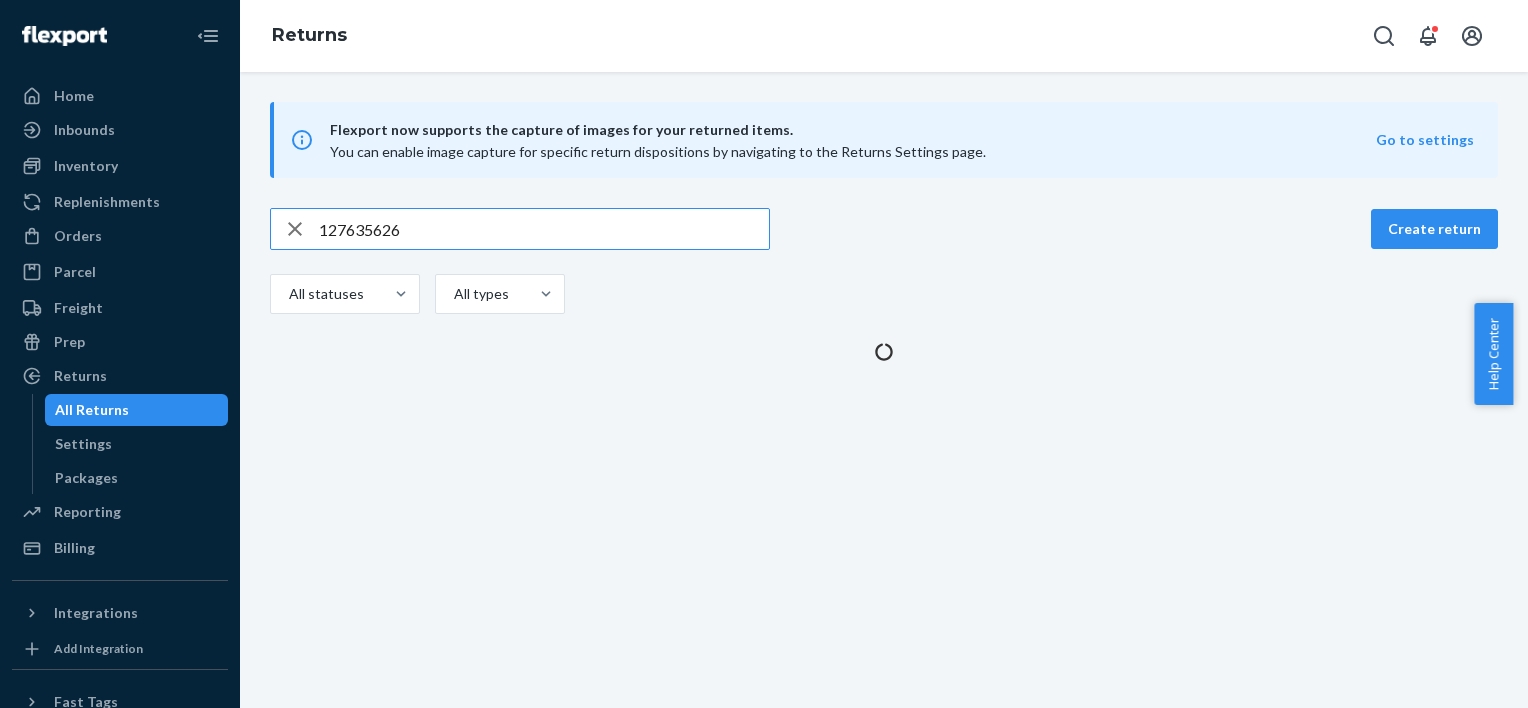 type on "127635626" 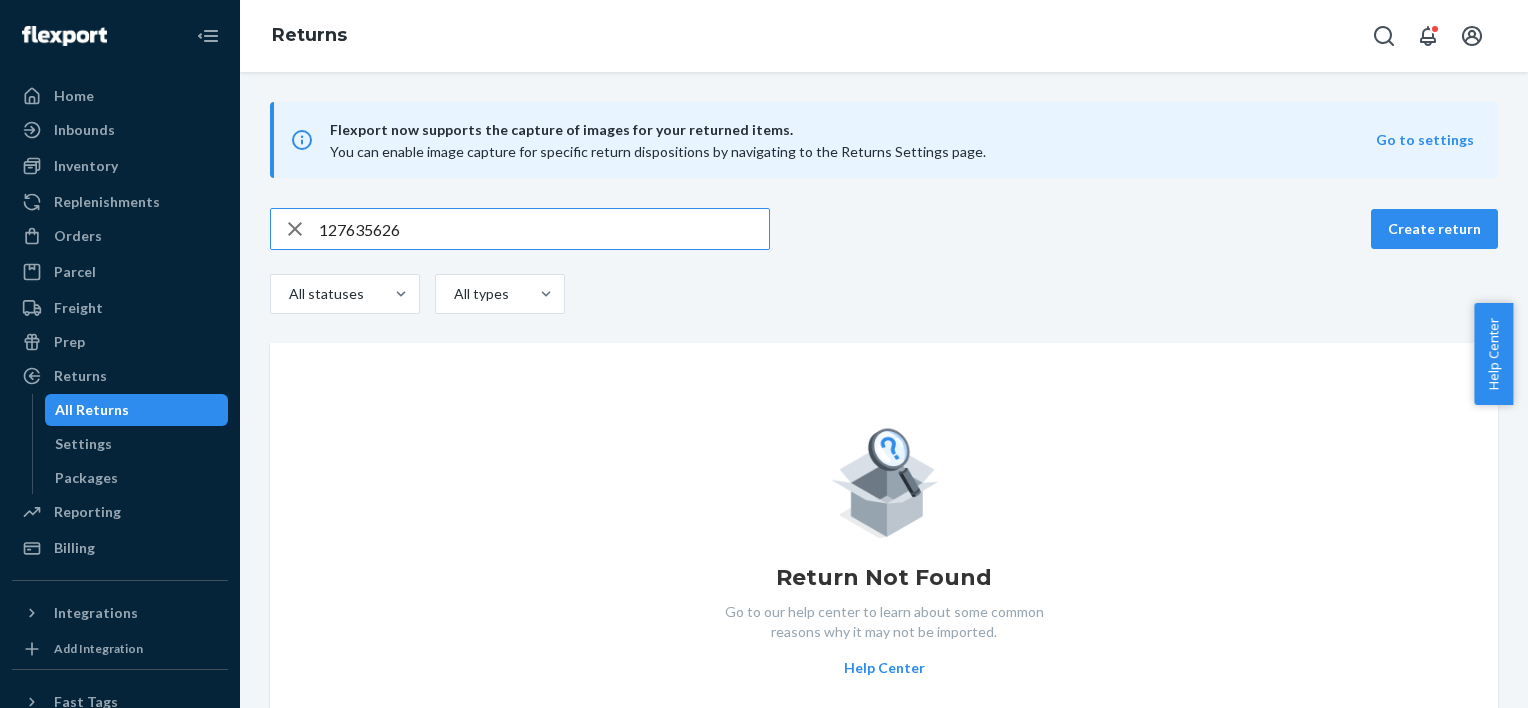 click 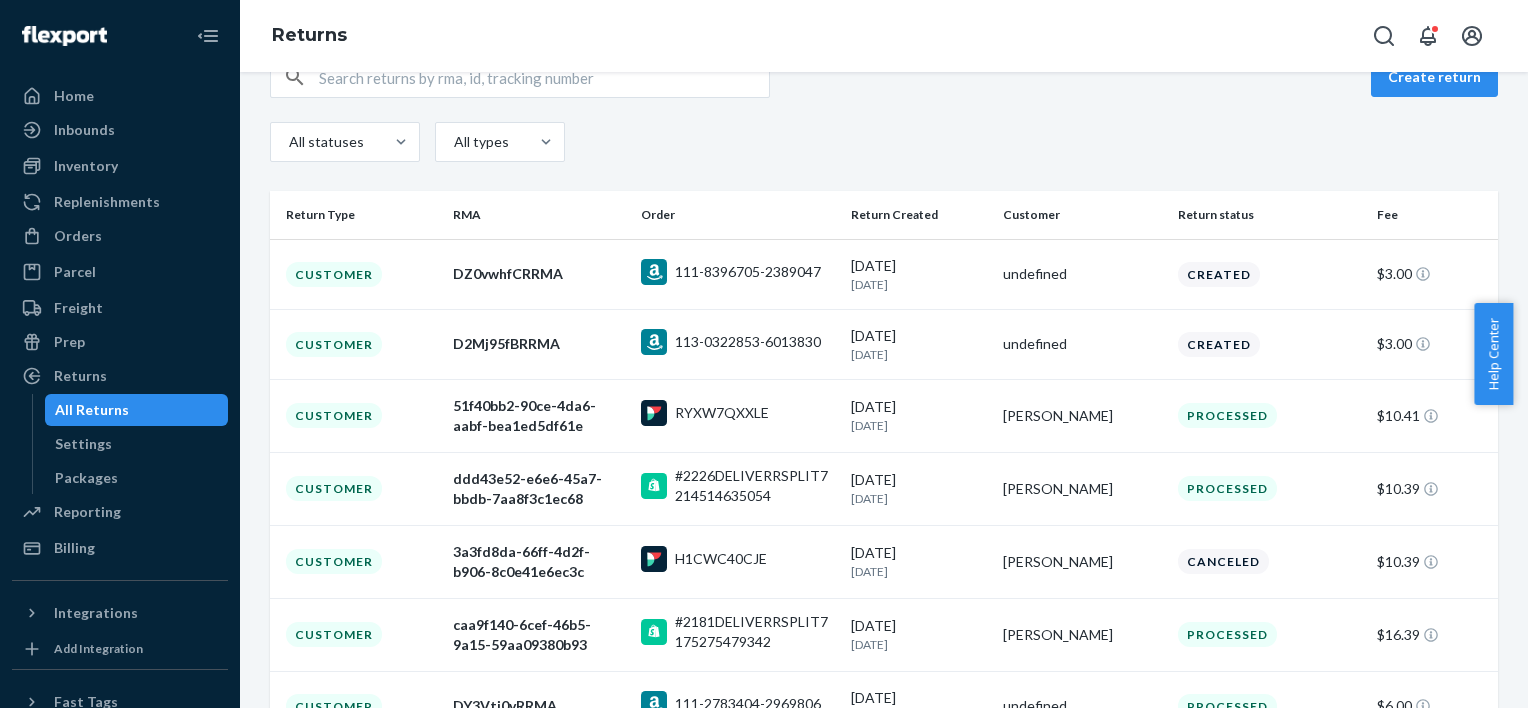 scroll, scrollTop: 149, scrollLeft: 0, axis: vertical 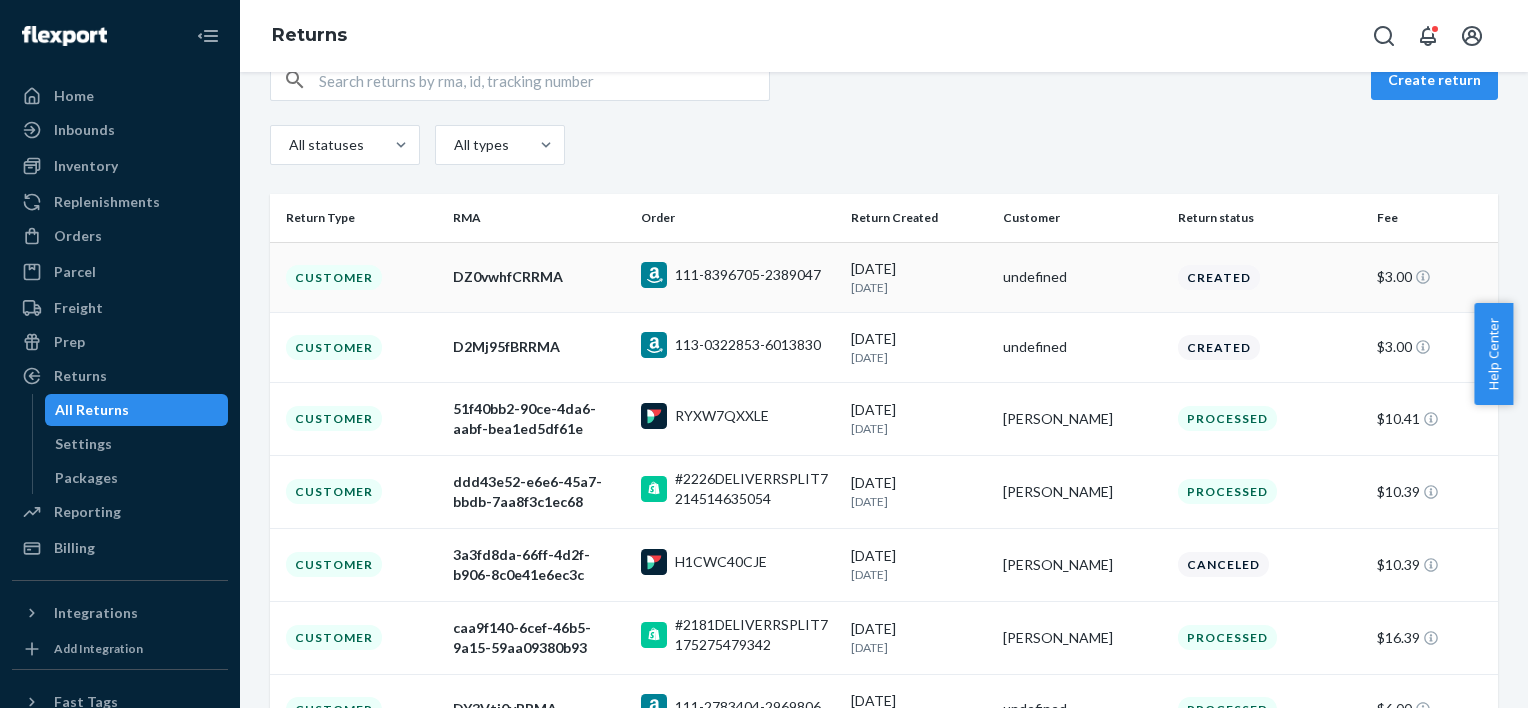 click on "DZ0vwhfCRRMA" at bounding box center (538, 277) 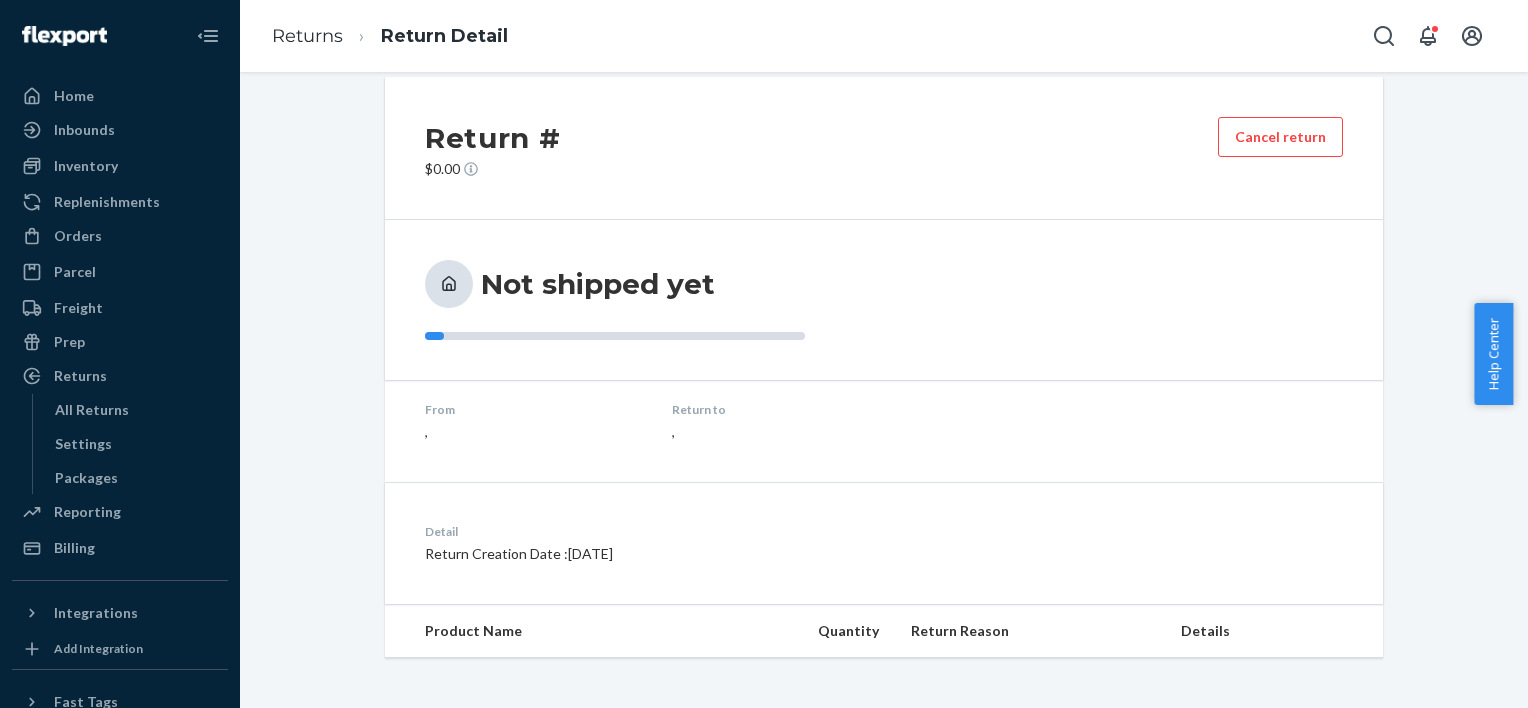 scroll, scrollTop: 0, scrollLeft: 0, axis: both 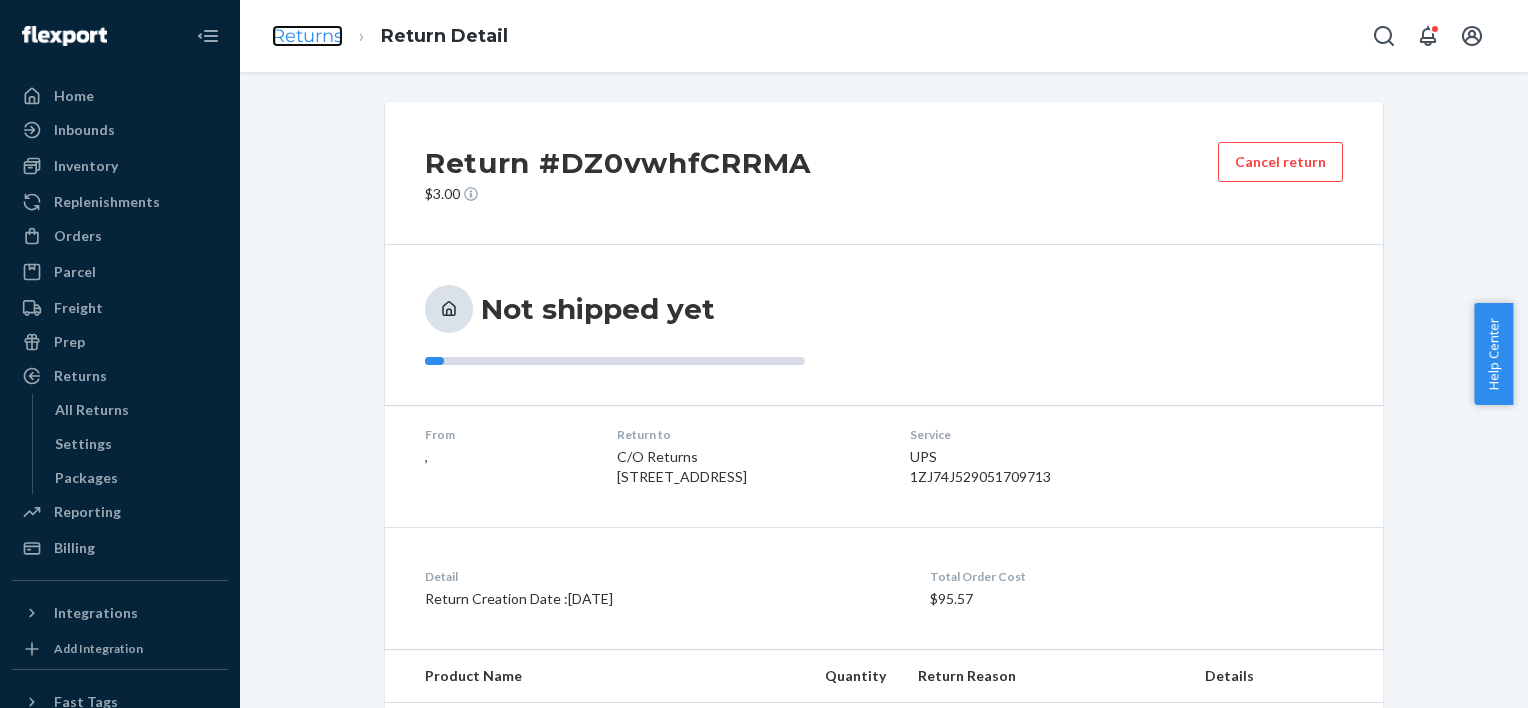 click on "Returns" at bounding box center (307, 36) 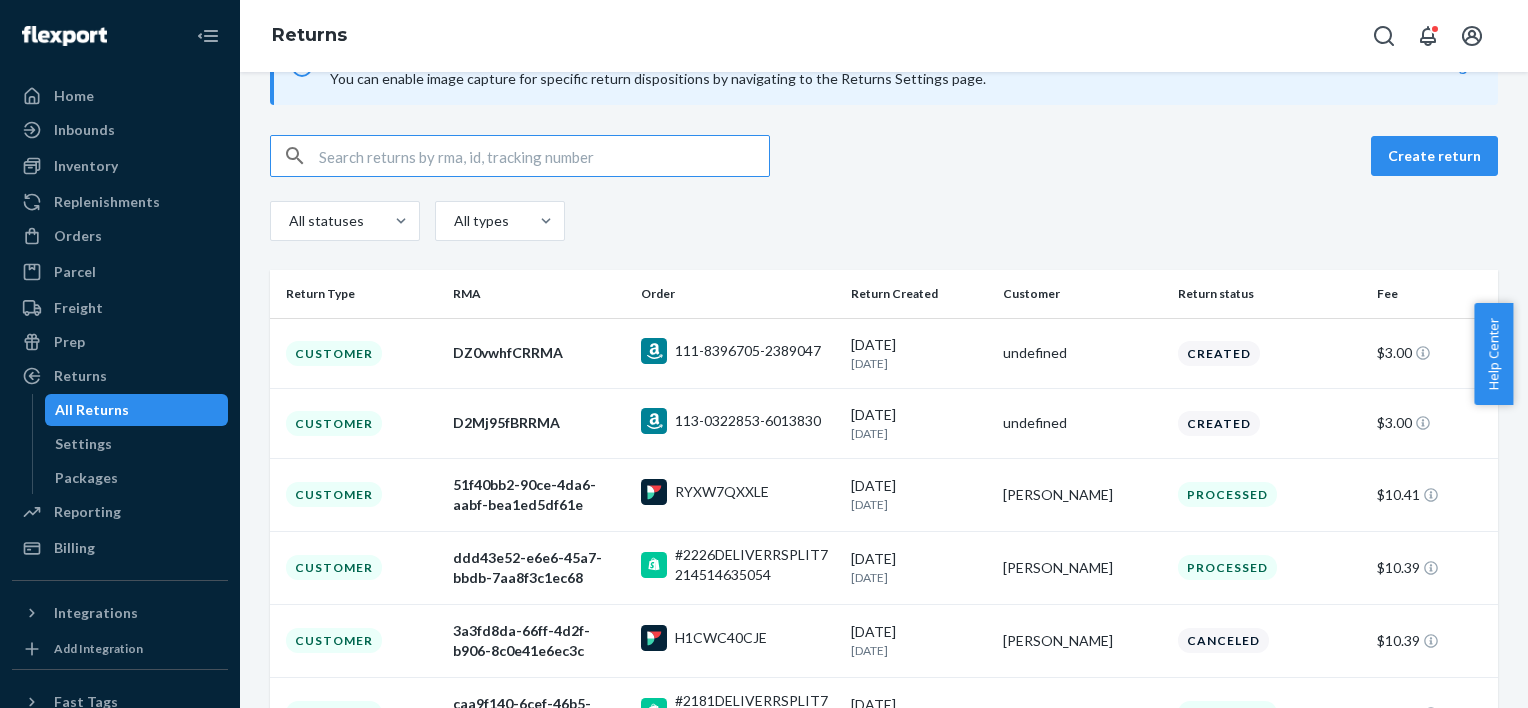 scroll, scrollTop: 71, scrollLeft: 0, axis: vertical 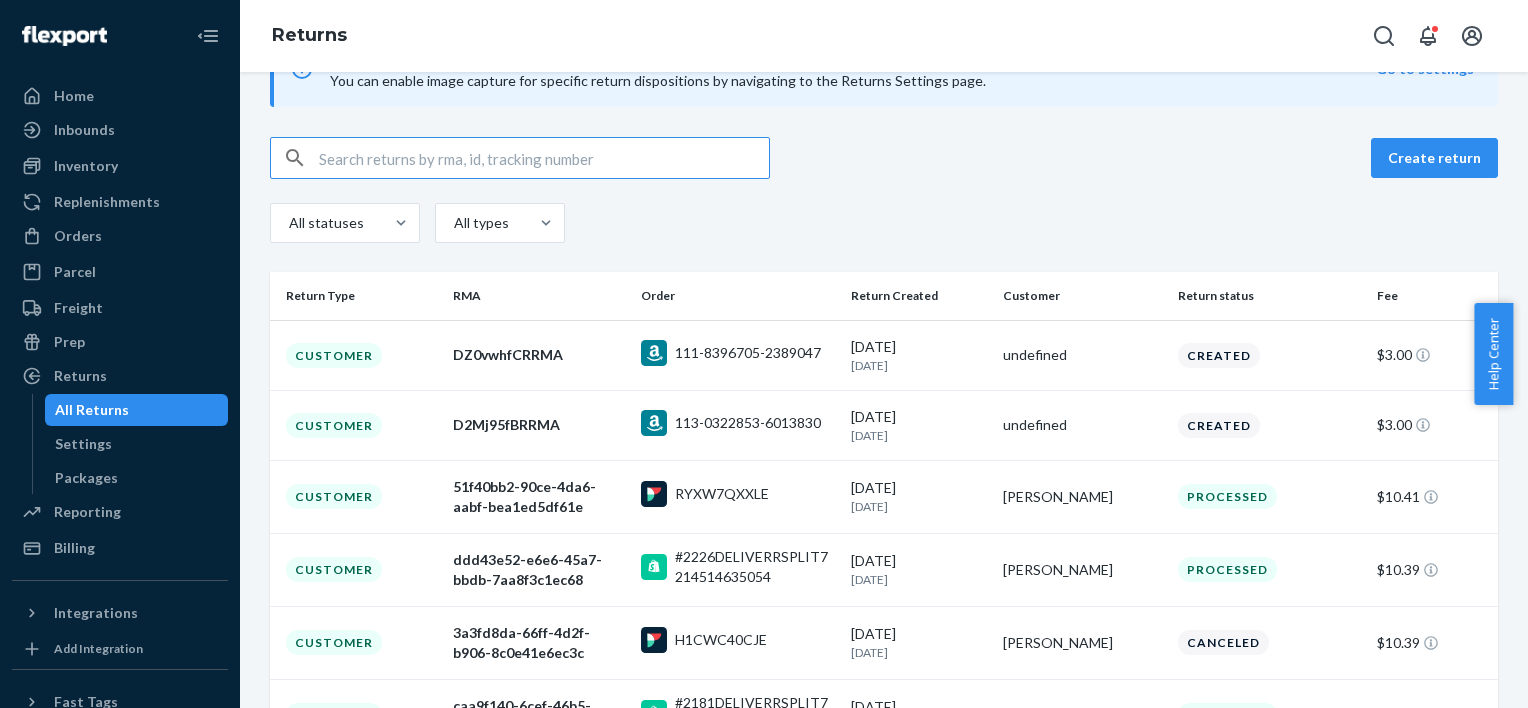 click at bounding box center (544, 158) 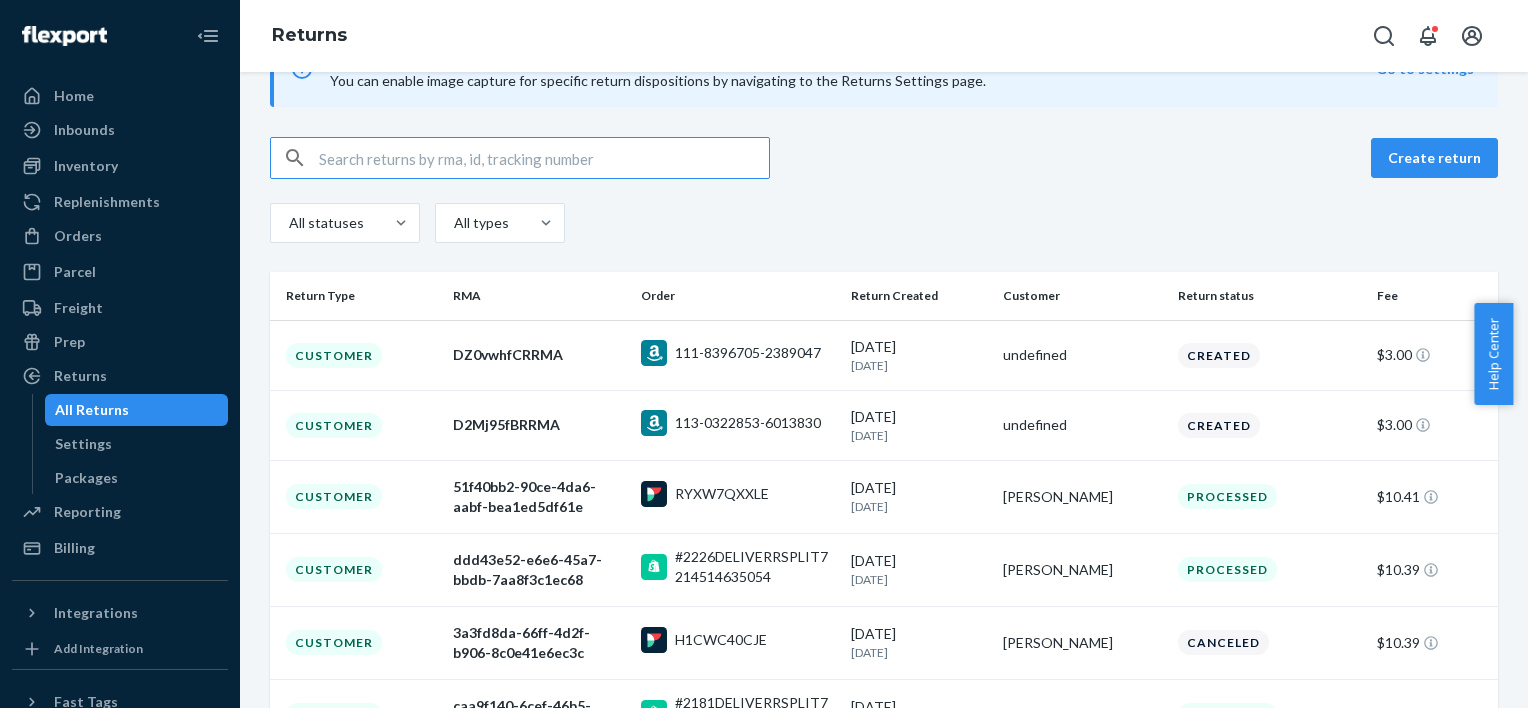 paste on "111-2783404-2969806" 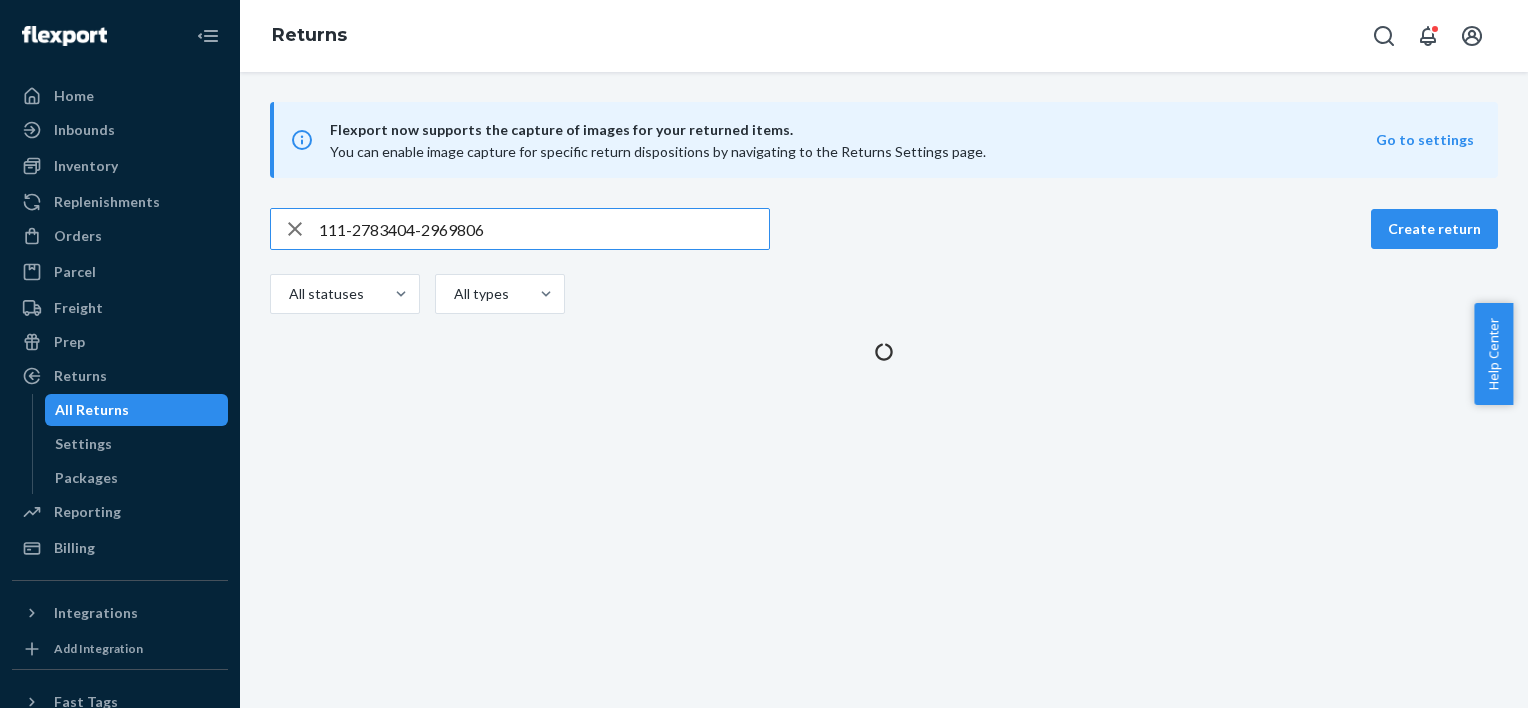 scroll, scrollTop: 0, scrollLeft: 0, axis: both 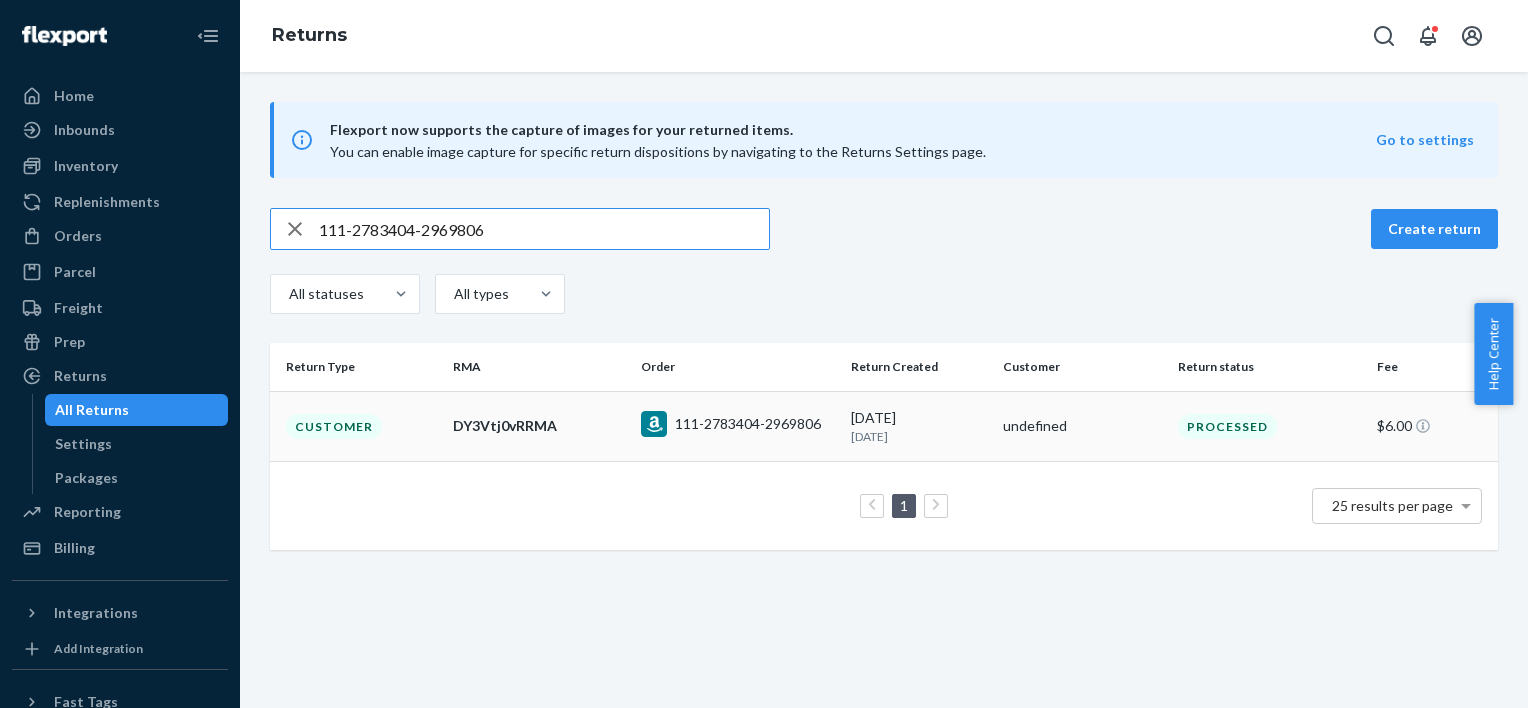 type on "111-2783404-2969806" 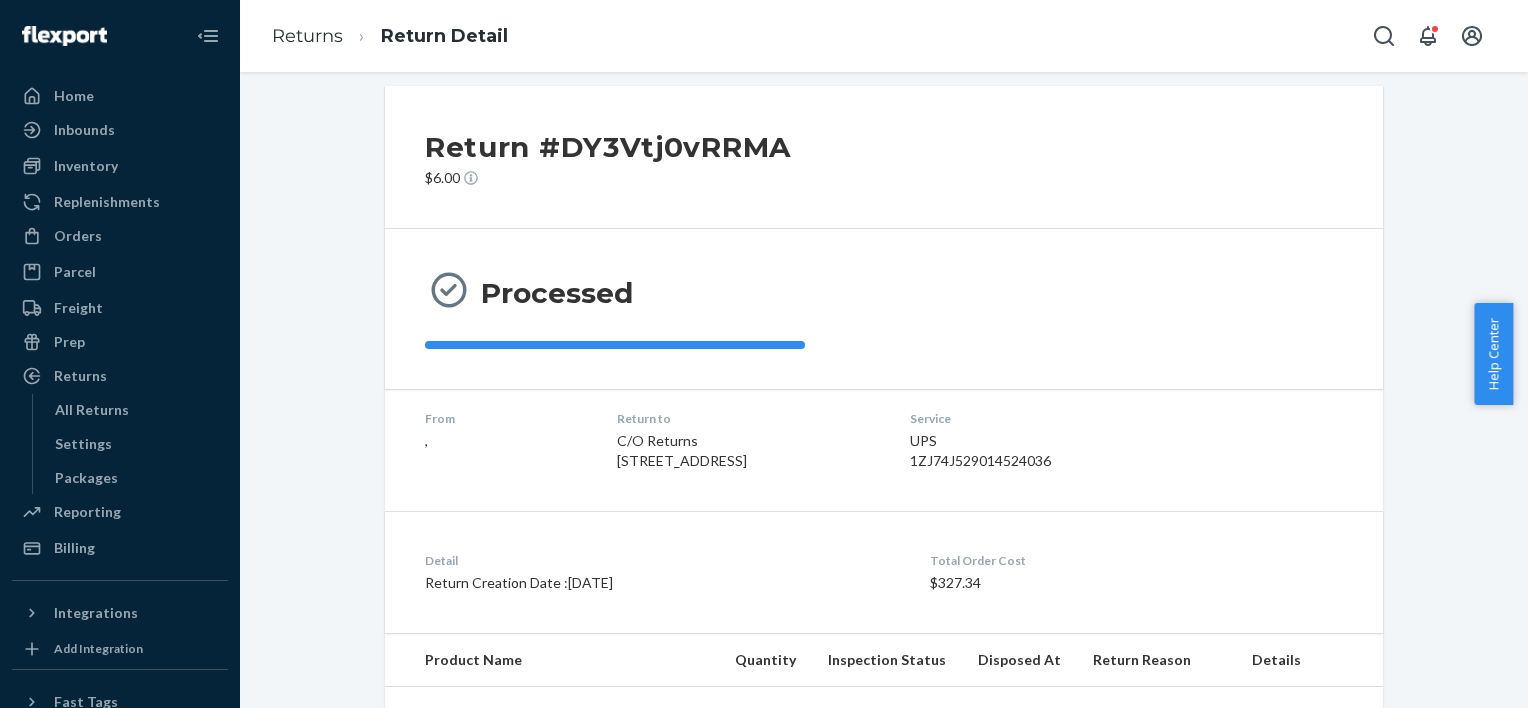scroll, scrollTop: 0, scrollLeft: 0, axis: both 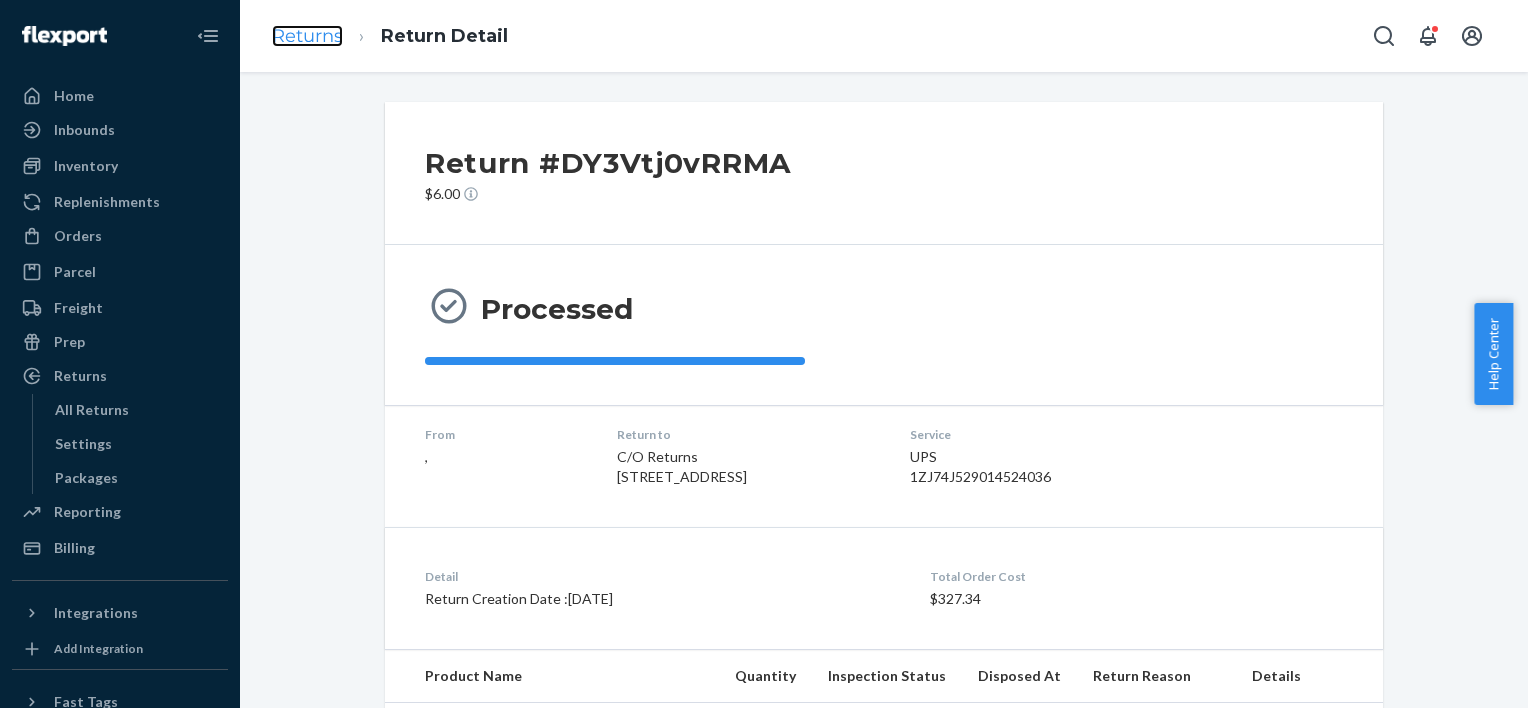 click on "Returns" at bounding box center [307, 36] 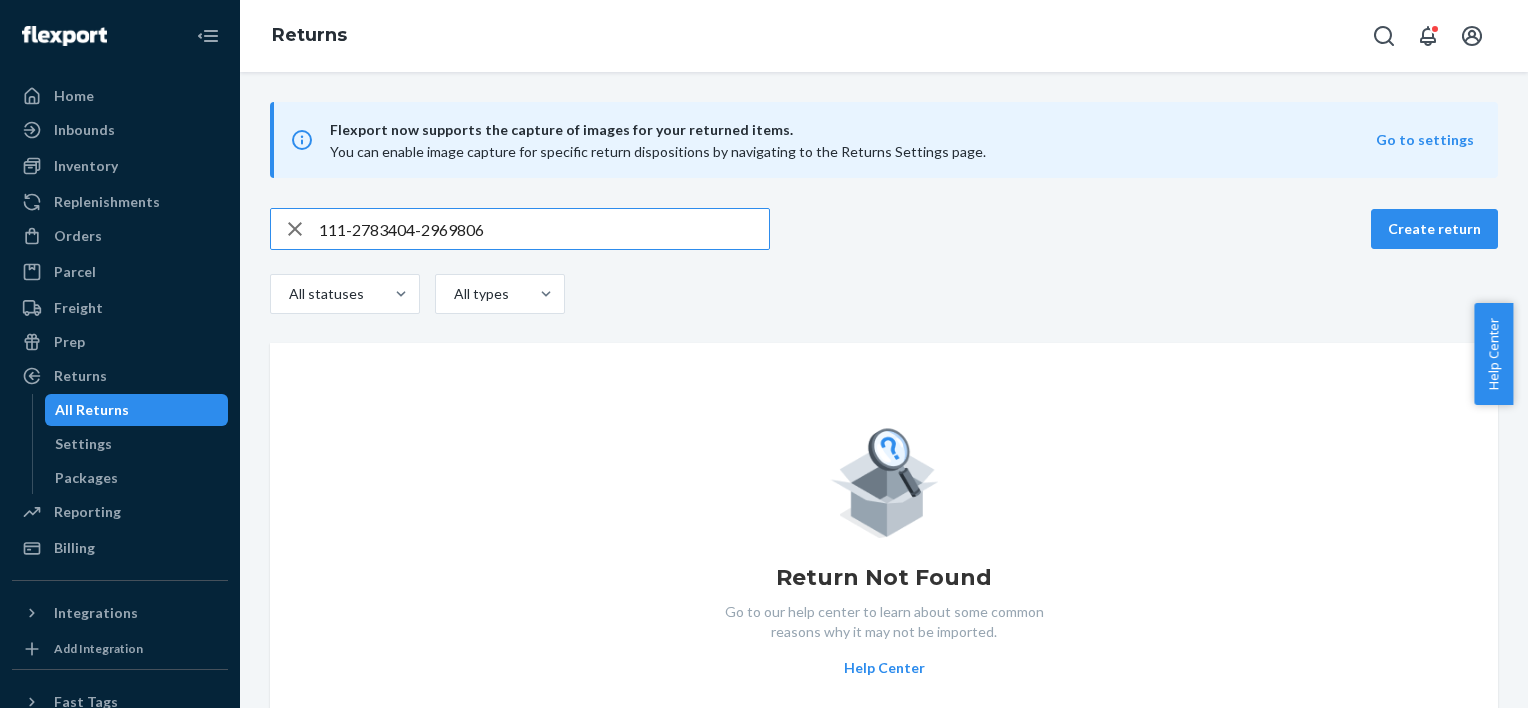 drag, startPoint x: 556, startPoint y: 222, endPoint x: 291, endPoint y: 202, distance: 265.75363 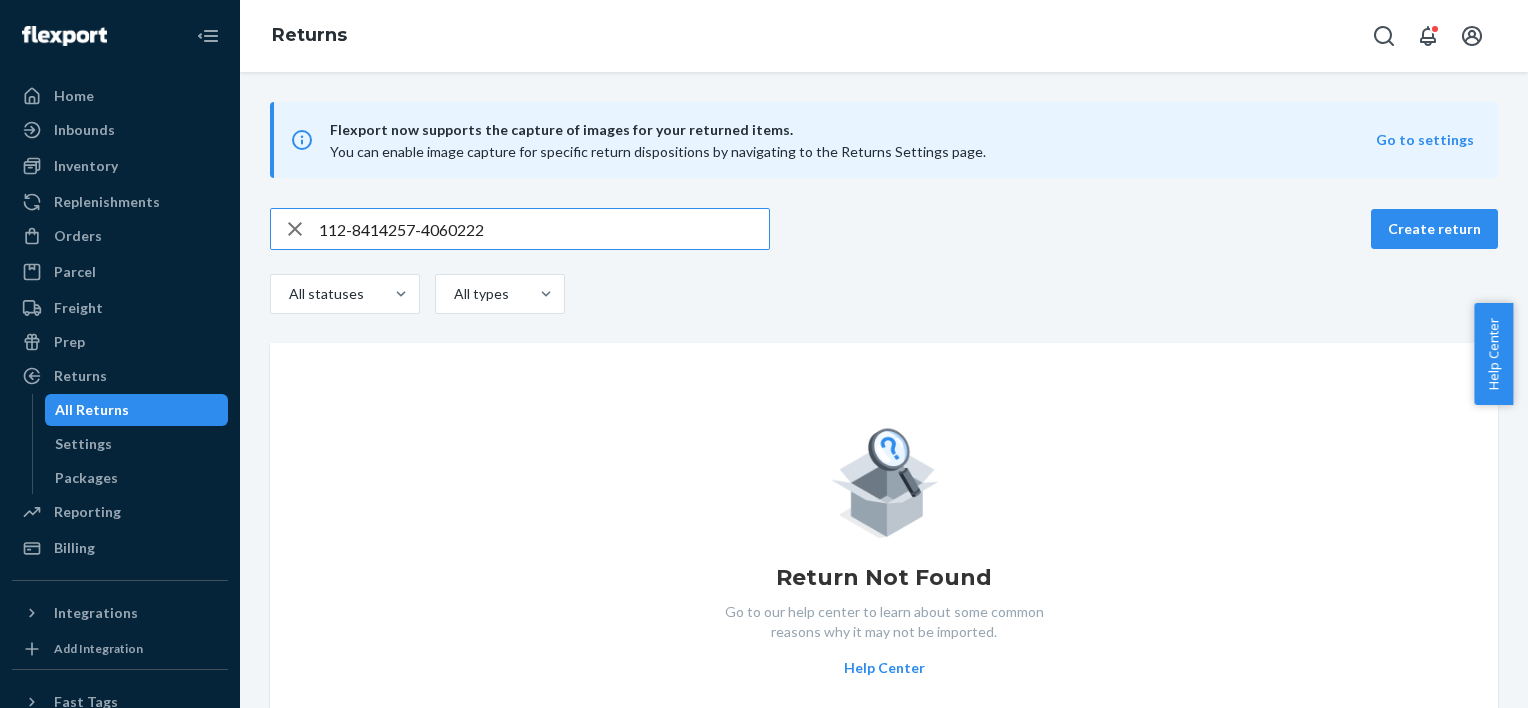 type on "112-8414257-4060222" 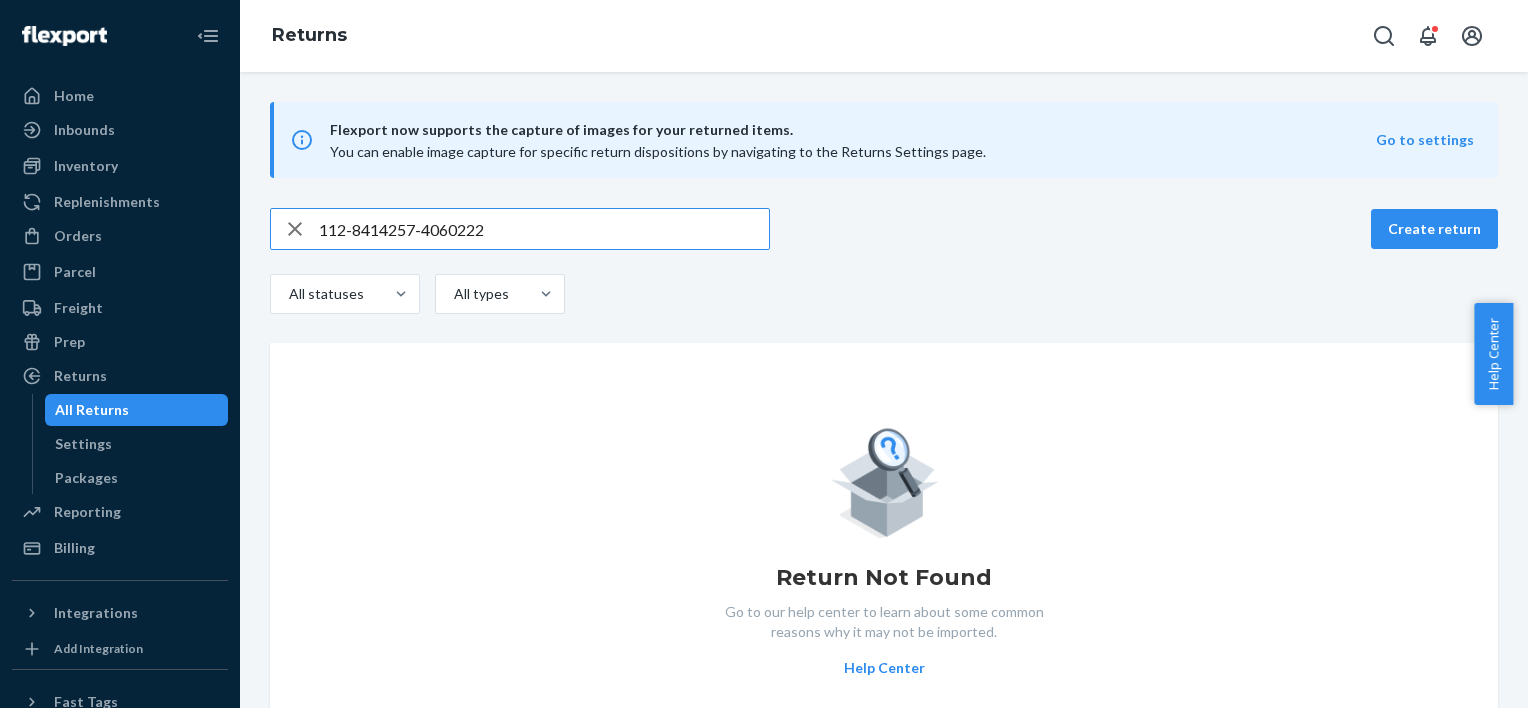 drag, startPoint x: 571, startPoint y: 235, endPoint x: 268, endPoint y: 237, distance: 303.0066 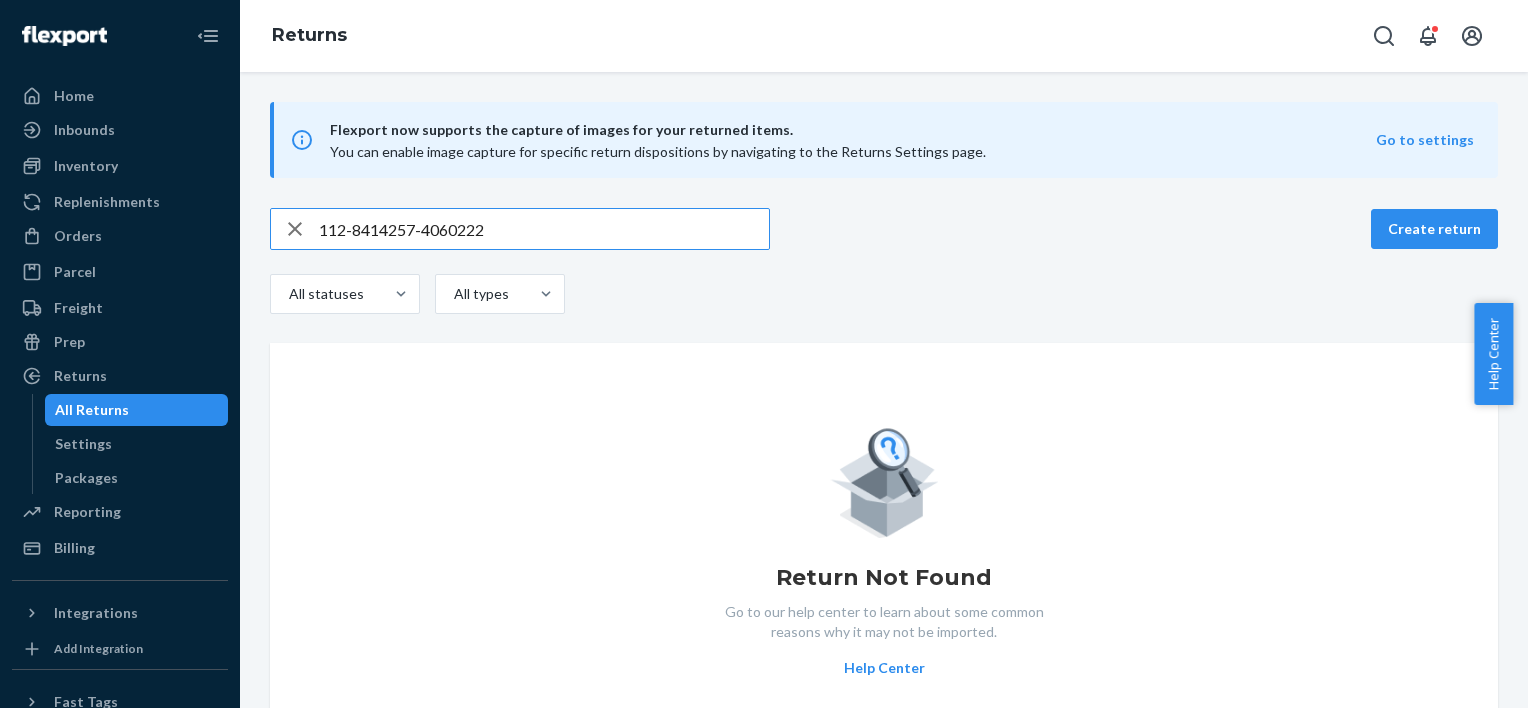 click on "112-8414257-4060222 Create return All statuses All types Return Not Found Go to our help center to learn about some common reasons why it may not be imported. Help Center" at bounding box center [884, 483] 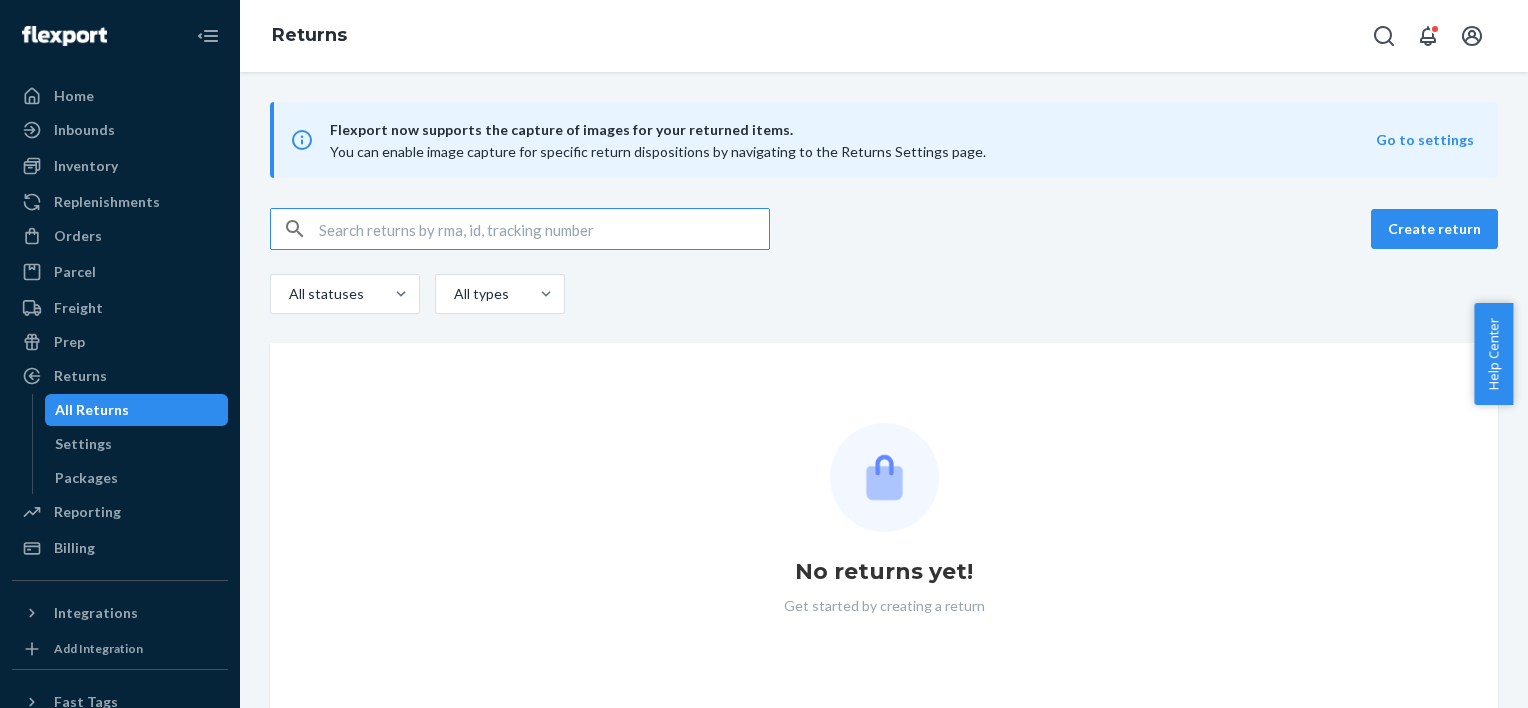 paste on "111-5394642-9453859" 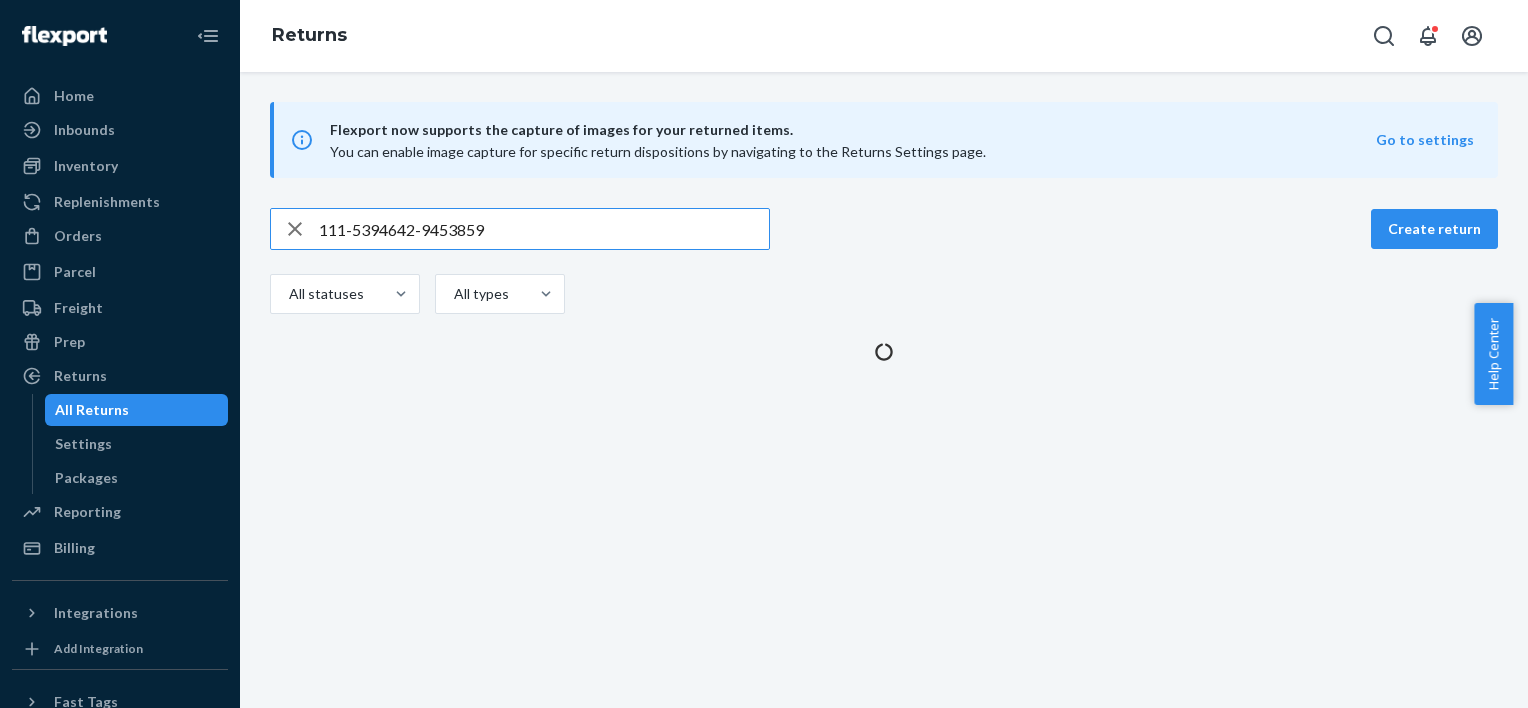 type on "111-5394642-9453859" 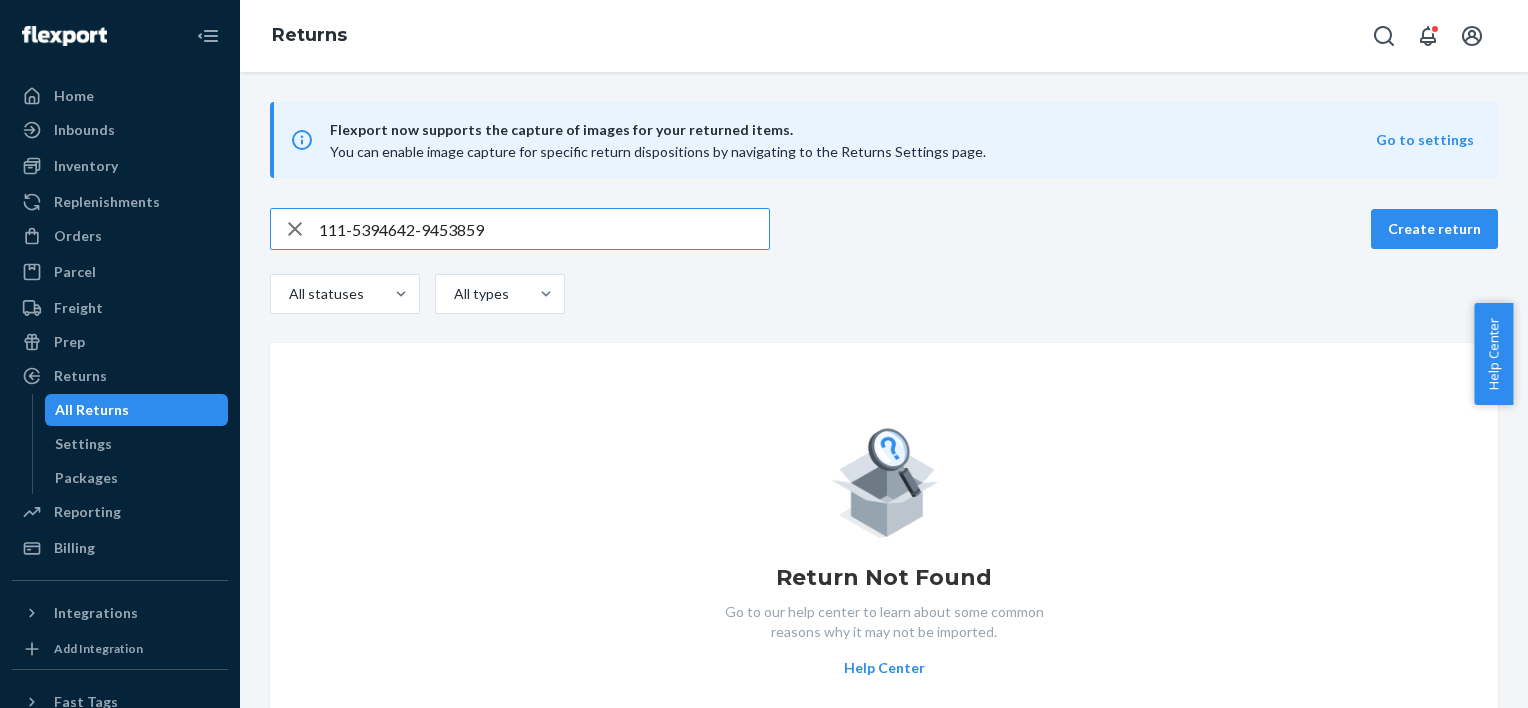 click on "111-5394642-9453859" at bounding box center [544, 229] 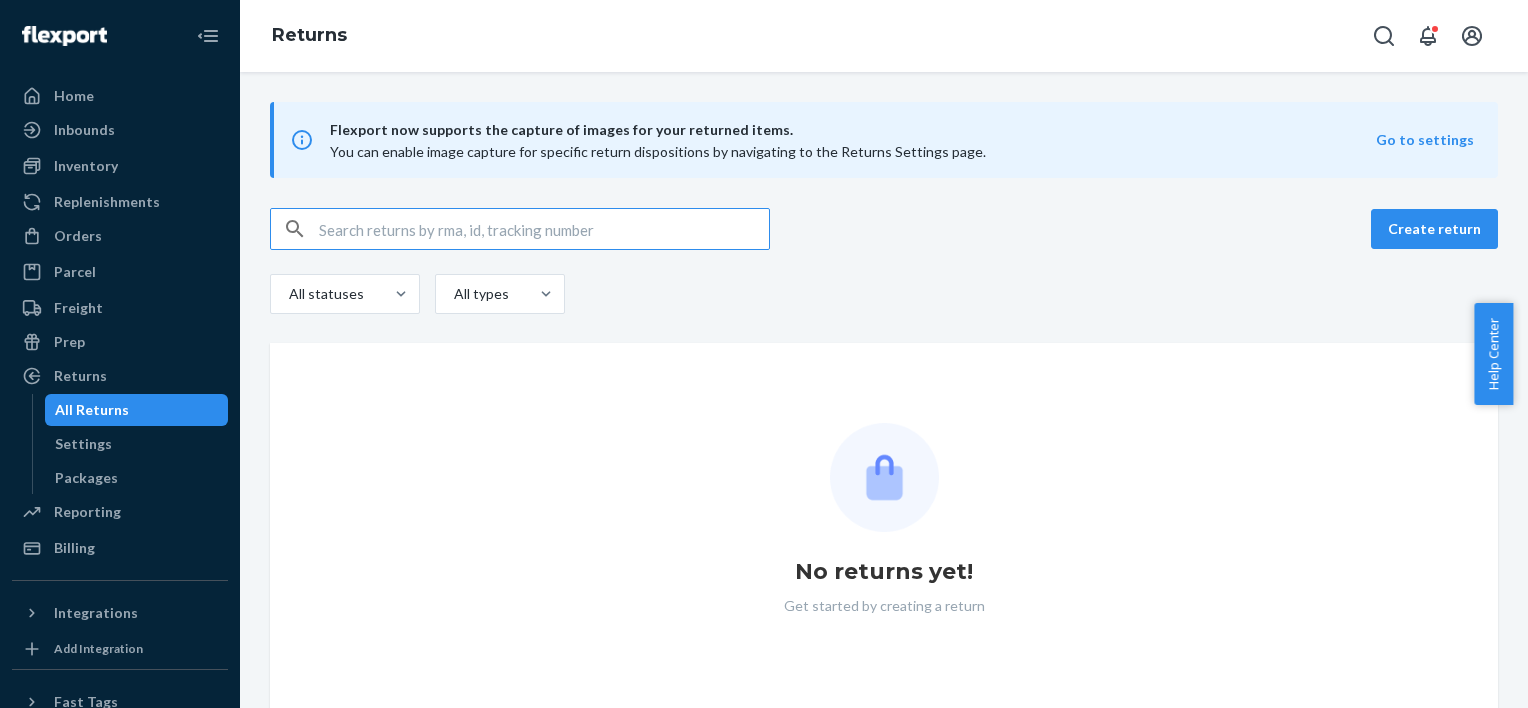 paste on "111-2783404-2969806" 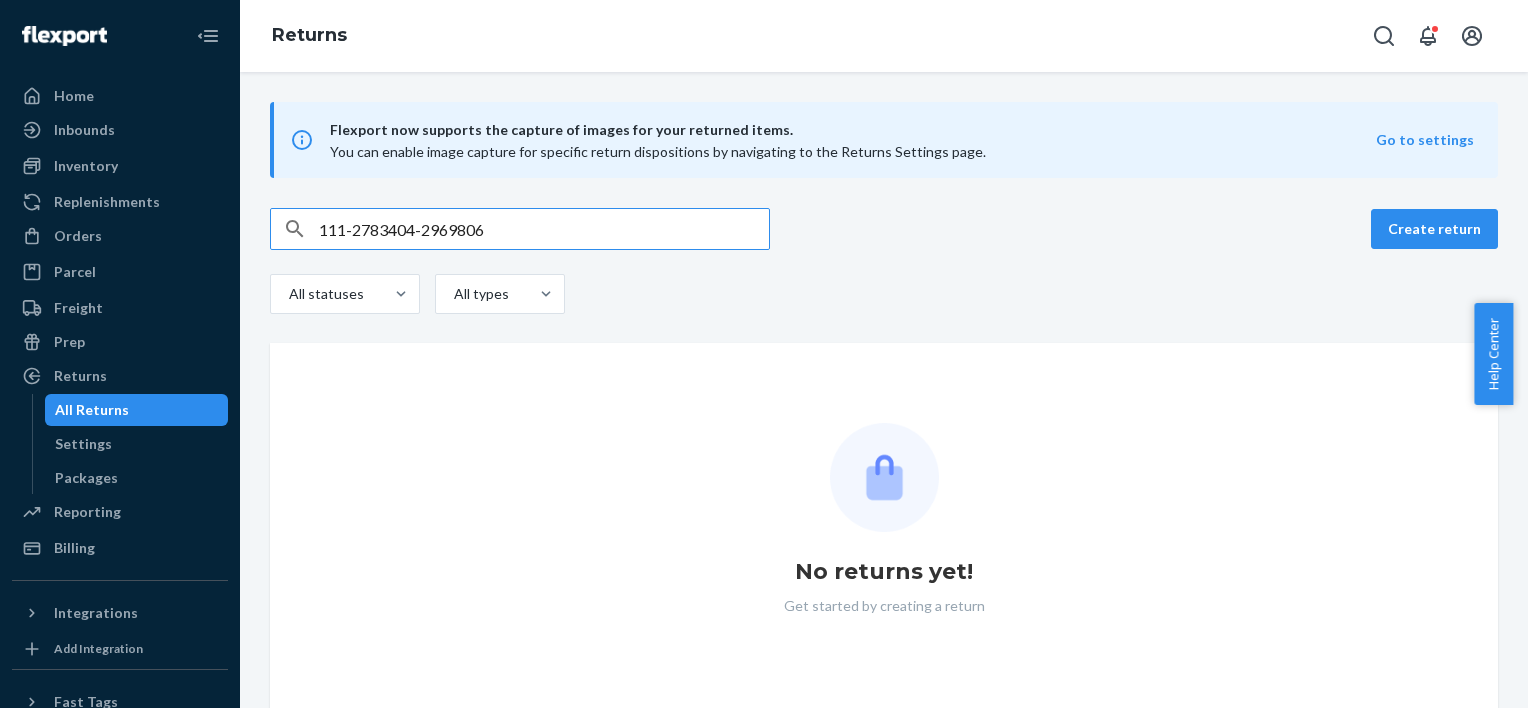 type on "111-2783404-2969806" 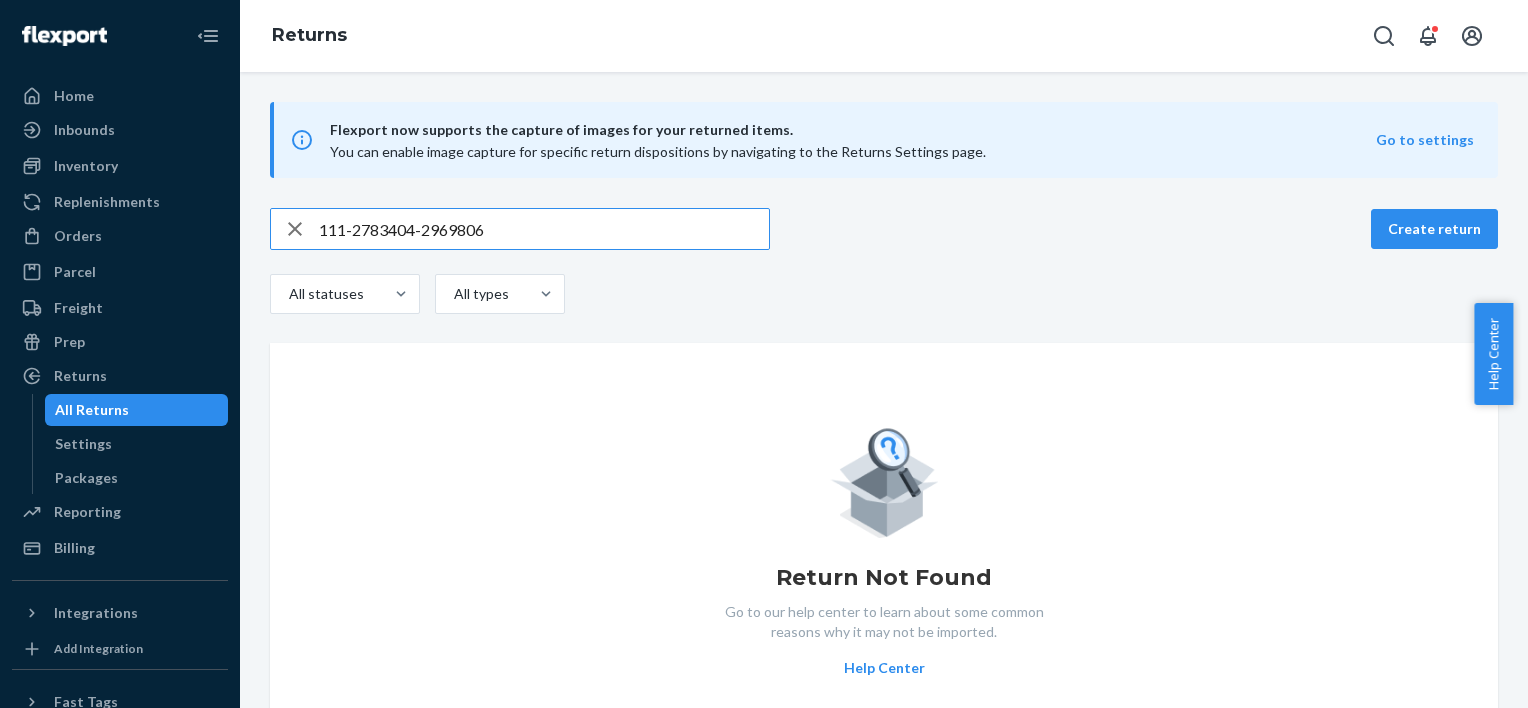click on "All Returns" at bounding box center (92, 410) 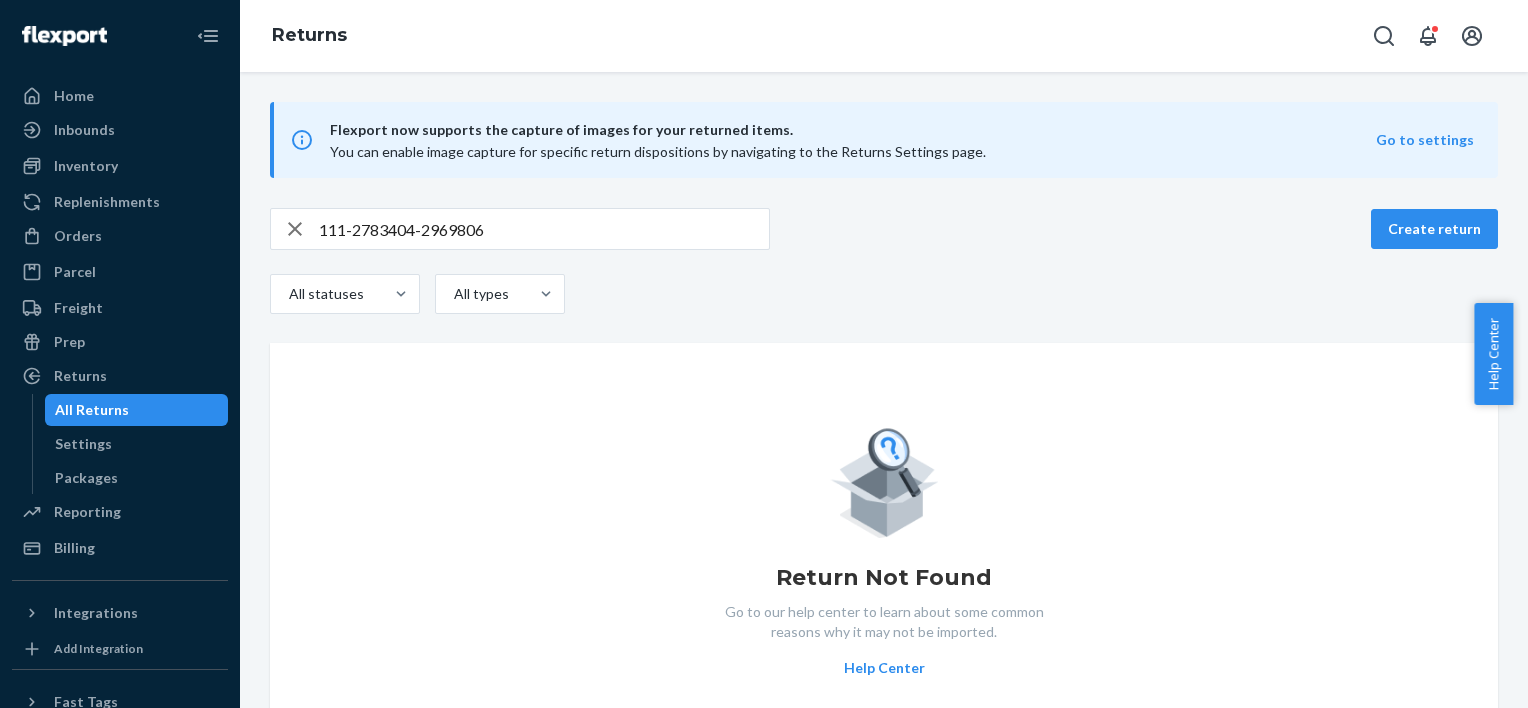click on "All Returns" at bounding box center (92, 410) 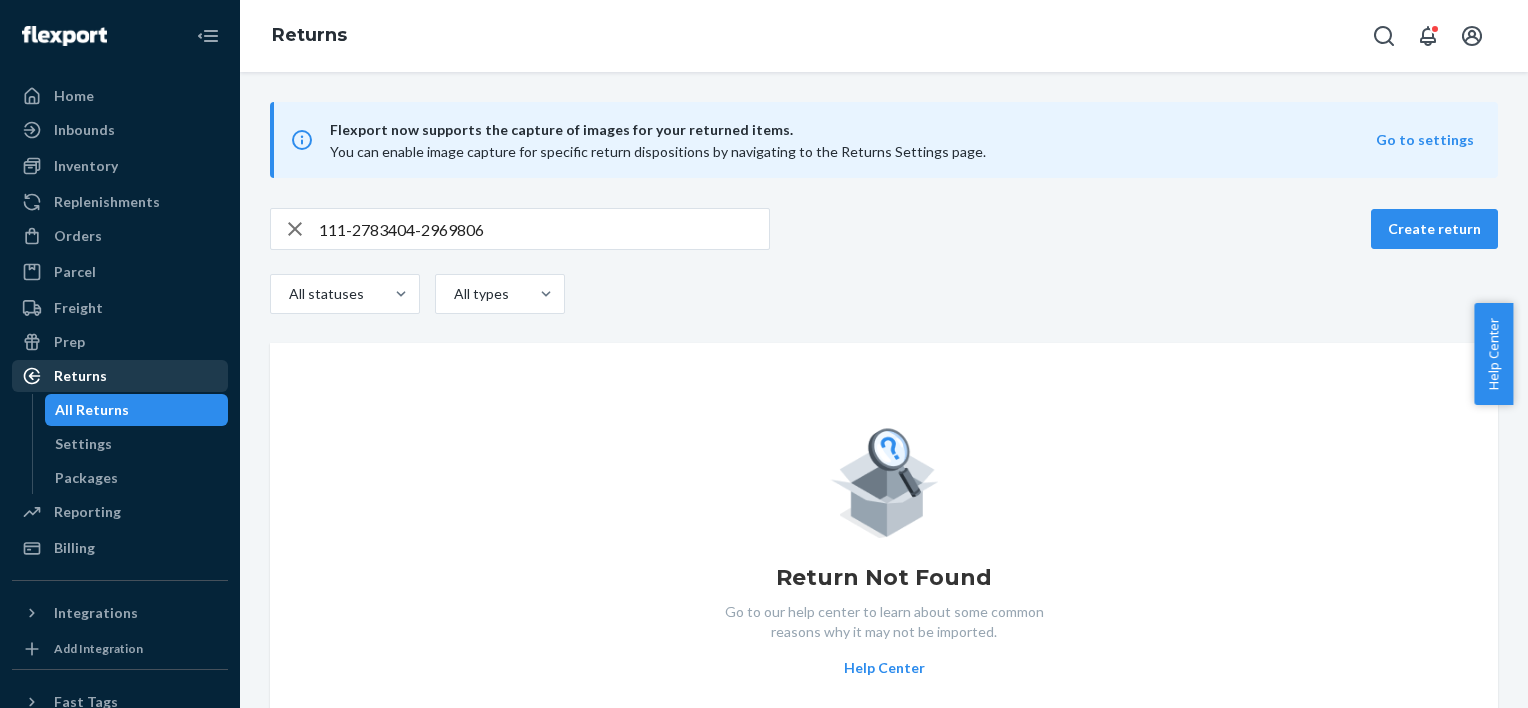 click on "Returns" at bounding box center (80, 376) 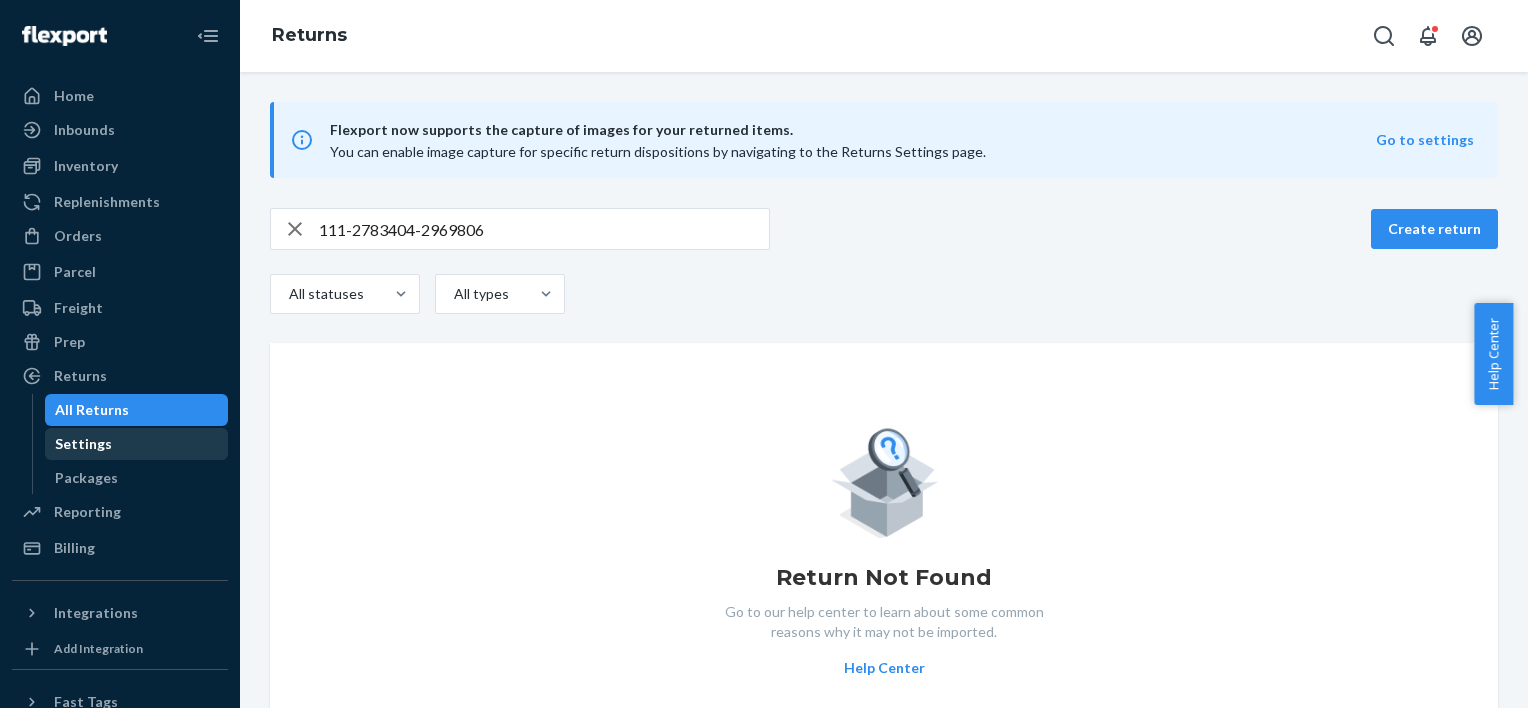 click on "Settings" at bounding box center (83, 444) 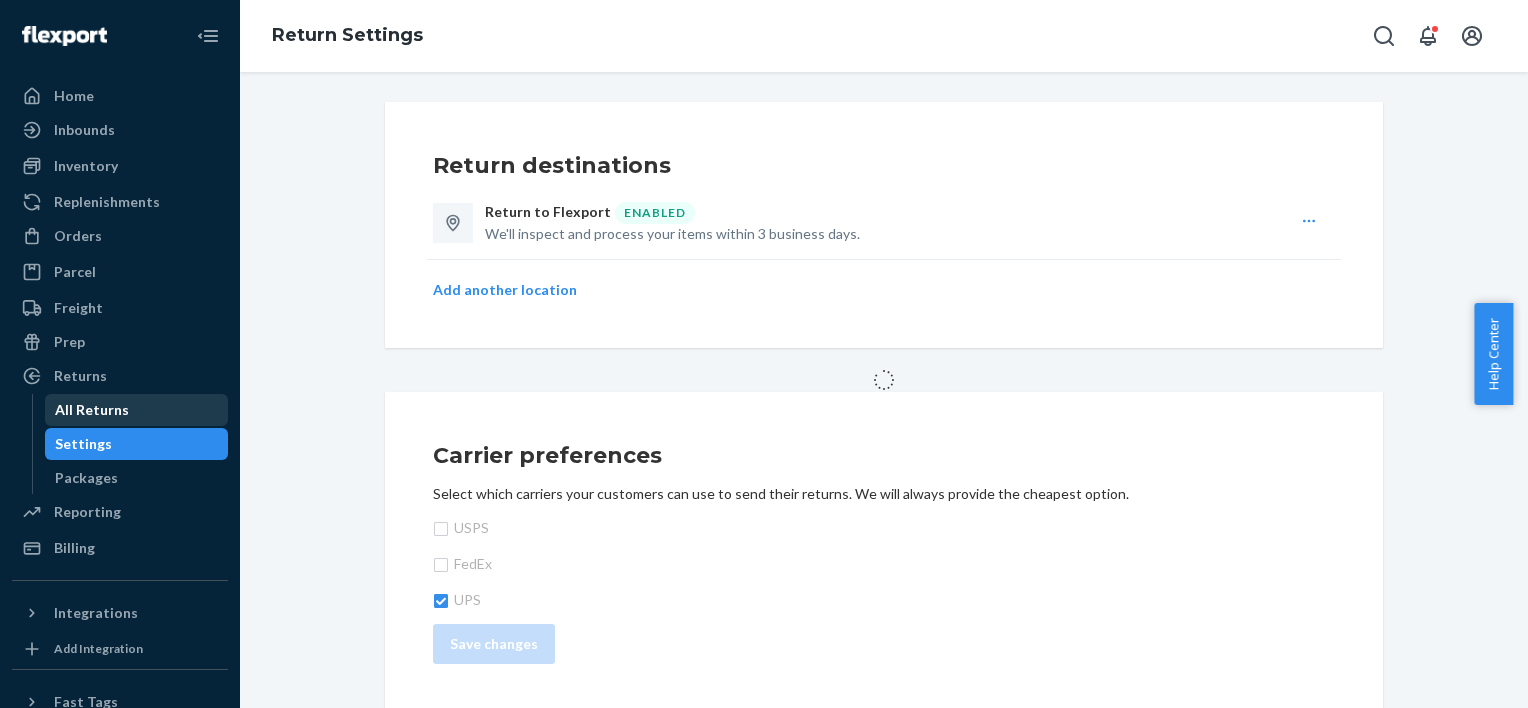 click on "All Returns" at bounding box center [92, 410] 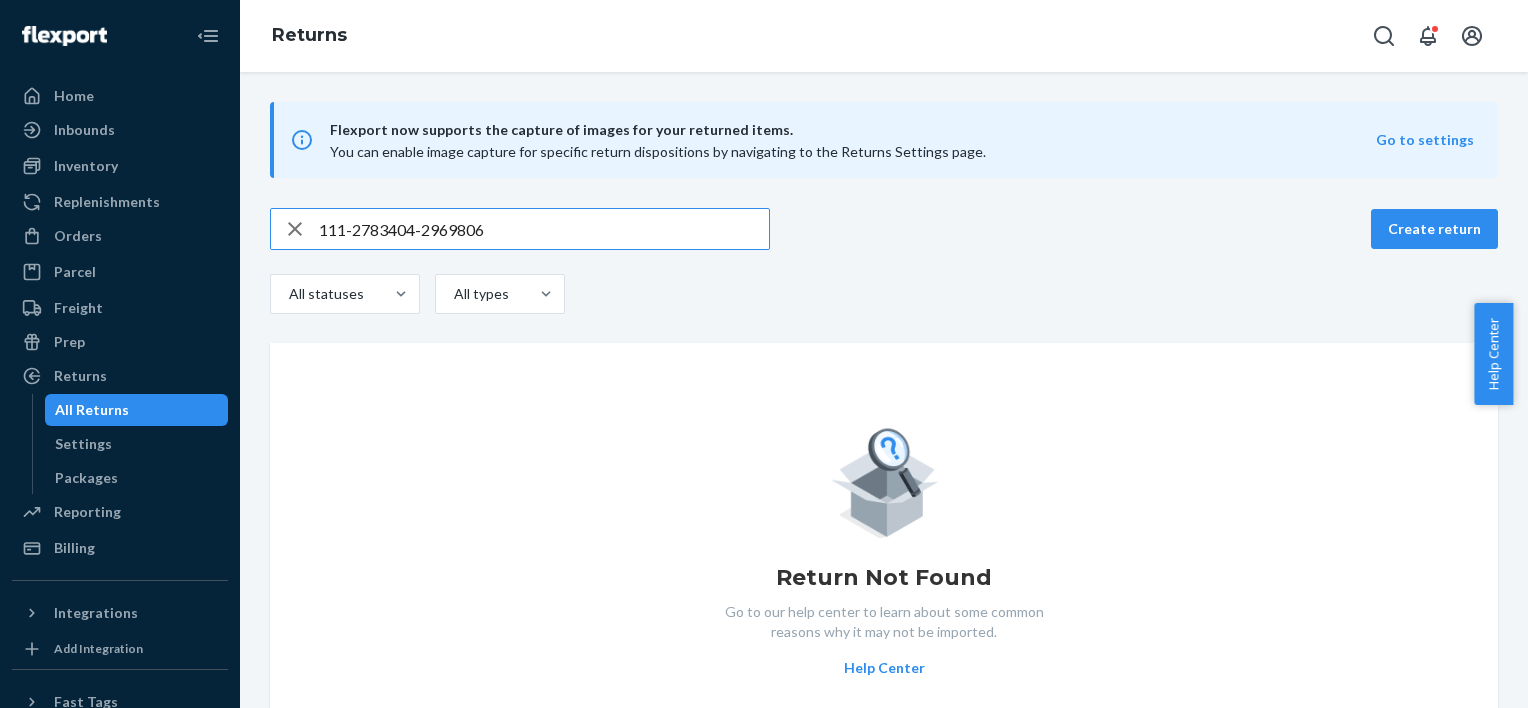 drag, startPoint x: 516, startPoint y: 238, endPoint x: 245, endPoint y: 203, distance: 273.2508 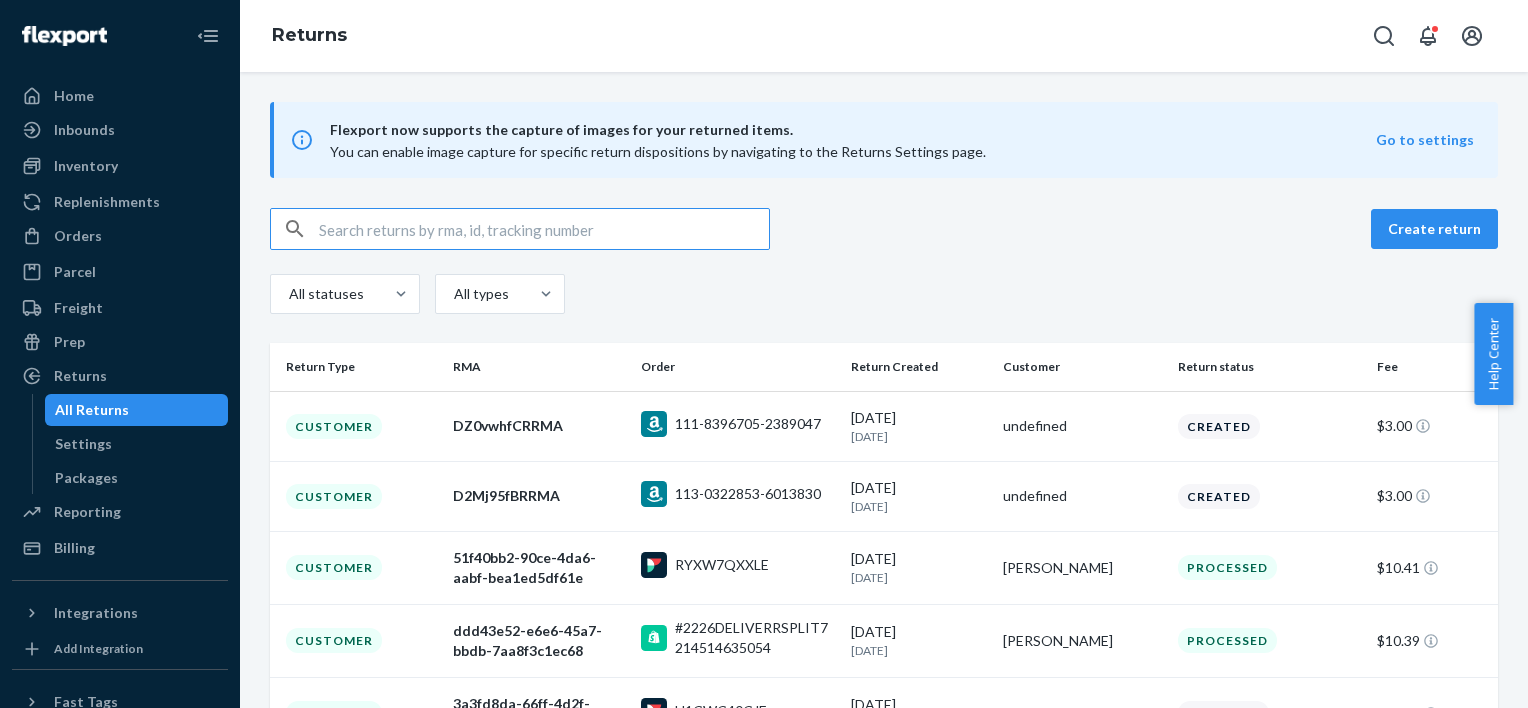 type on "111-2783404-2969806" 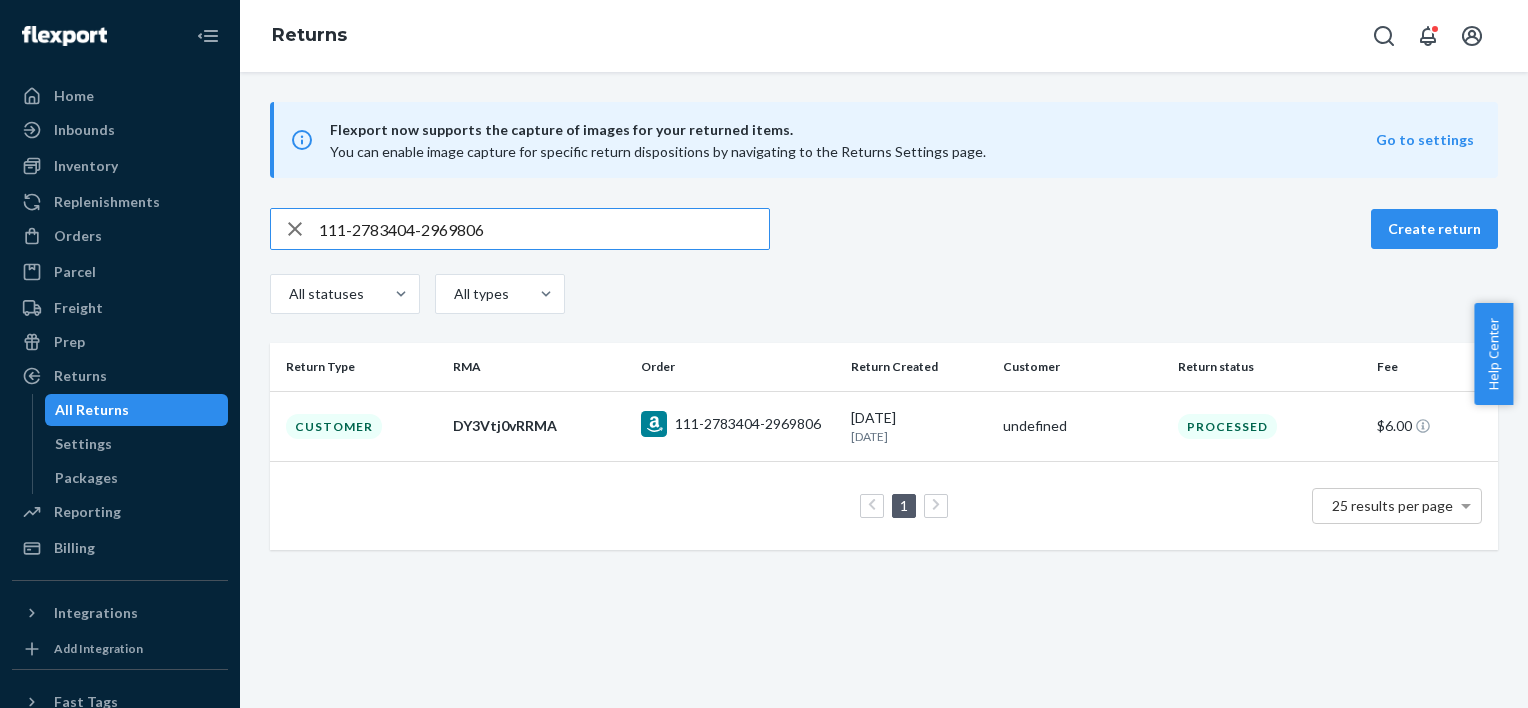 click 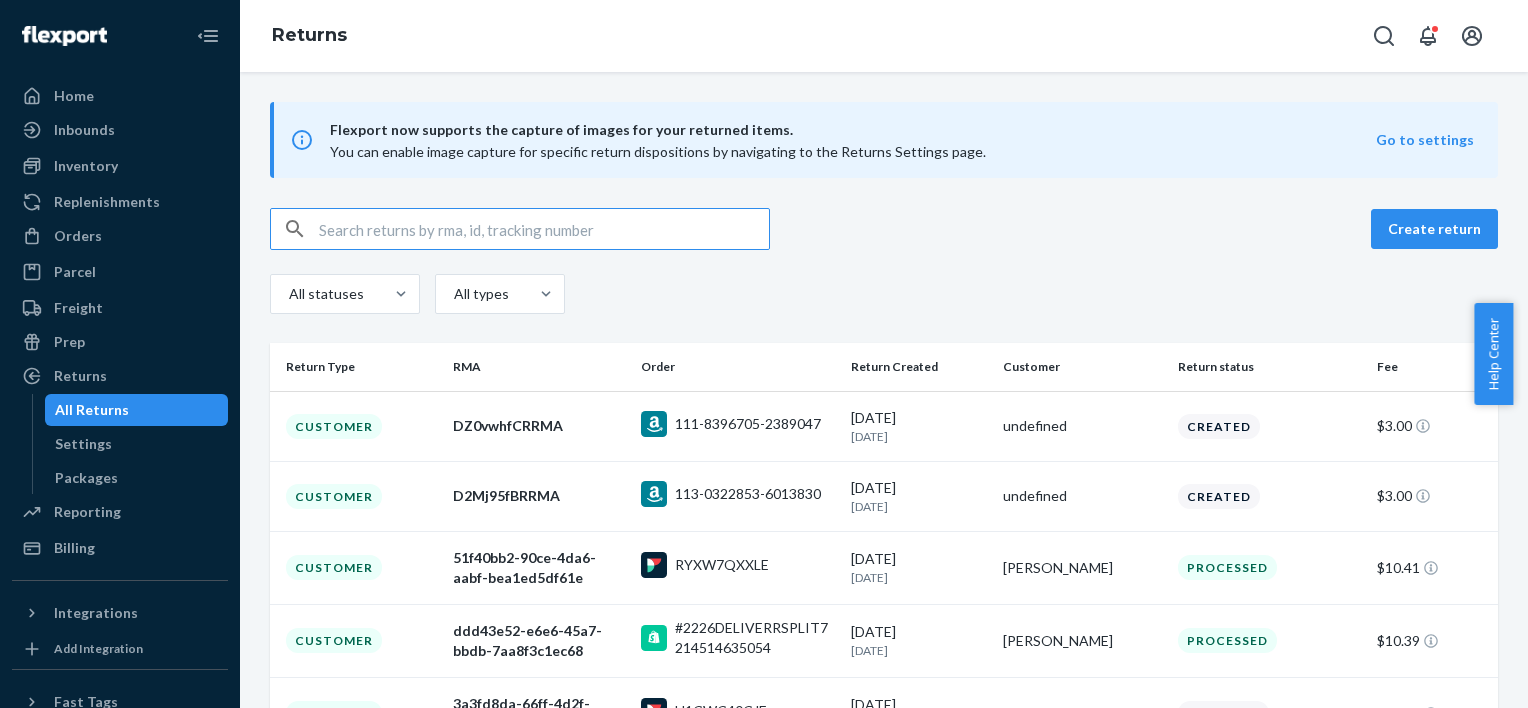 click at bounding box center (544, 229) 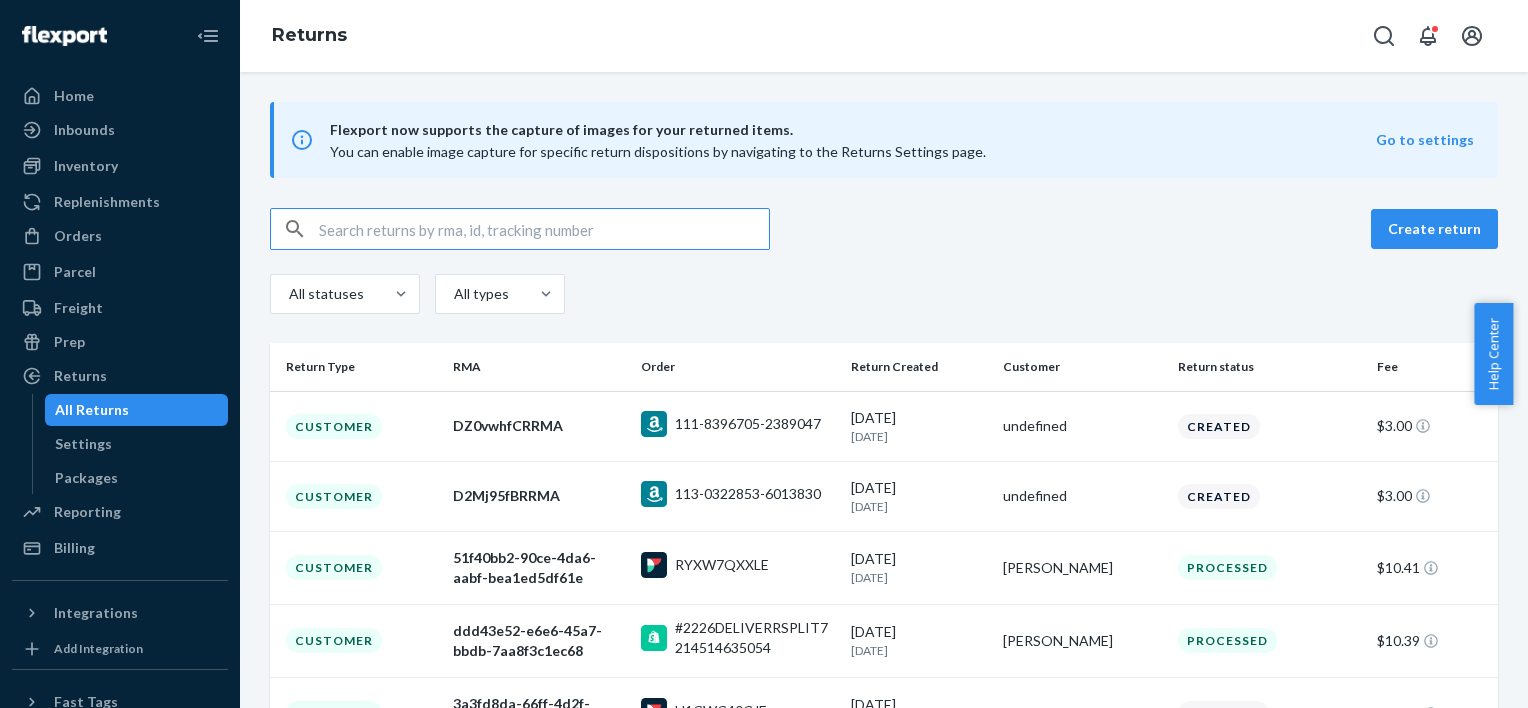 paste on "112-8414257-4060222" 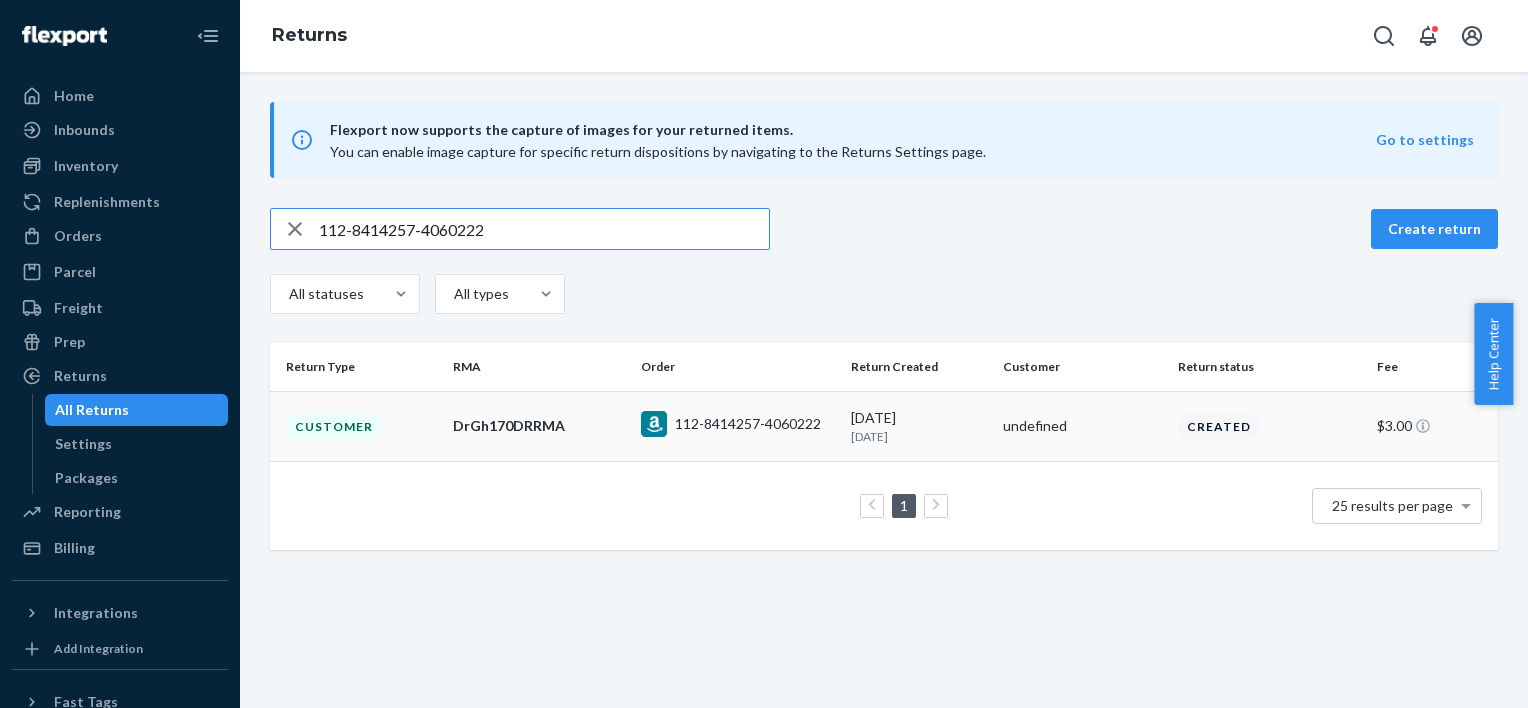 type on "112-8414257-4060222" 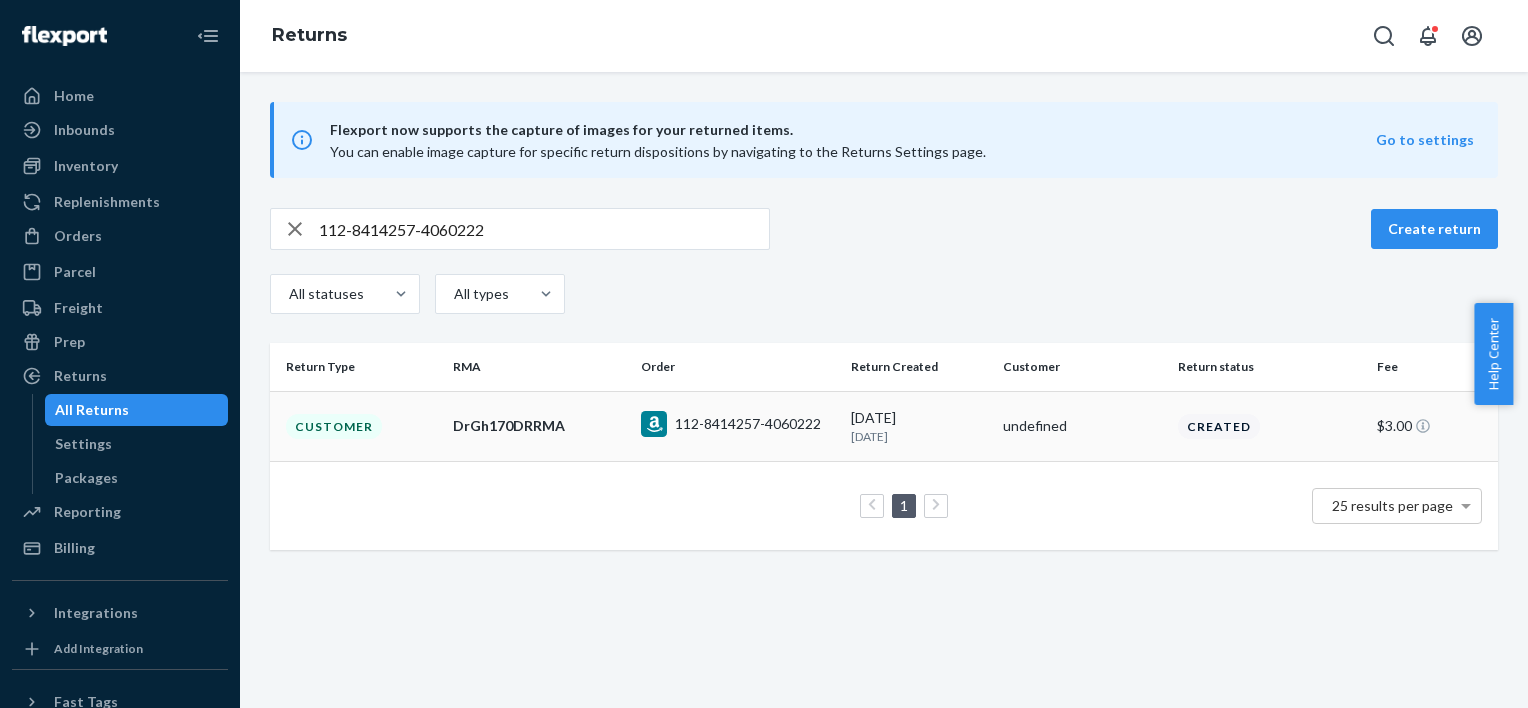 click on "undefined" at bounding box center (1082, 426) 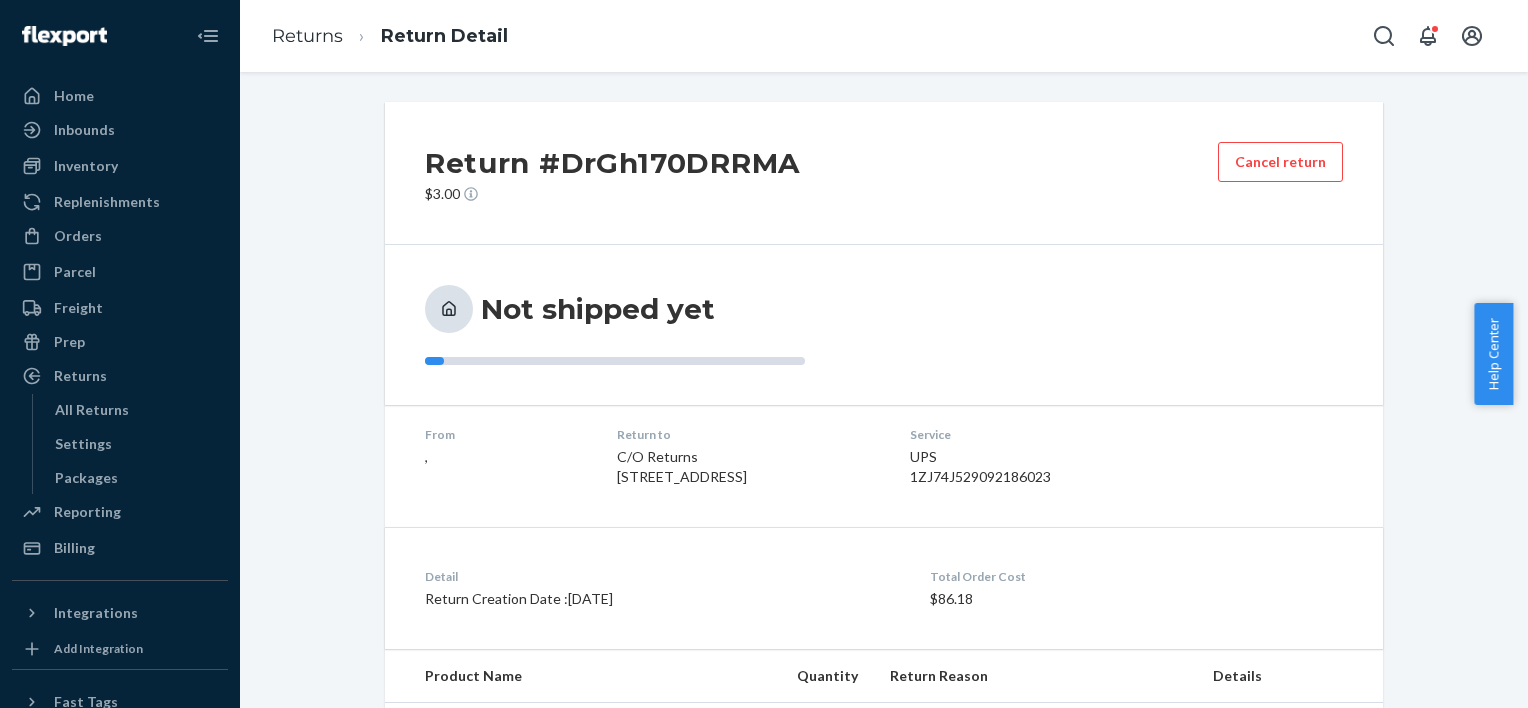 scroll, scrollTop: 136, scrollLeft: 0, axis: vertical 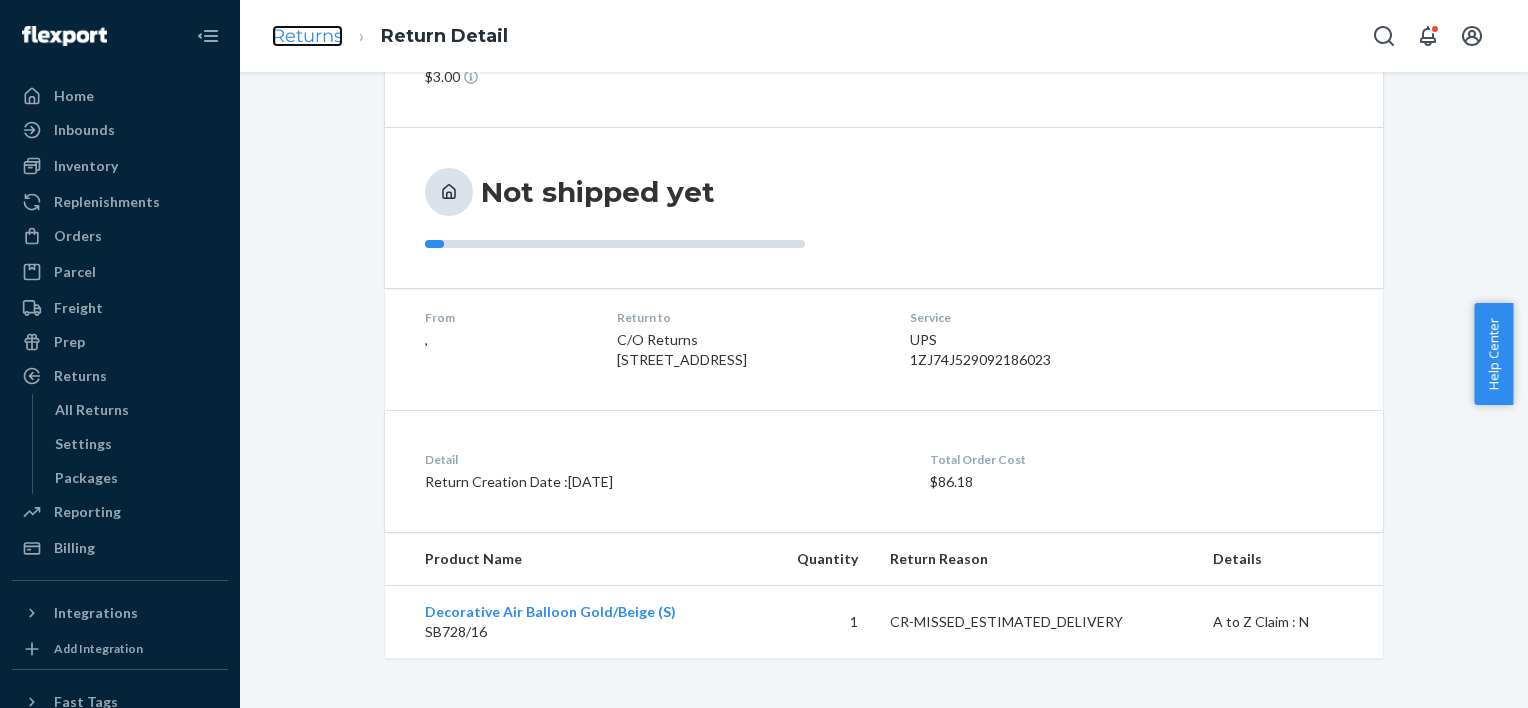 click on "Returns" at bounding box center (307, 36) 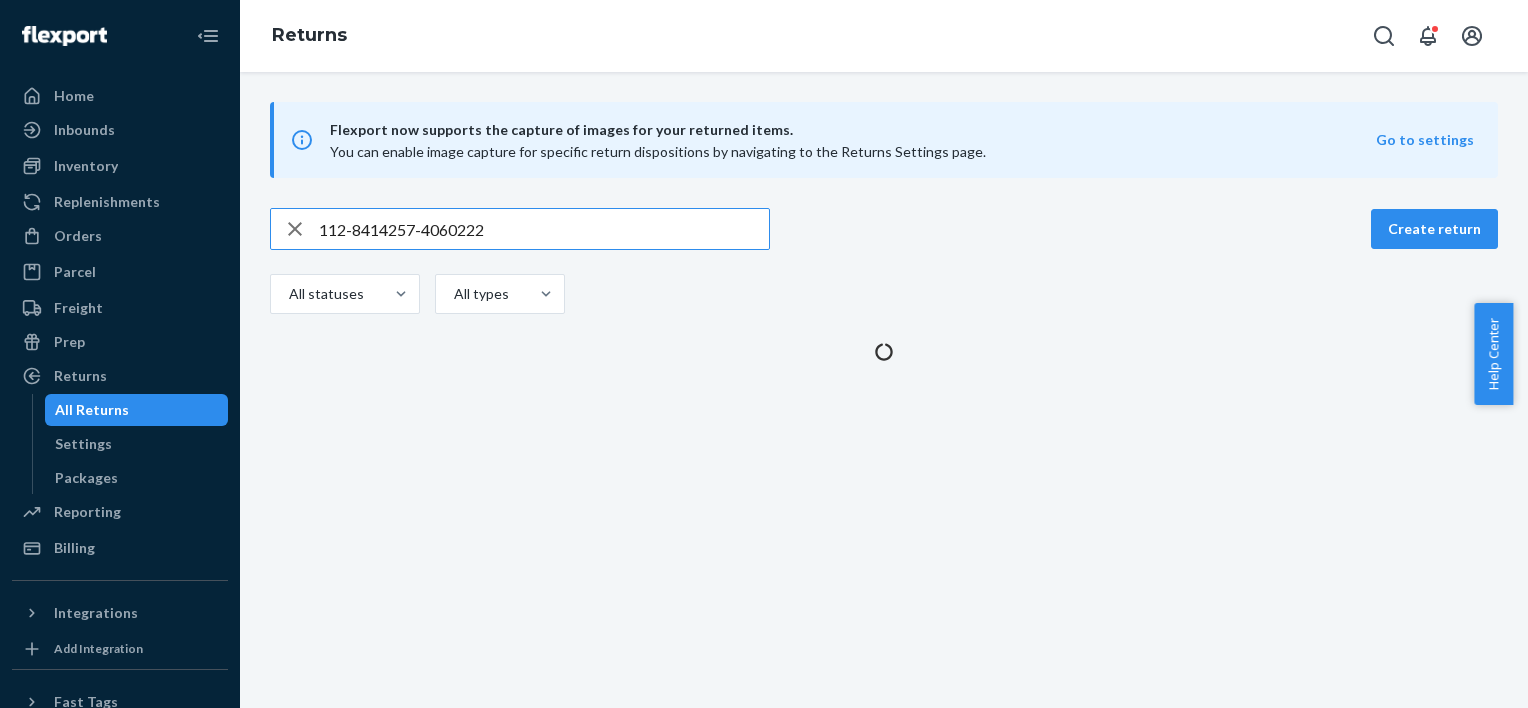 scroll, scrollTop: 0, scrollLeft: 0, axis: both 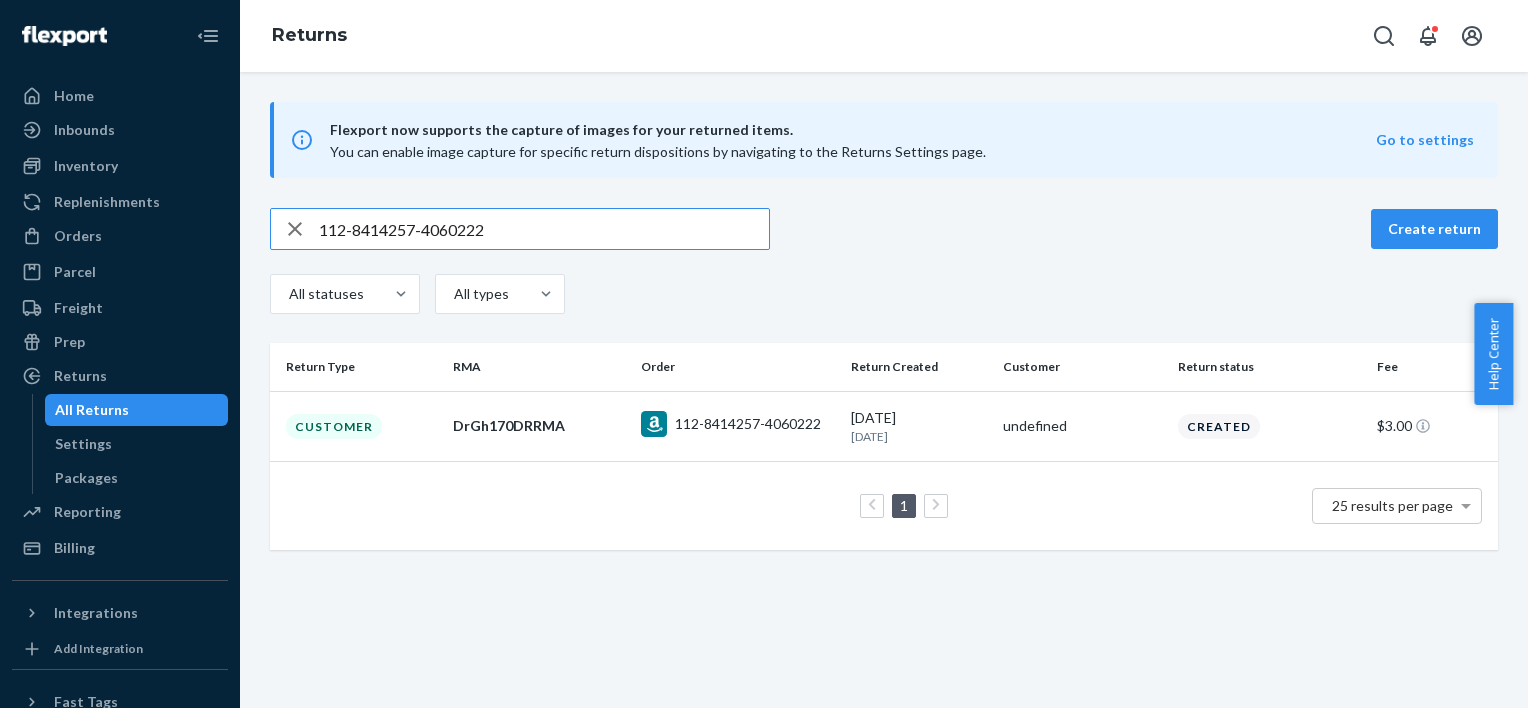 click 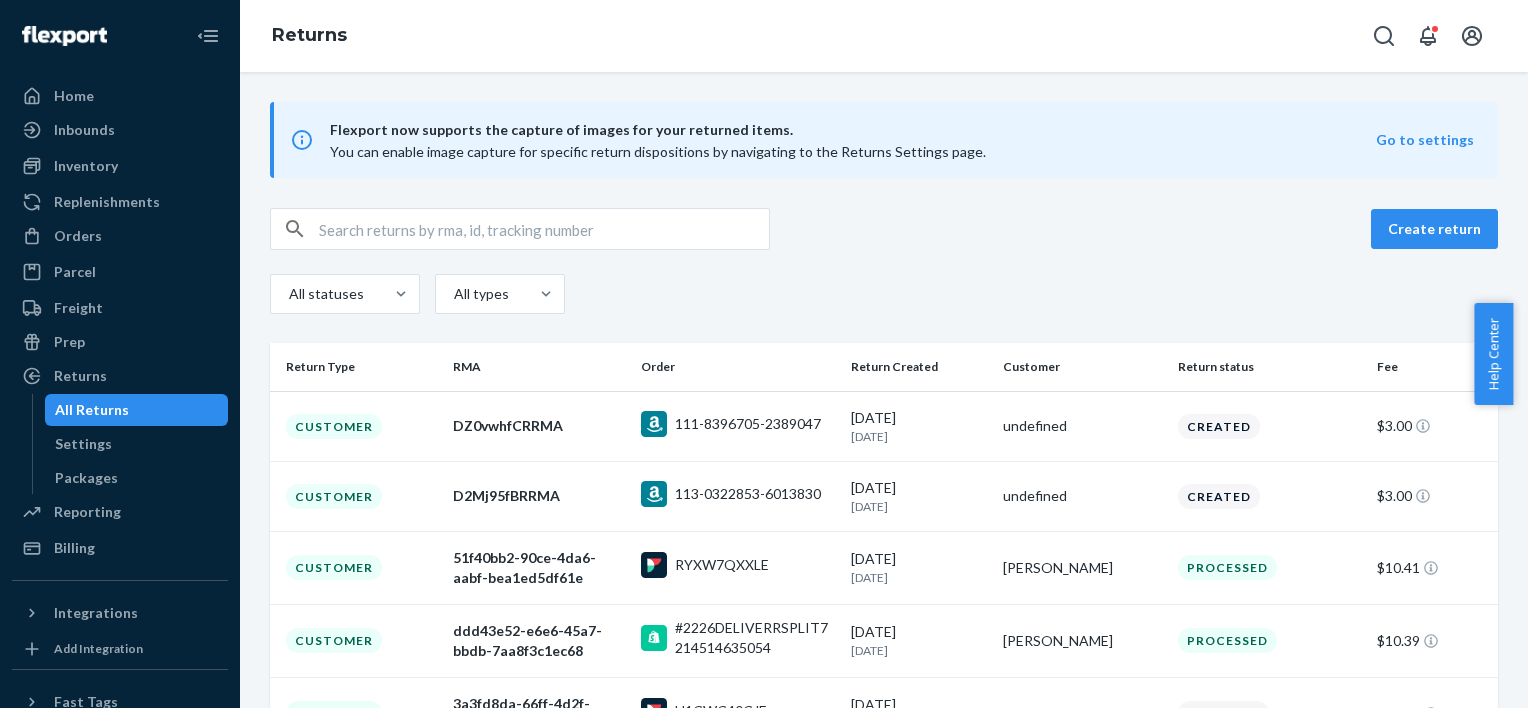 click on "Create return" at bounding box center (884, 229) 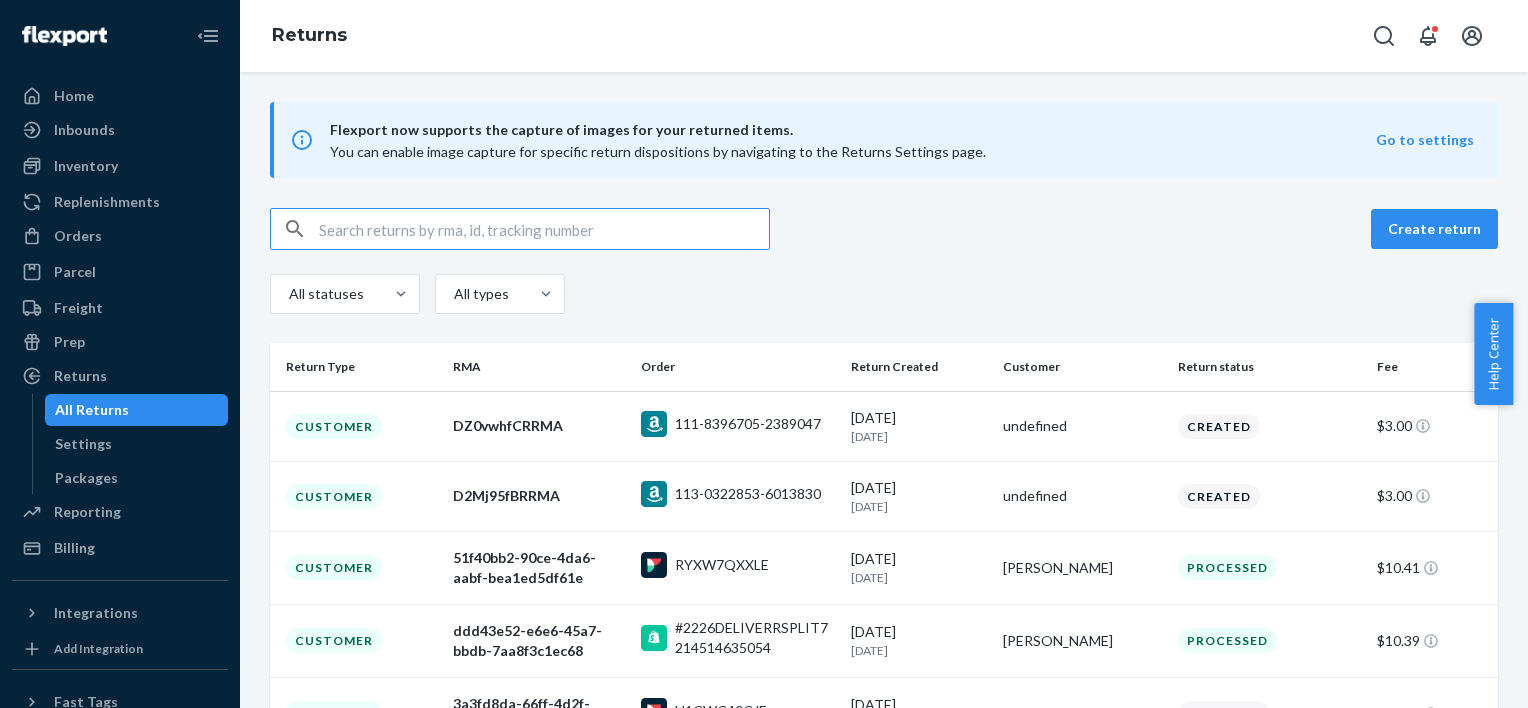 click at bounding box center [544, 229] 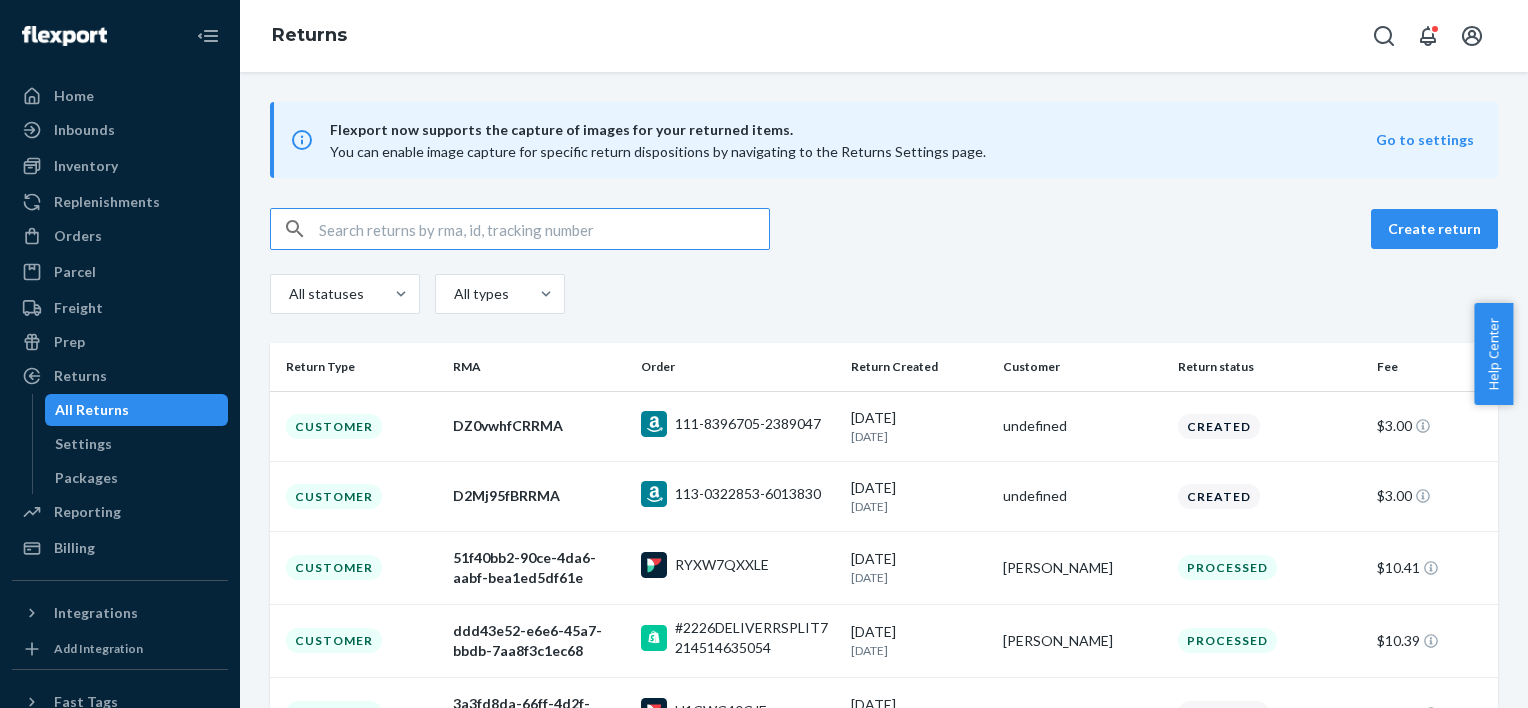 paste on "111-5394642-9453859" 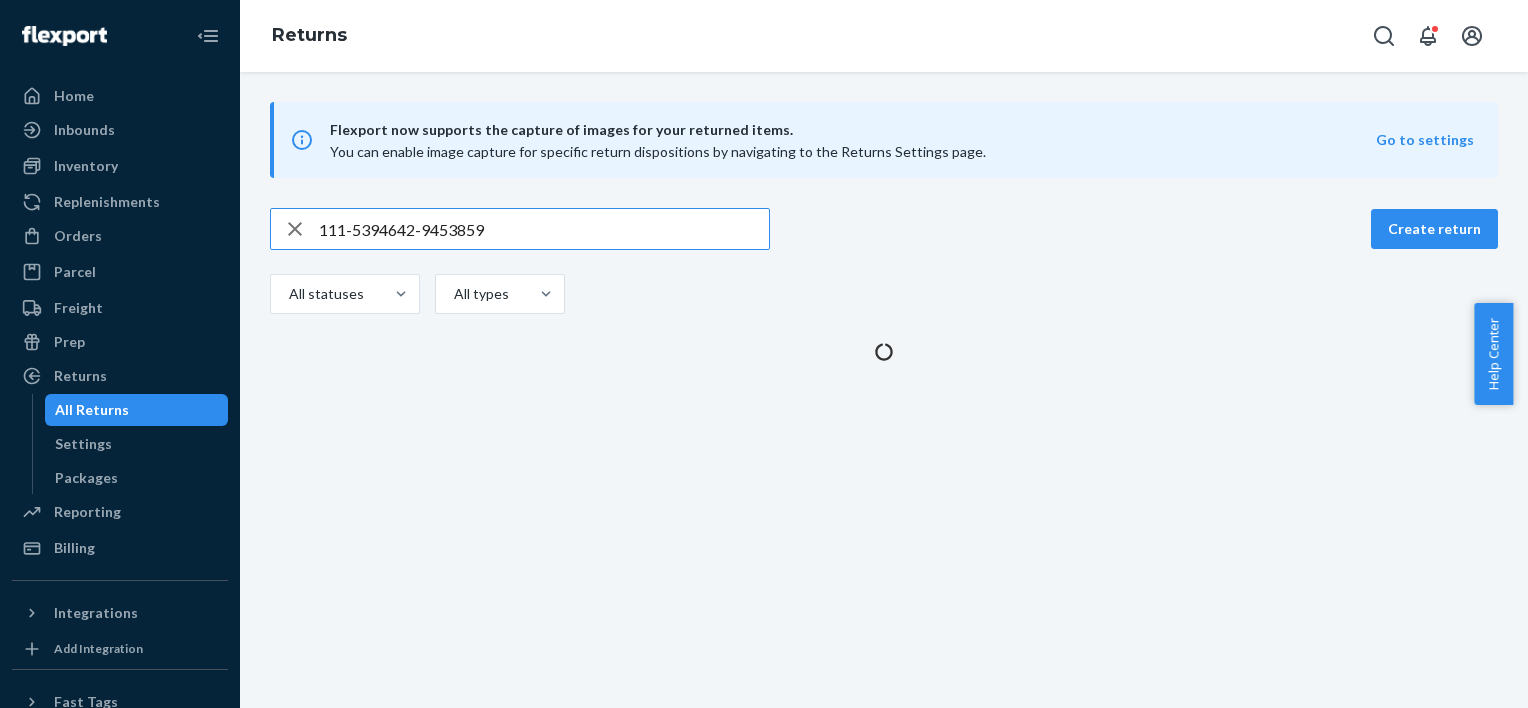 type on "111-5394642-9453859" 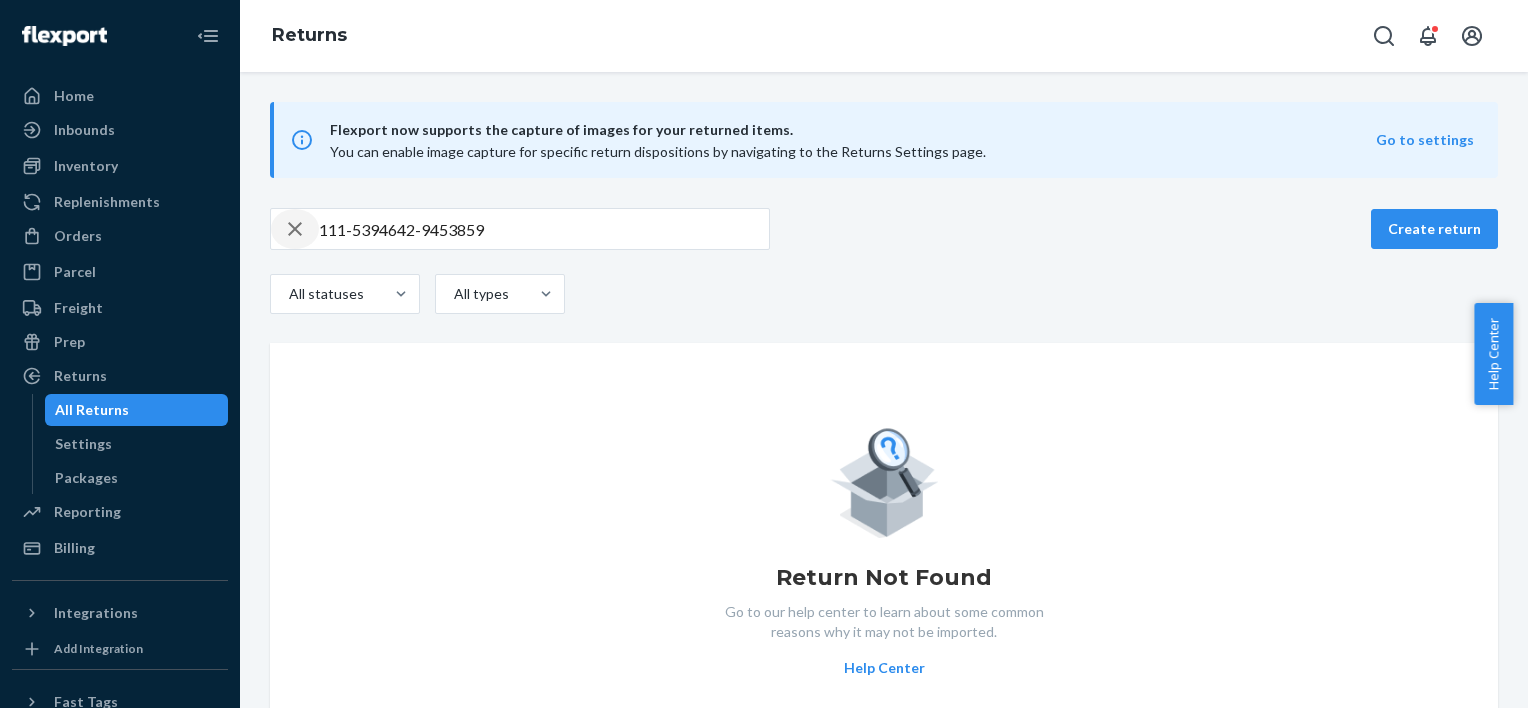click 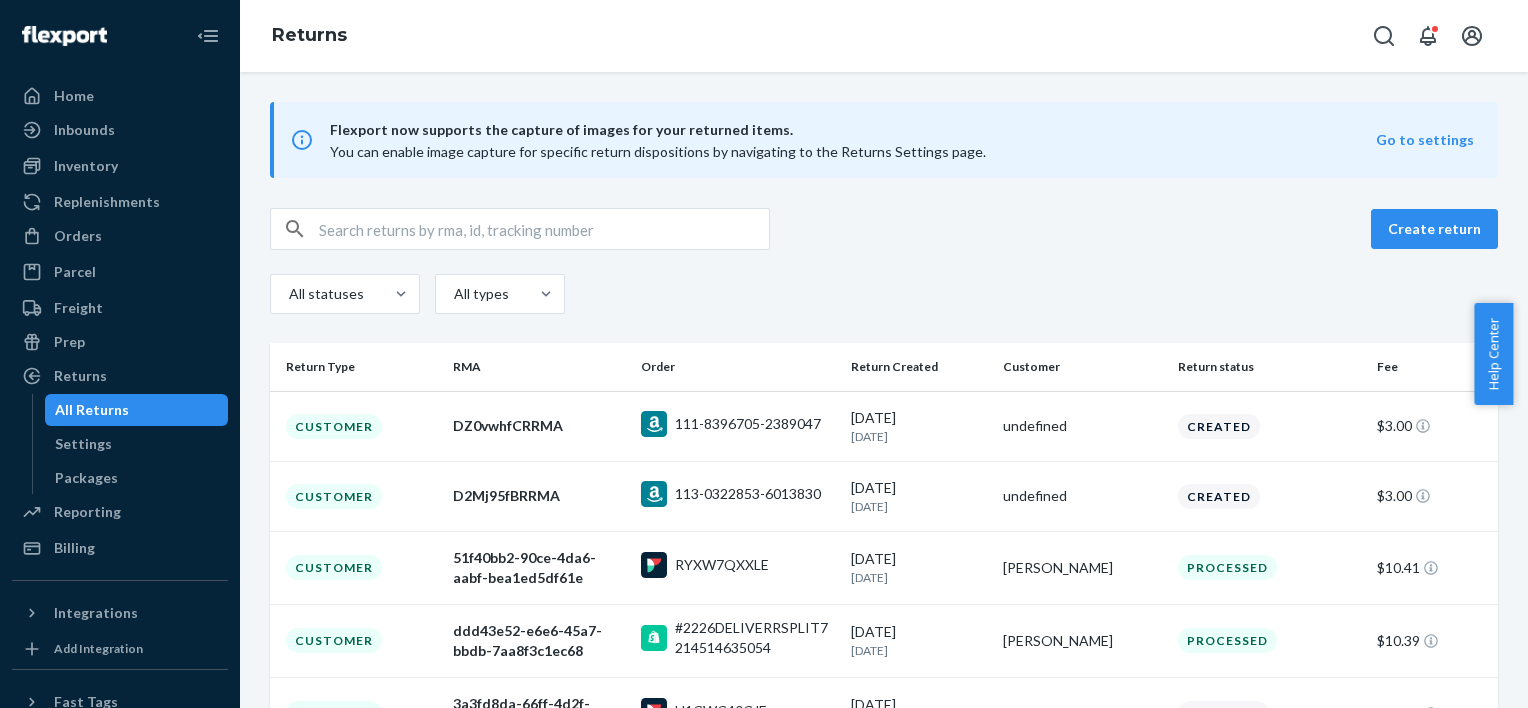 click at bounding box center (544, 229) 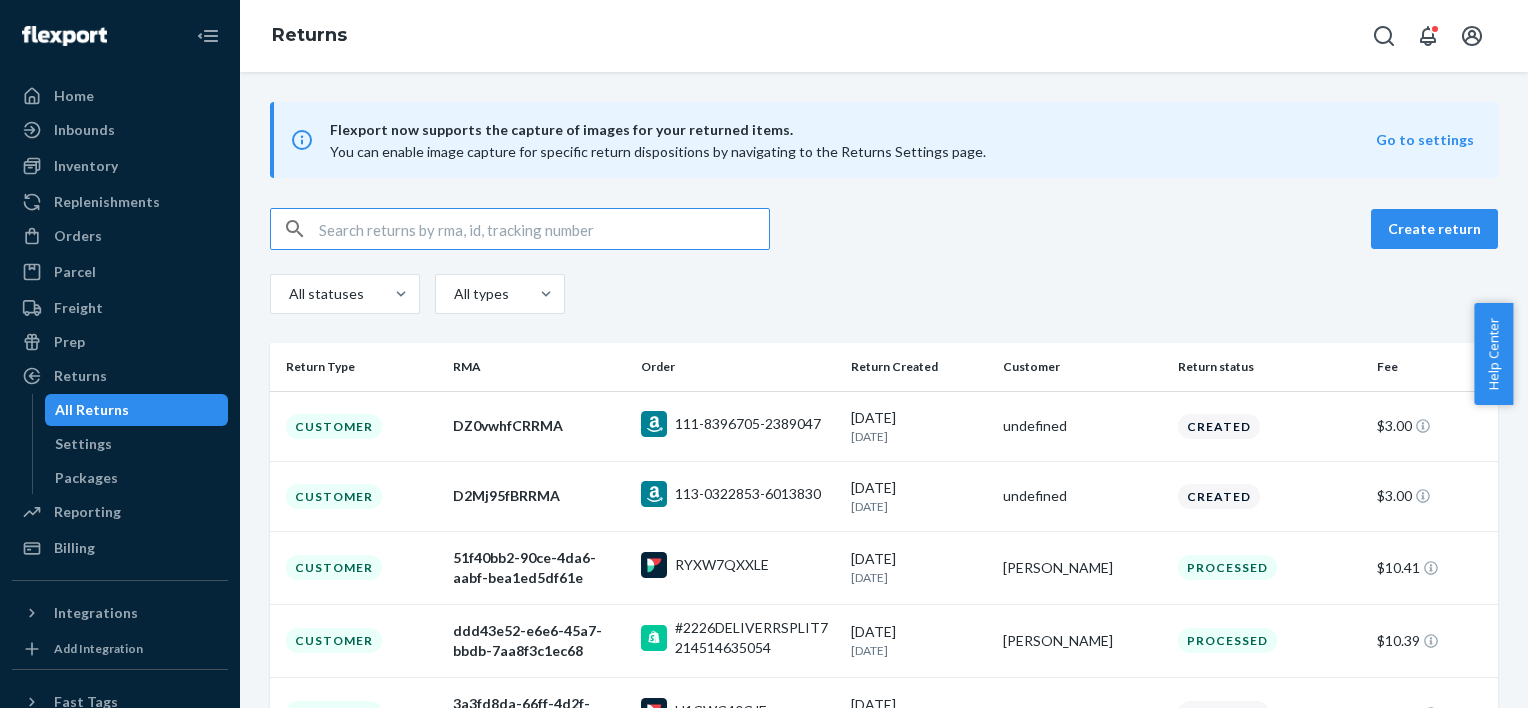paste on "111-5394642-9453859" 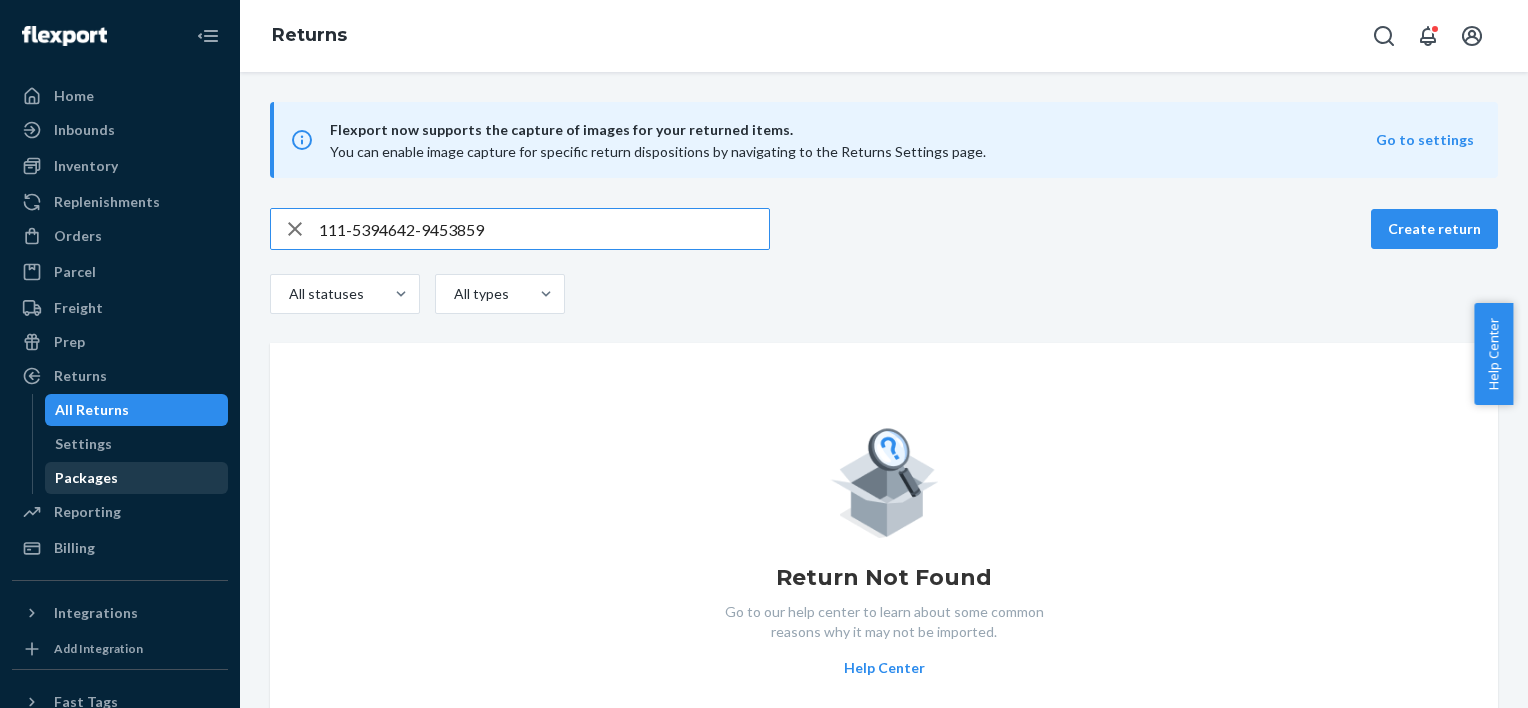 type on "111-5394642-9453859" 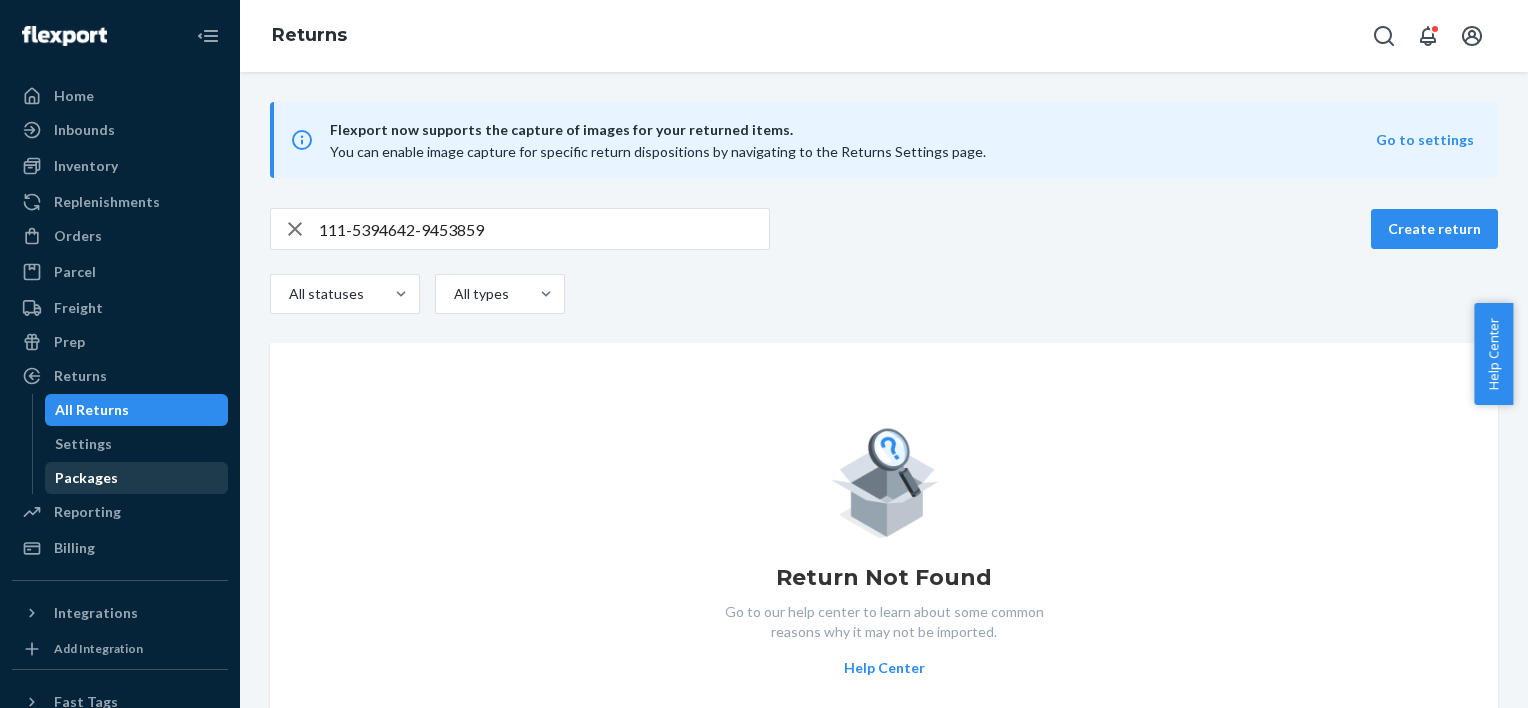 click on "Packages" at bounding box center [137, 478] 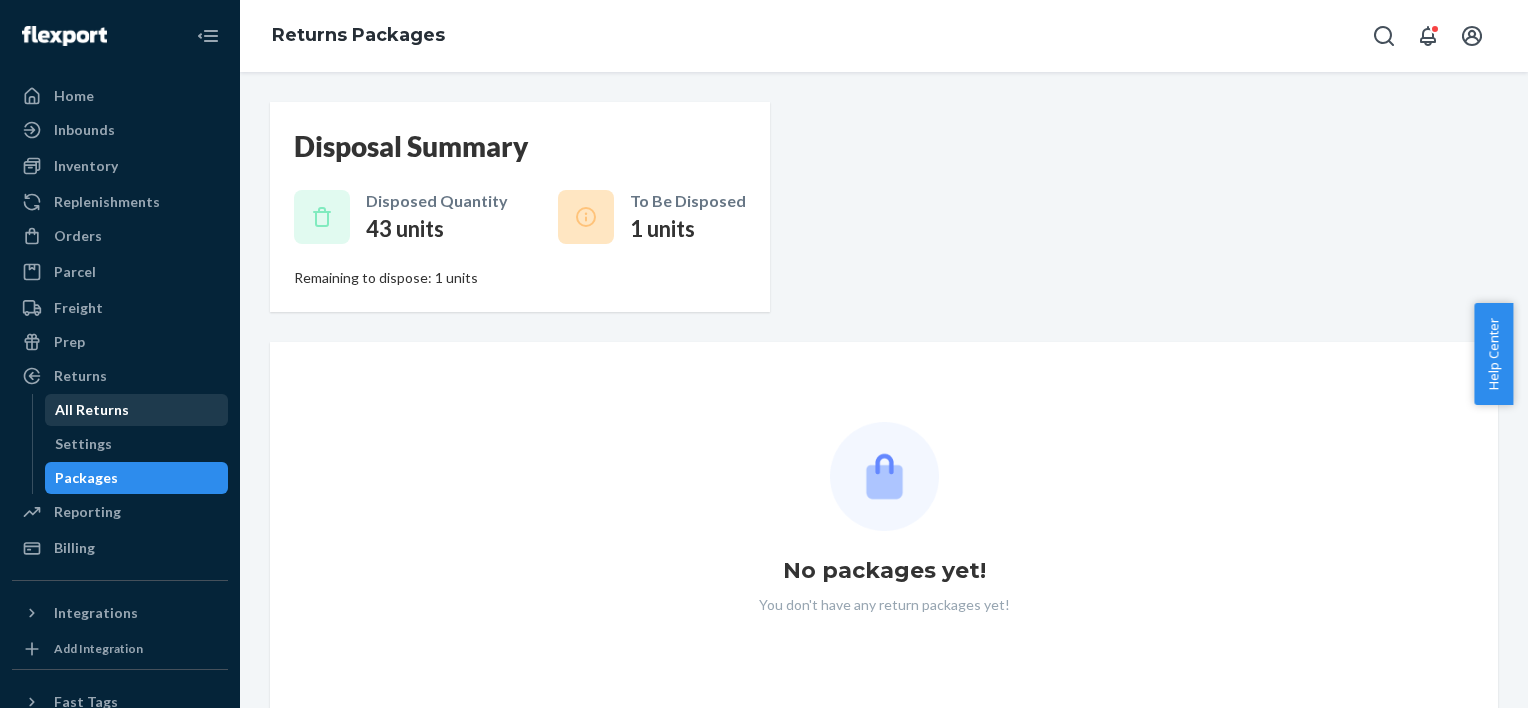 click on "All Returns" at bounding box center (137, 410) 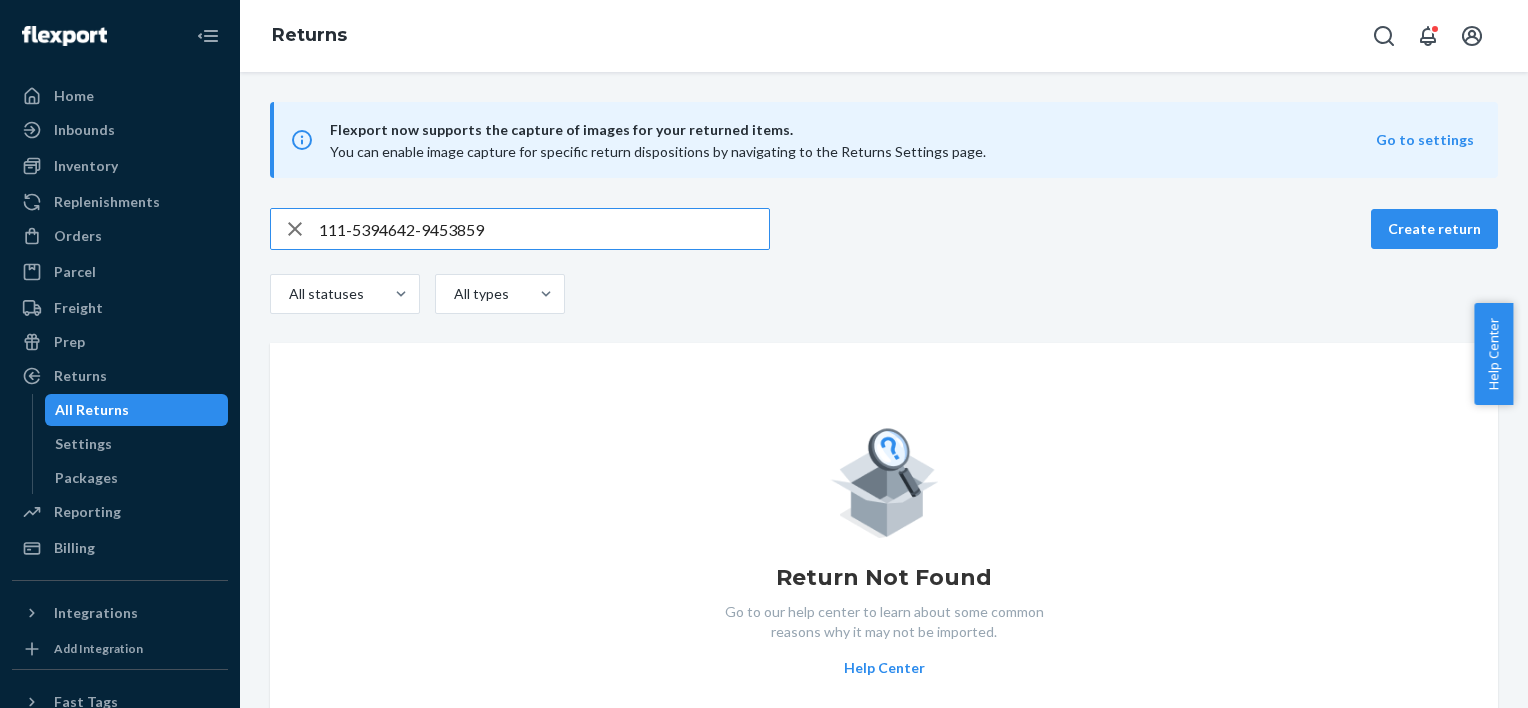 click 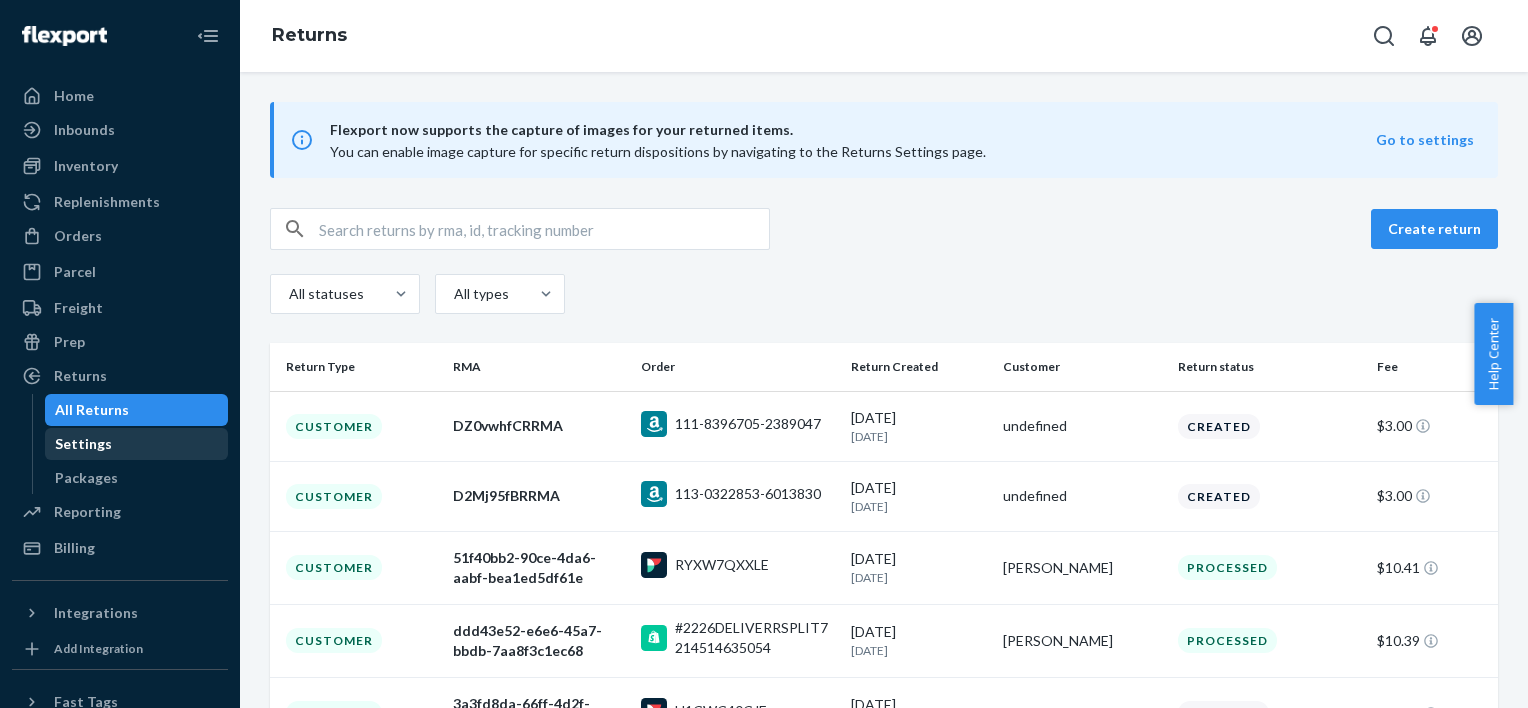 click on "Settings" at bounding box center (83, 444) 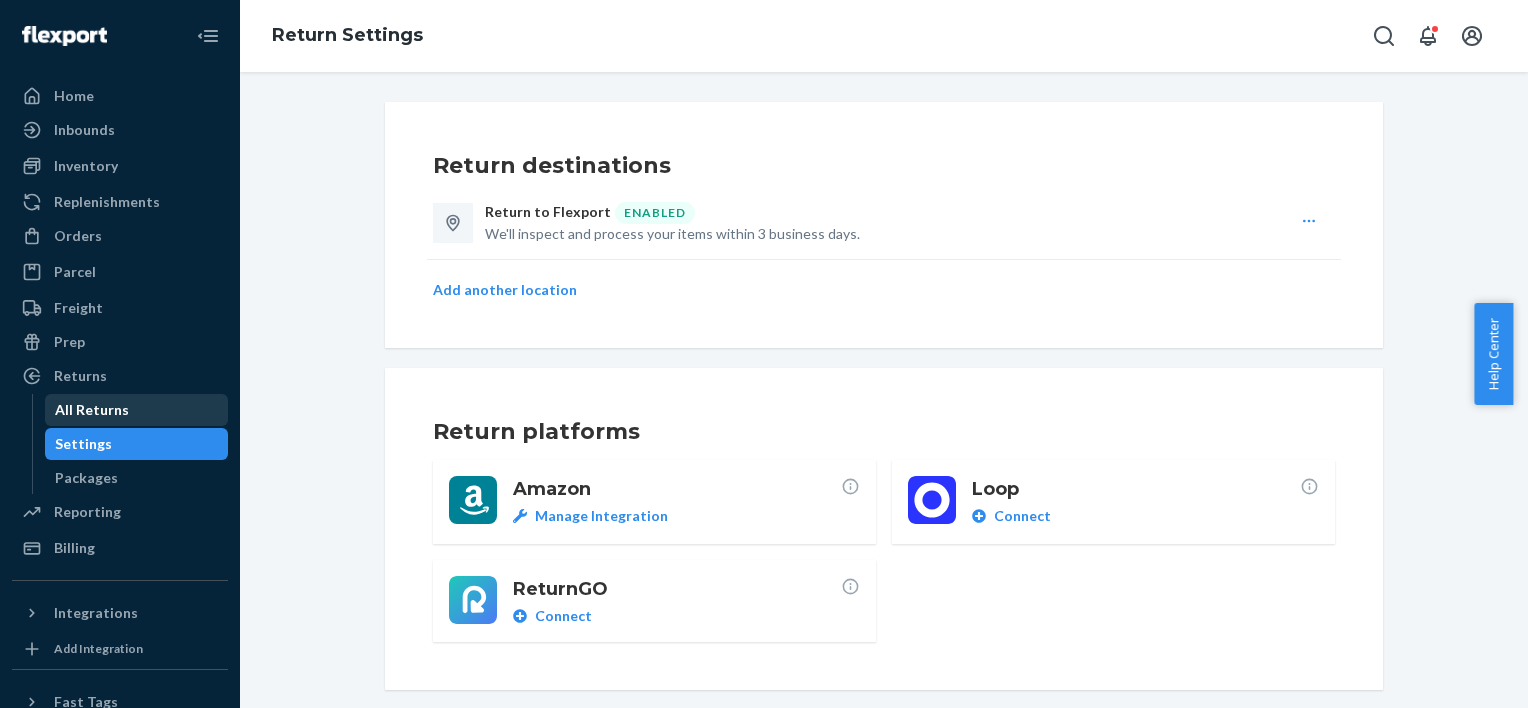 click on "All Returns" at bounding box center (92, 410) 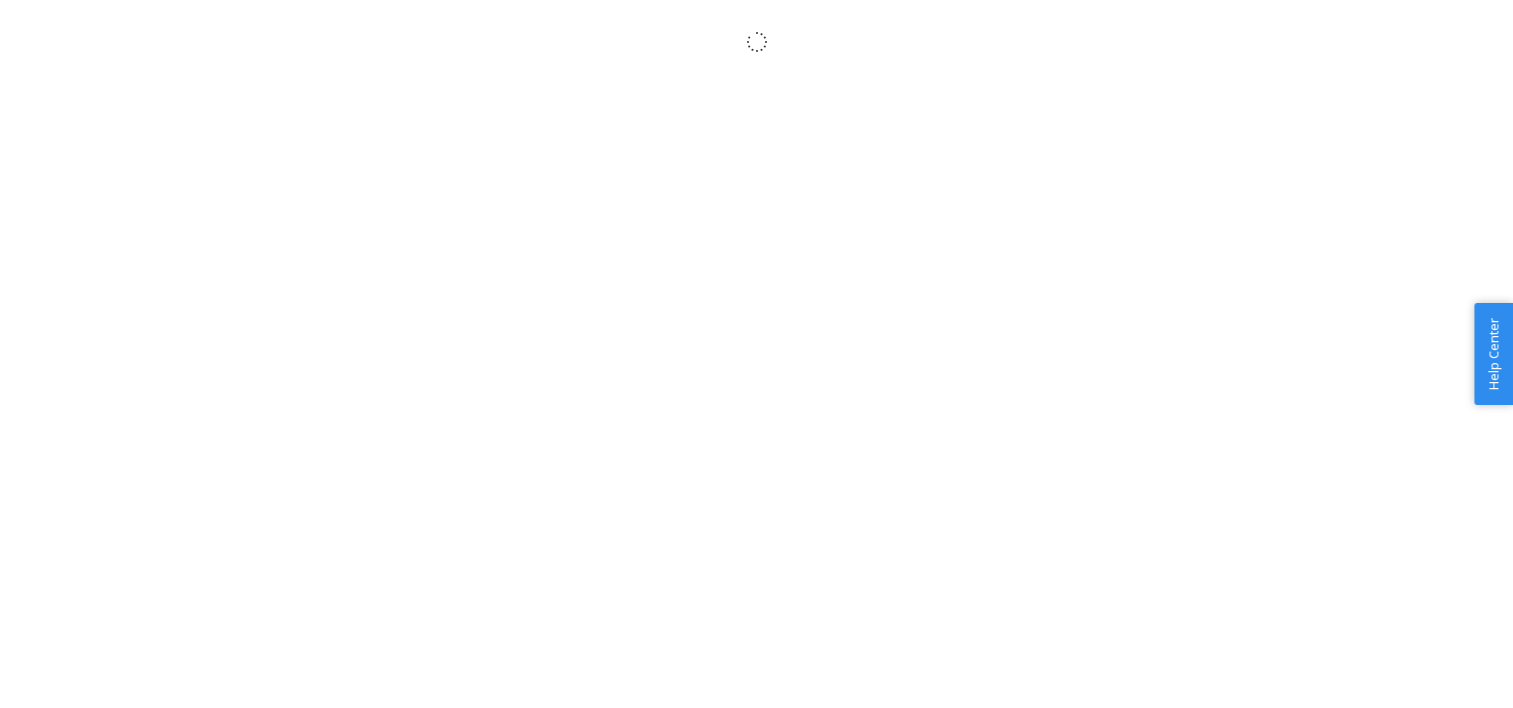 scroll, scrollTop: 0, scrollLeft: 0, axis: both 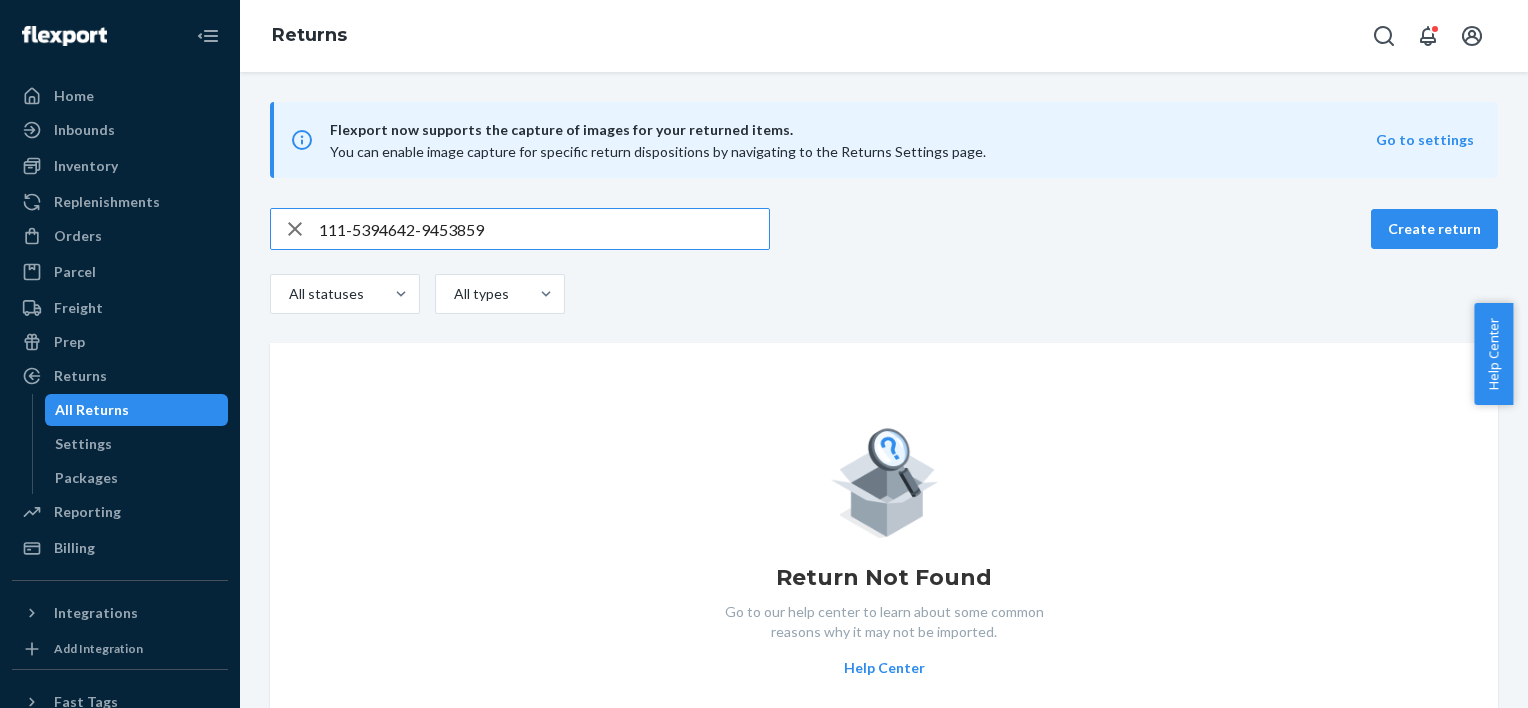 type on "111-5394642-9453859" 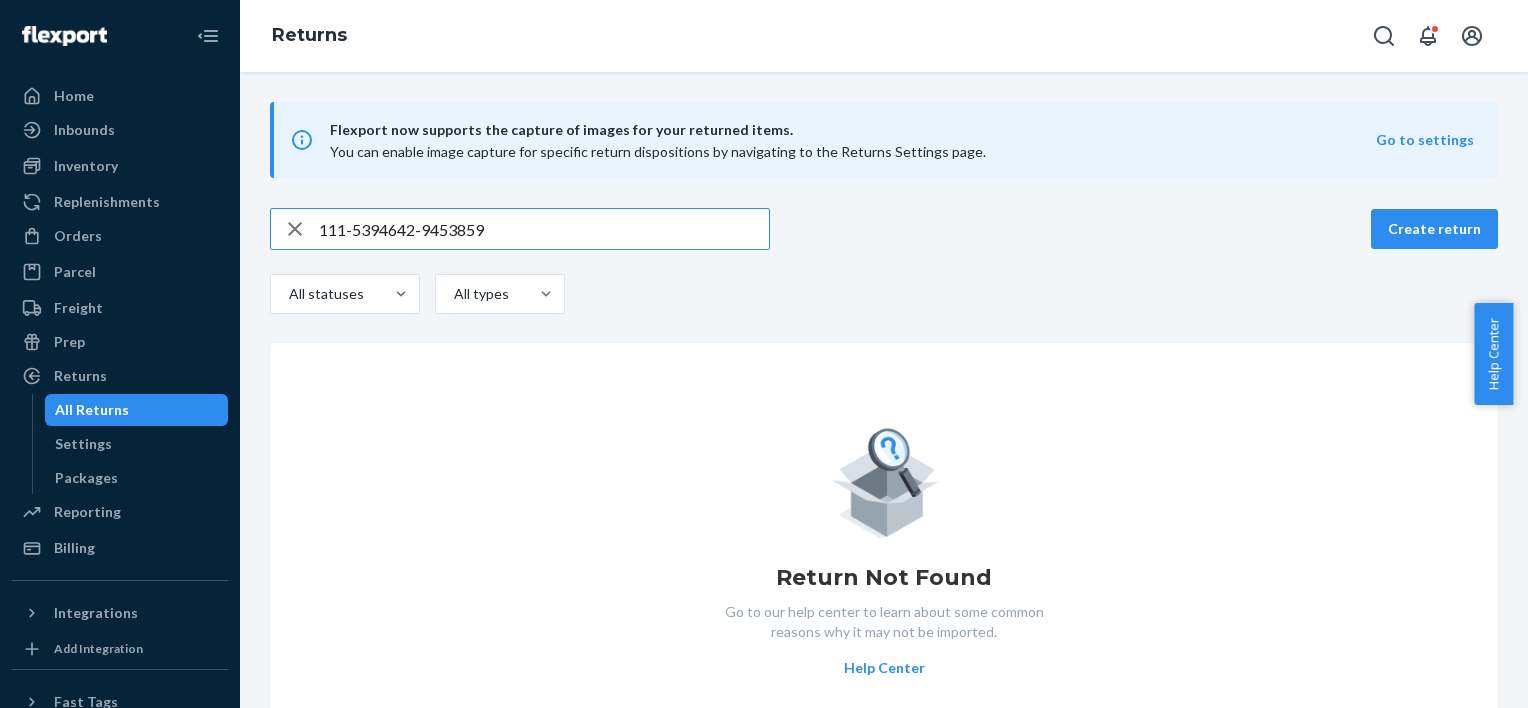 click 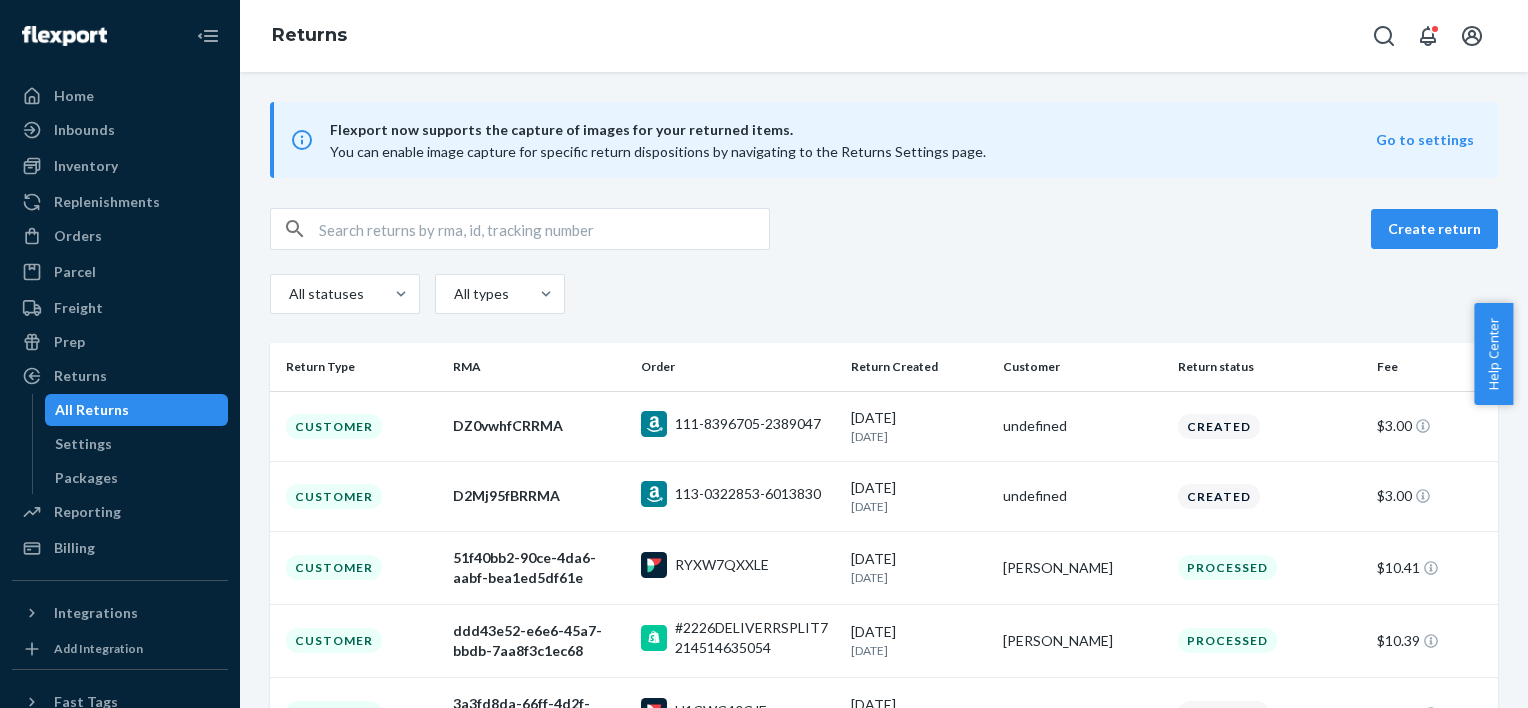 click at bounding box center [544, 229] 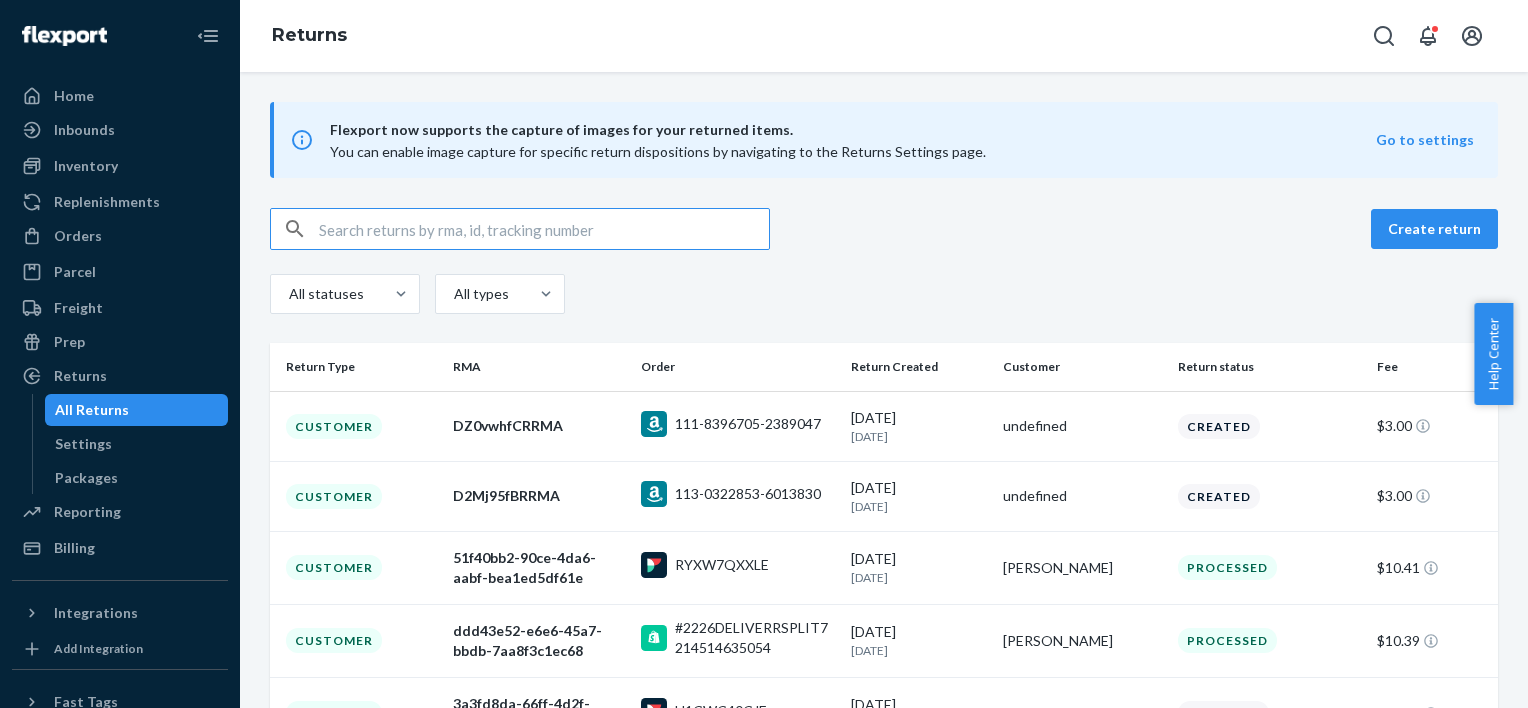 click at bounding box center (544, 229) 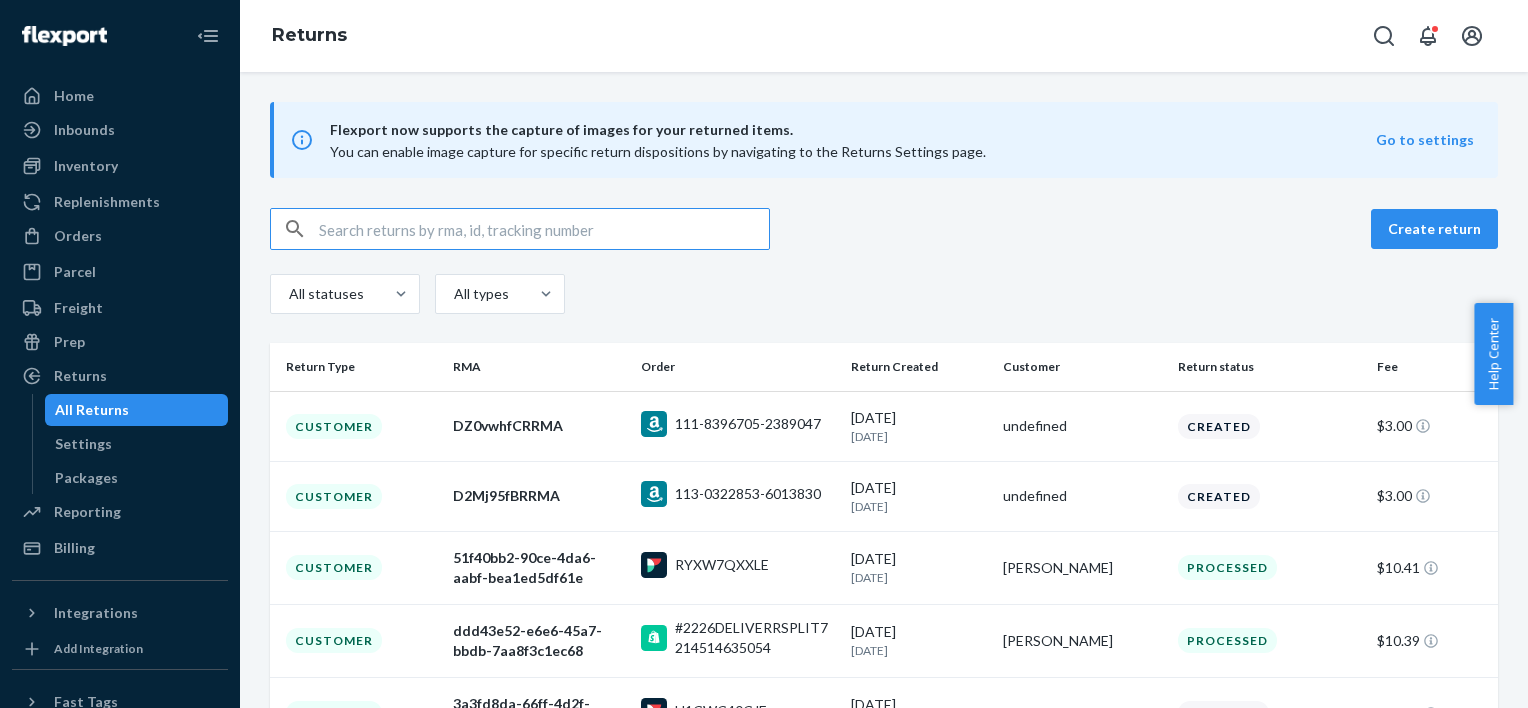 click at bounding box center (544, 229) 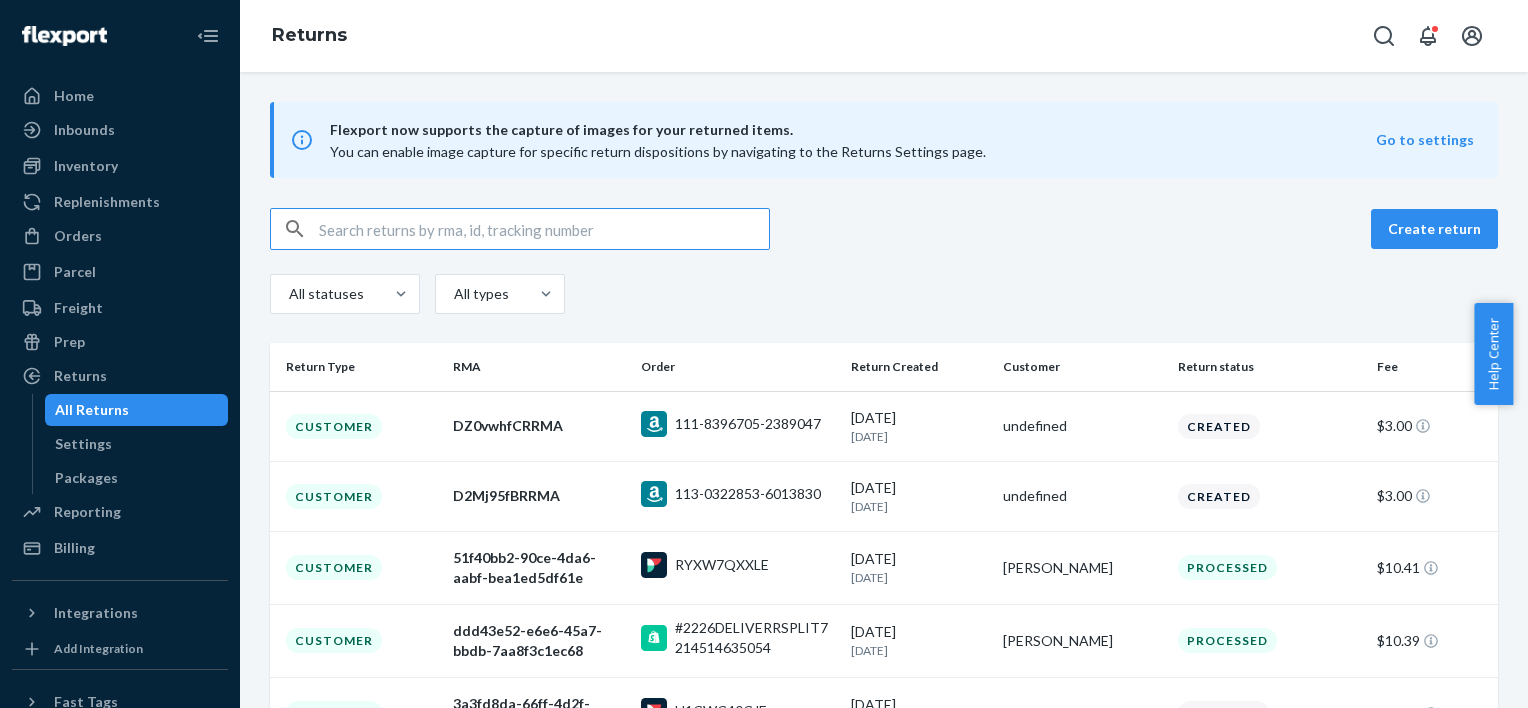 paste on "113-9135377-1908256" 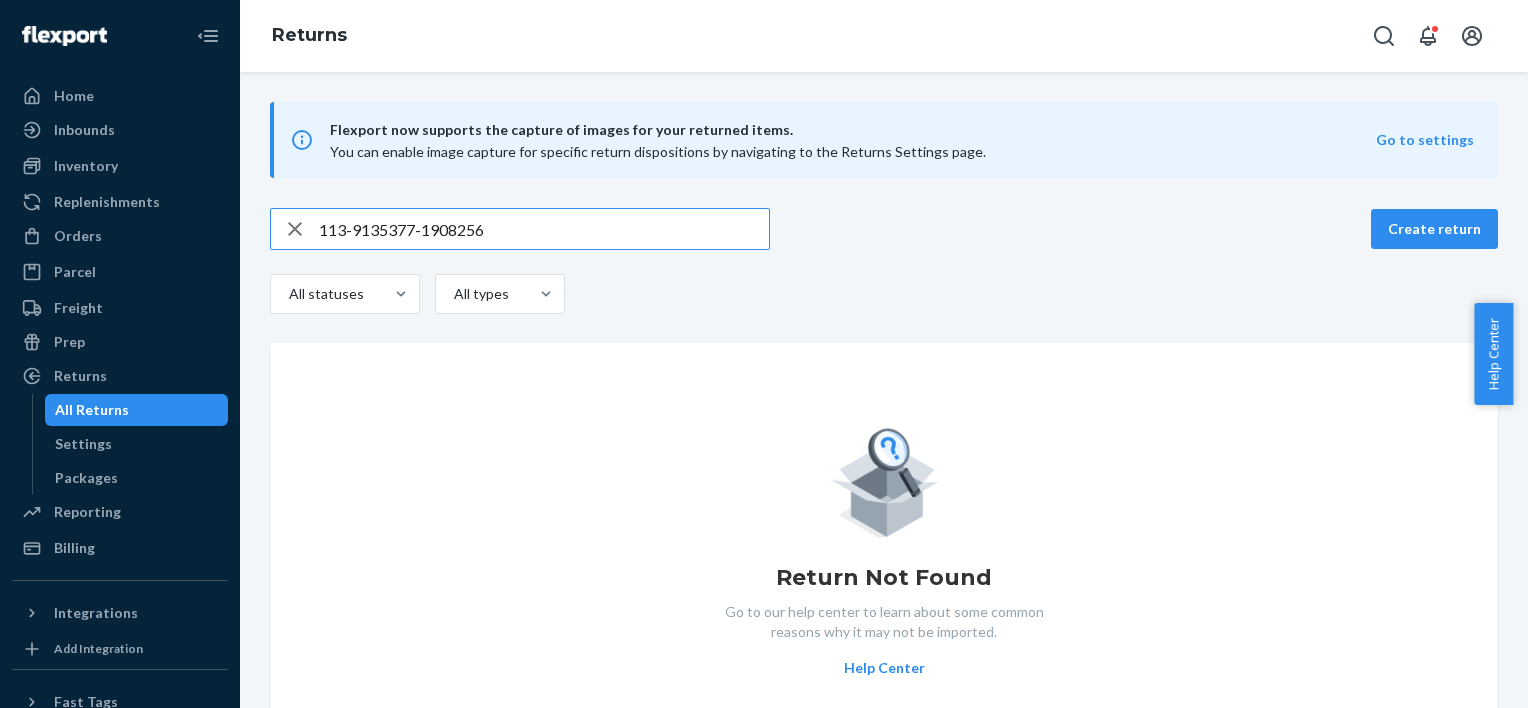 type on "113-9135377-1908256" 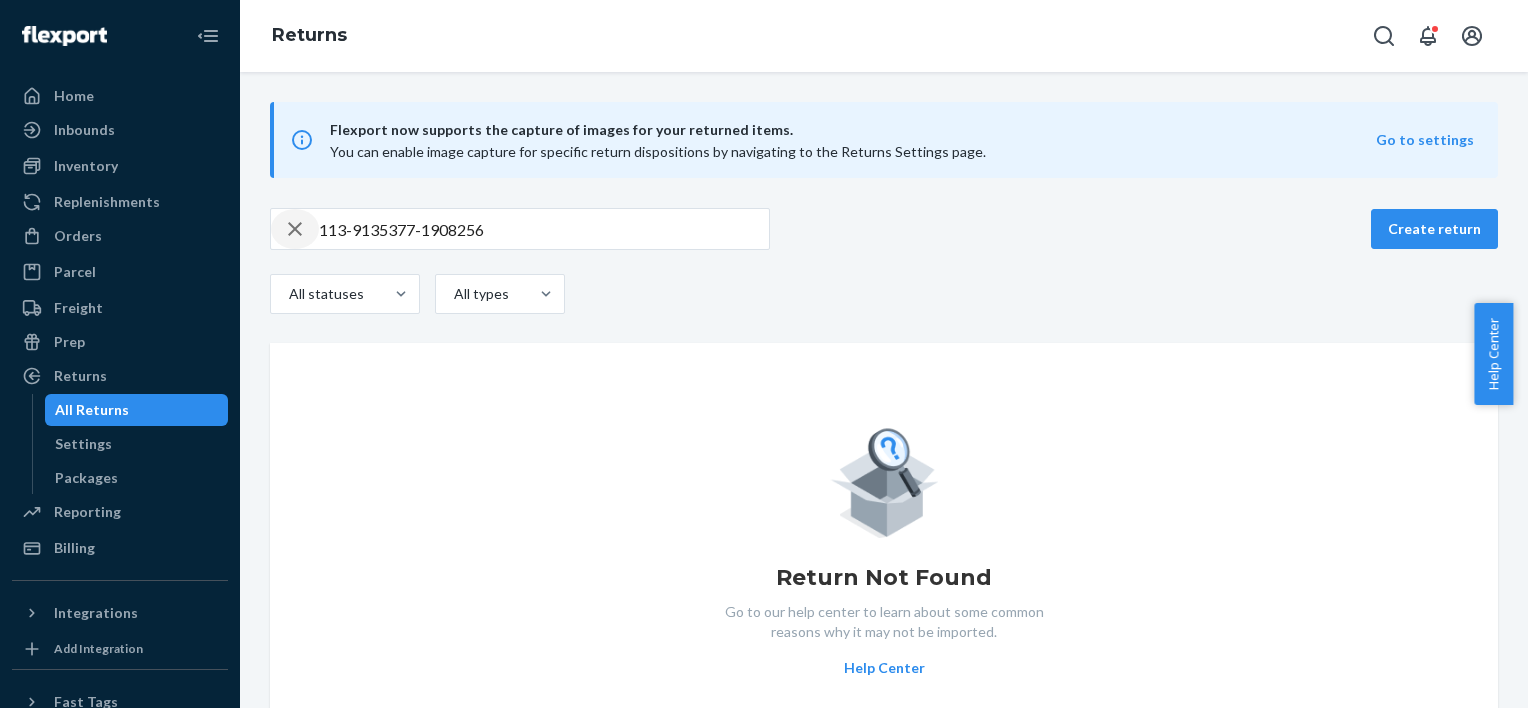 click 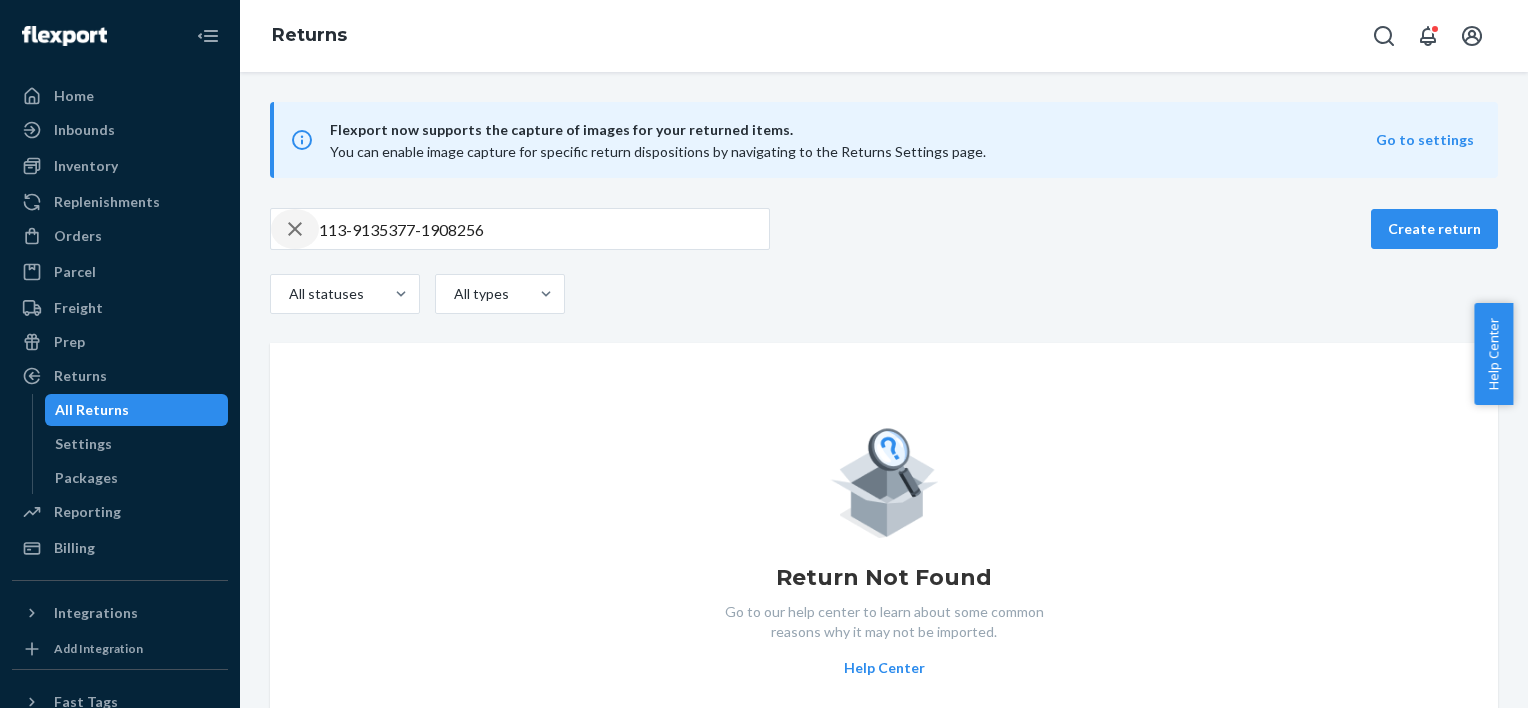 type 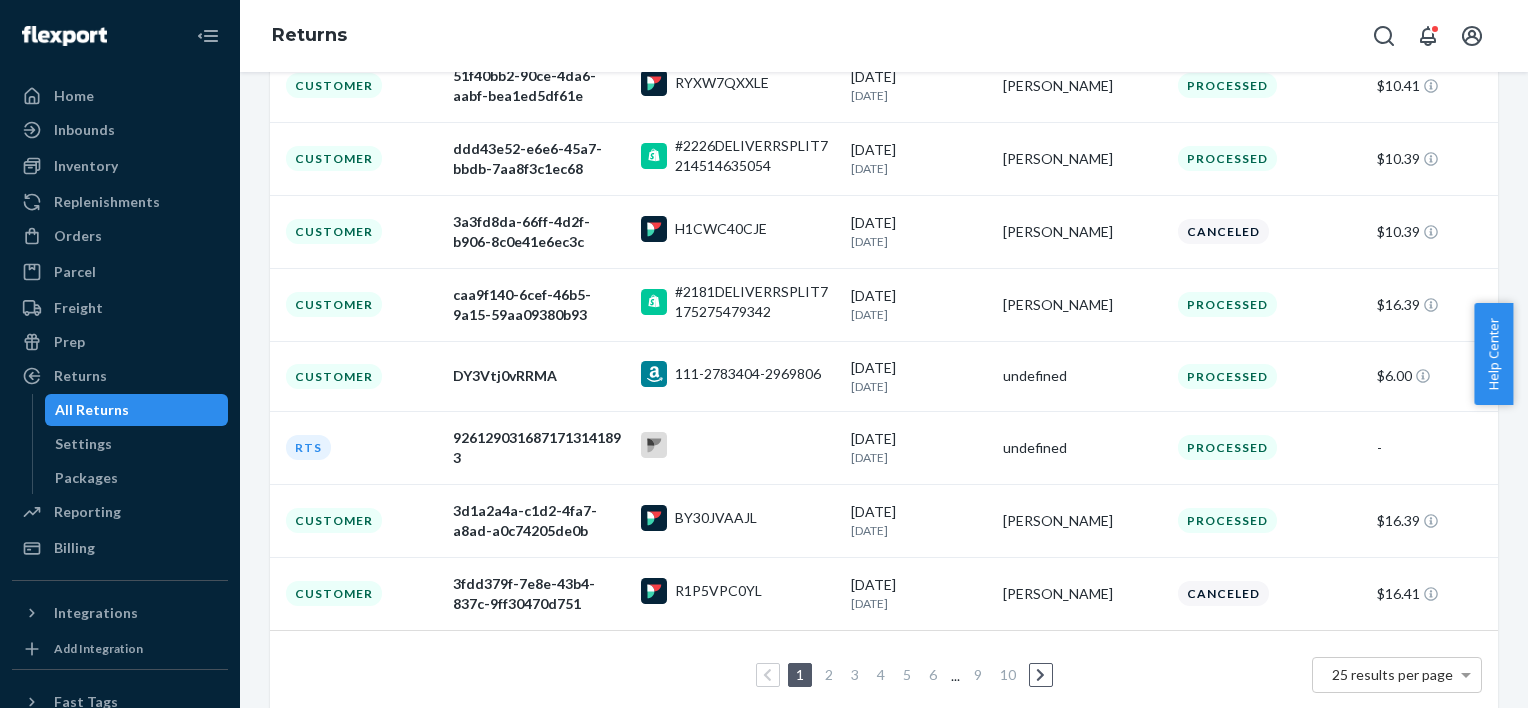 scroll, scrollTop: 510, scrollLeft: 0, axis: vertical 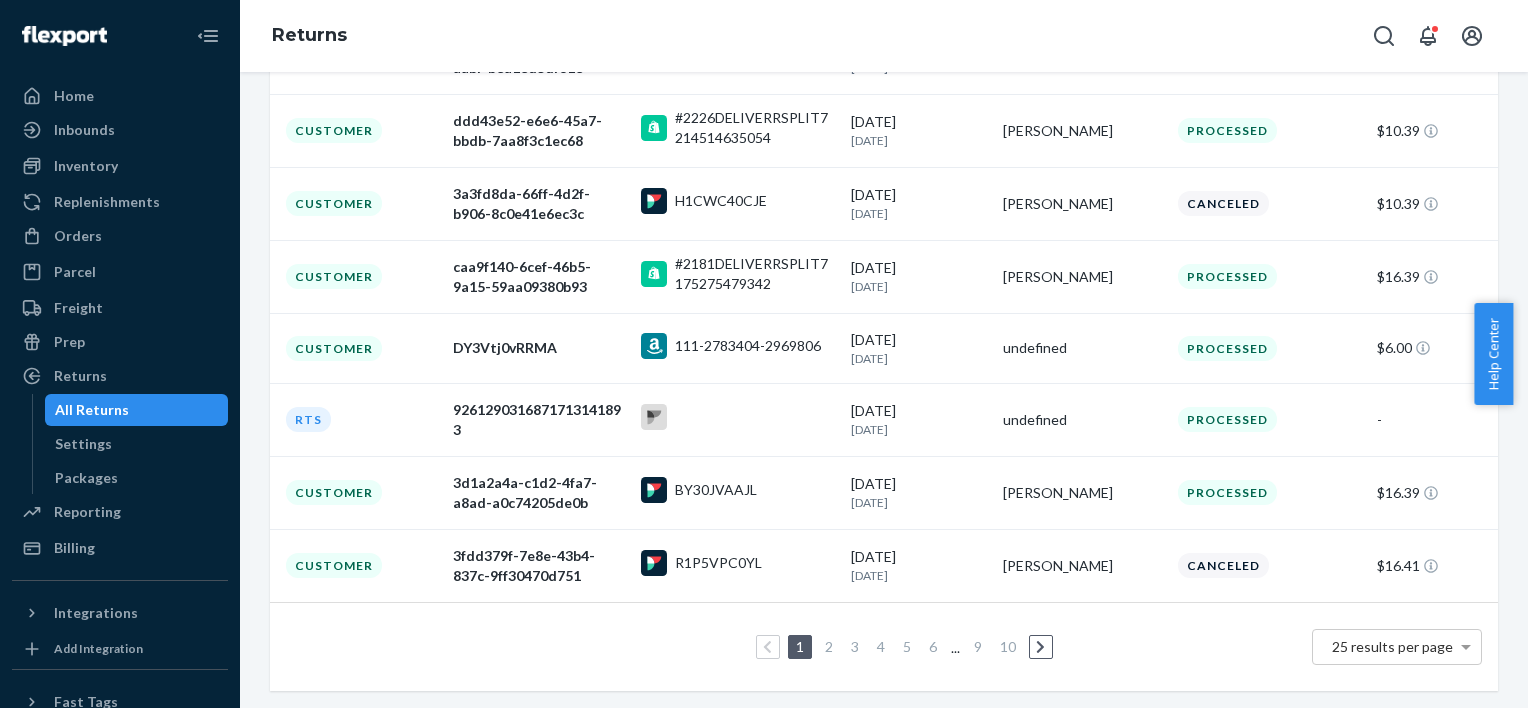 click on "2" at bounding box center [829, 646] 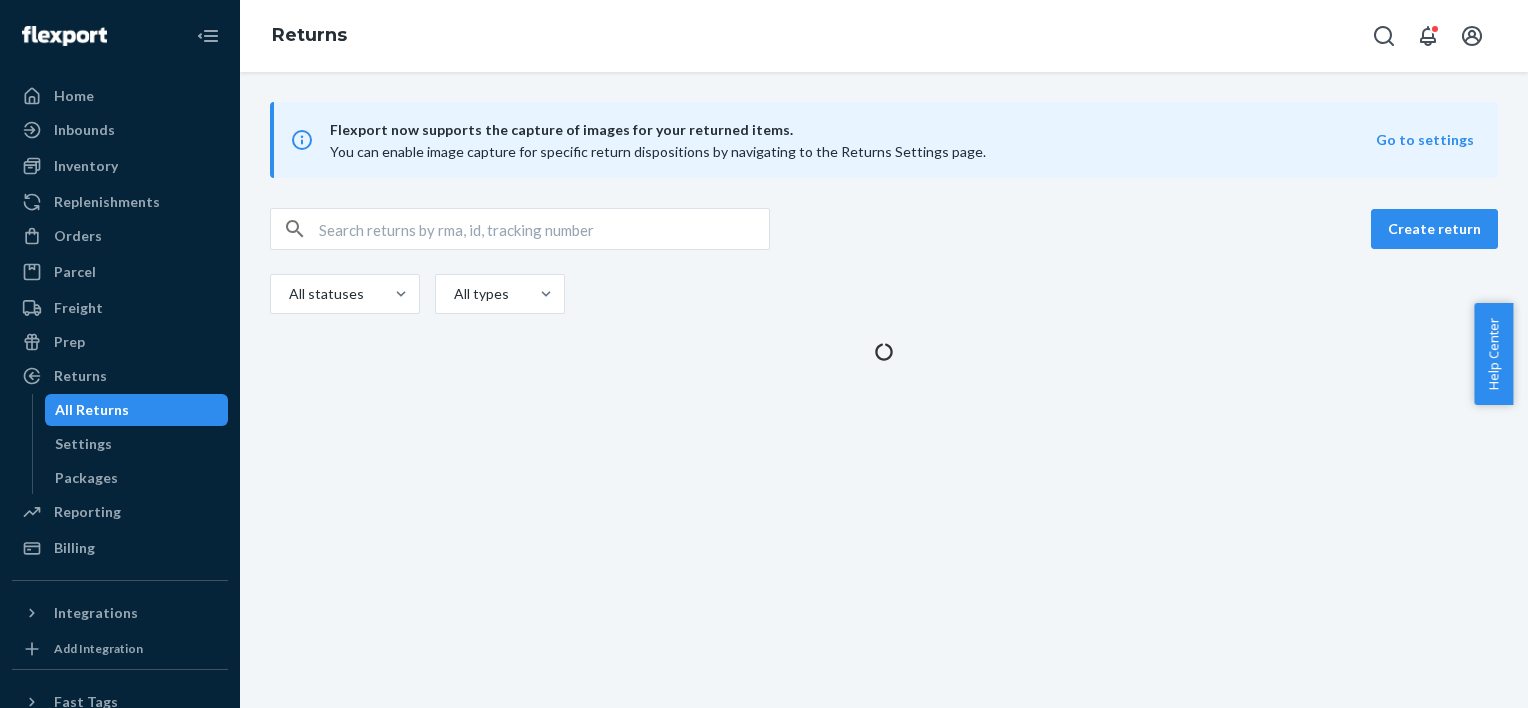 scroll, scrollTop: 0, scrollLeft: 0, axis: both 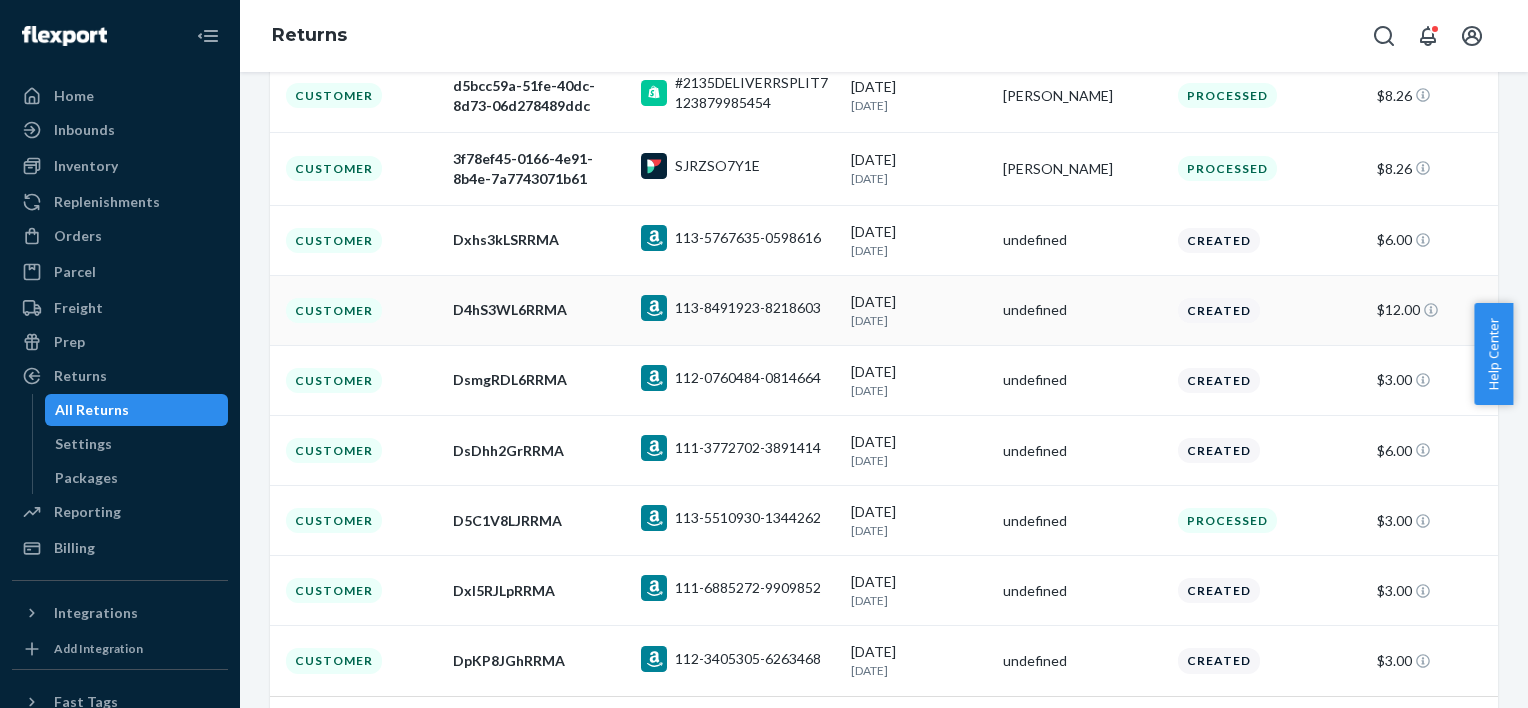 click on "113-8491923-8218603" at bounding box center [748, 308] 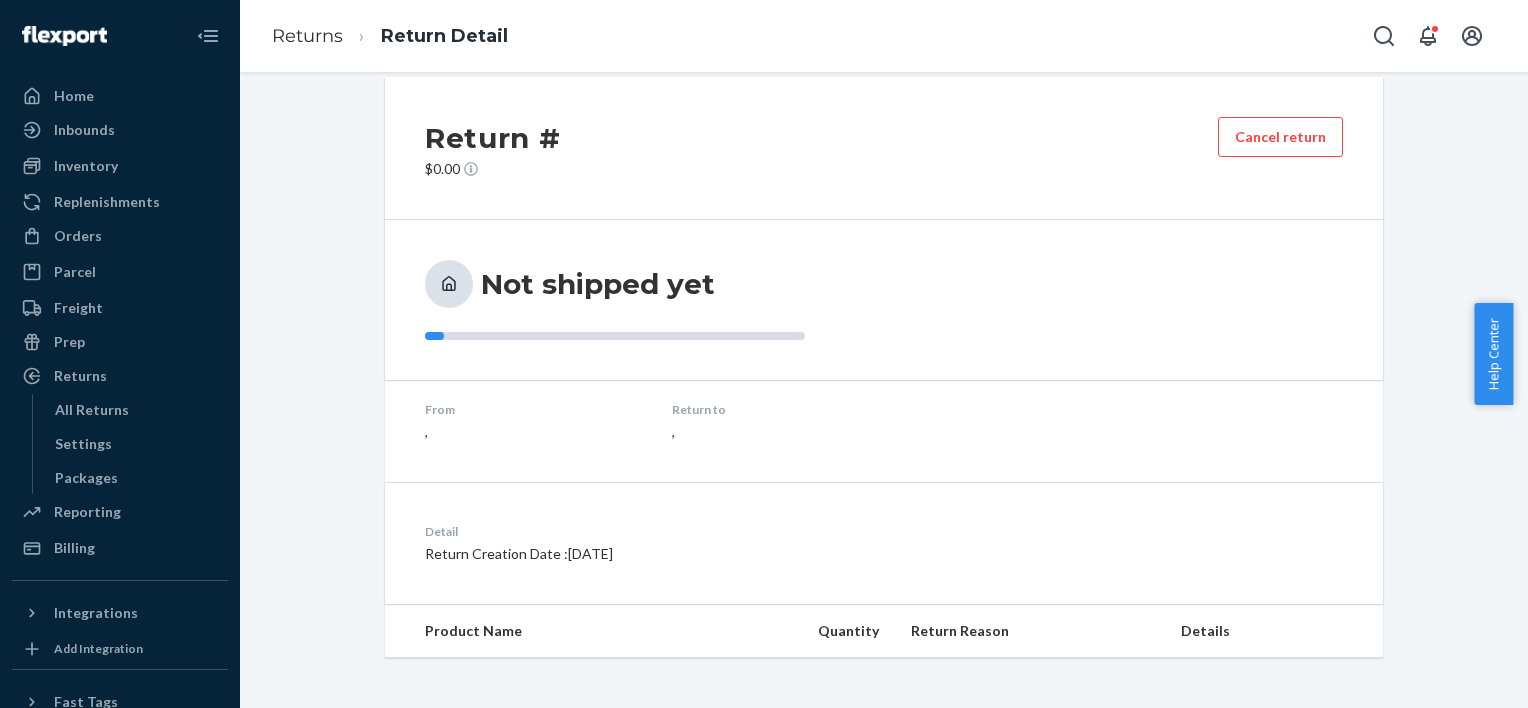 scroll, scrollTop: 0, scrollLeft: 0, axis: both 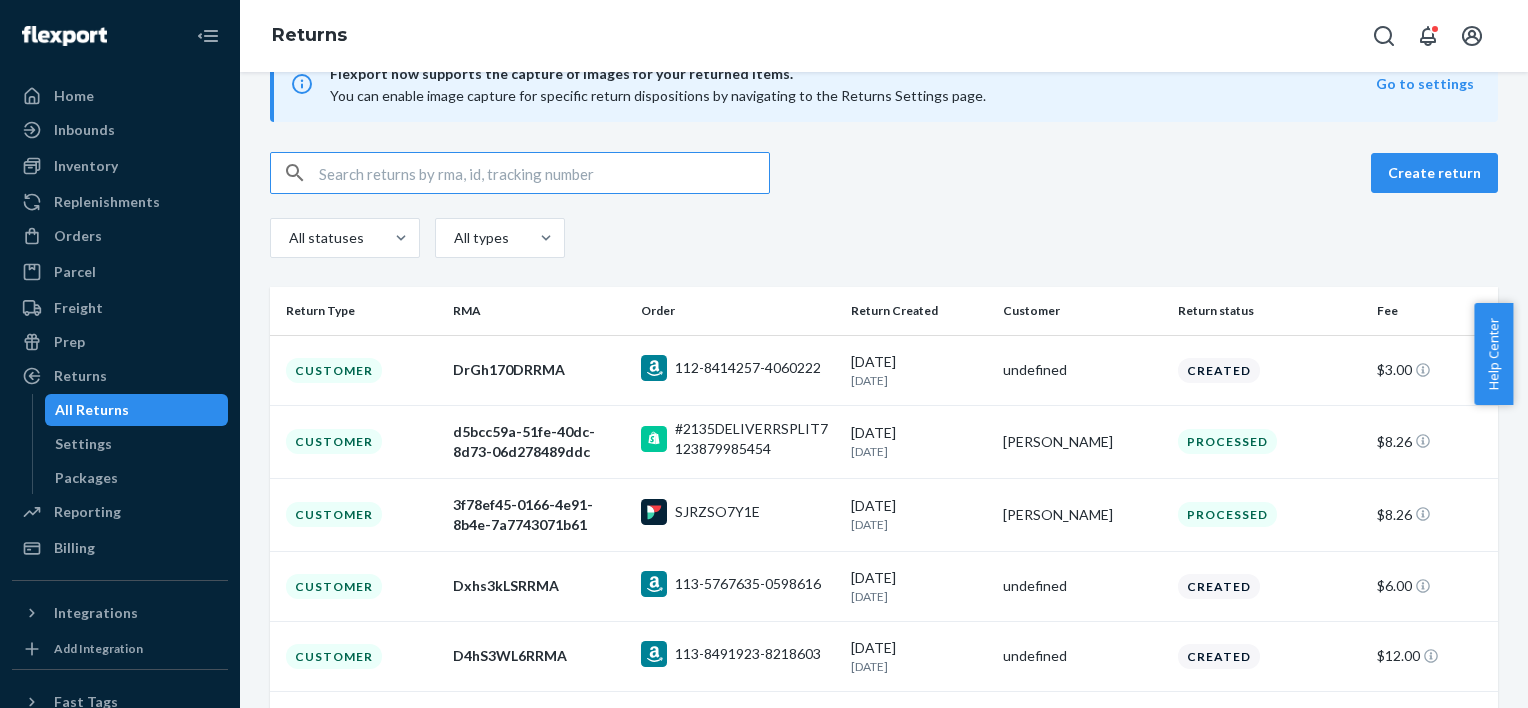 click on "Create return All statuses All types Return Type RMA Order Return Created Customer Return status Fee Customer DrGh170DRRMA 112-8414257-4060222 [DATE] [DATE] undefined Created $3.00 Customer d5bcc59a-51fe-40dc-8d73-06d278489ddc #2135DELIVERRSPLIT7123879985454 [DATE] [DATE] [PERSON_NAME] Processed $8.26 Customer 3f78ef45-0166-4e91-8b4e-7a7743071b61 SJRZSO7Y1E [DATE] [DATE] [PERSON_NAME] Processed $8.26 Customer Dxhs3kLSRRMA 113-5767635-0598616 [DATE] [DATE] undefined Created $6.00 Customer D4hS3WL6RRMA 113-8491923-8218603 [DATE] [DATE] undefined Created $12.00 Customer DsmgRDL6RRMA 112-0760484-0814664 [DATE] [DATE] undefined Created $3.00 Customer DsDhh2GrRRMA 111-3772702-3891414 [DATE] [DATE] undefined Created $6.00 Customer D5C1V8LJRRMA 113-5510930-1344262 [DATE] [DATE] undefined Processed $3.00 Customer Dxl5RJLpRRMA 111-6885272-9909852 [DATE] [DATE] undefined Created $3.00 Customer DpKP8JGhRRMA 112-3405305-6263468 [DATE] 1" at bounding box center (884, 641) 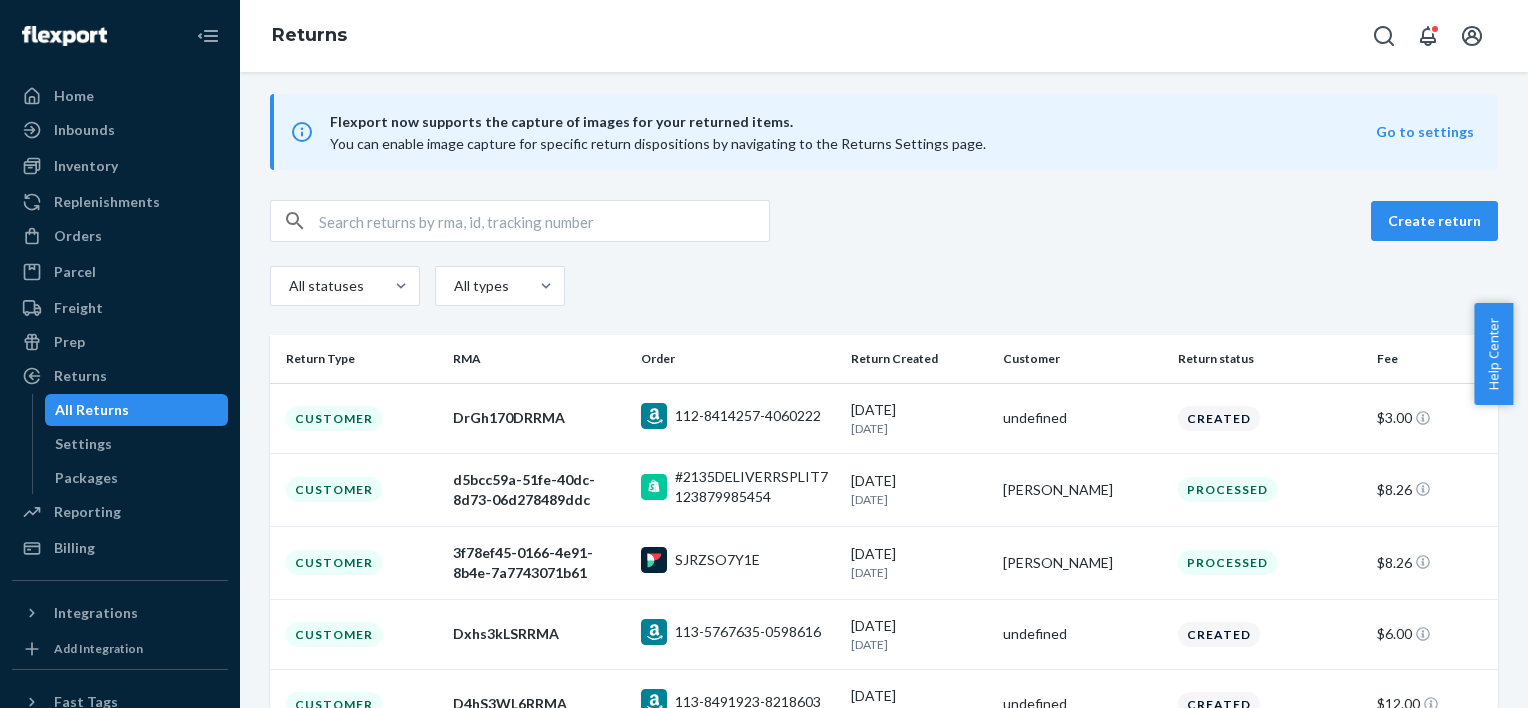 scroll, scrollTop: 8, scrollLeft: 0, axis: vertical 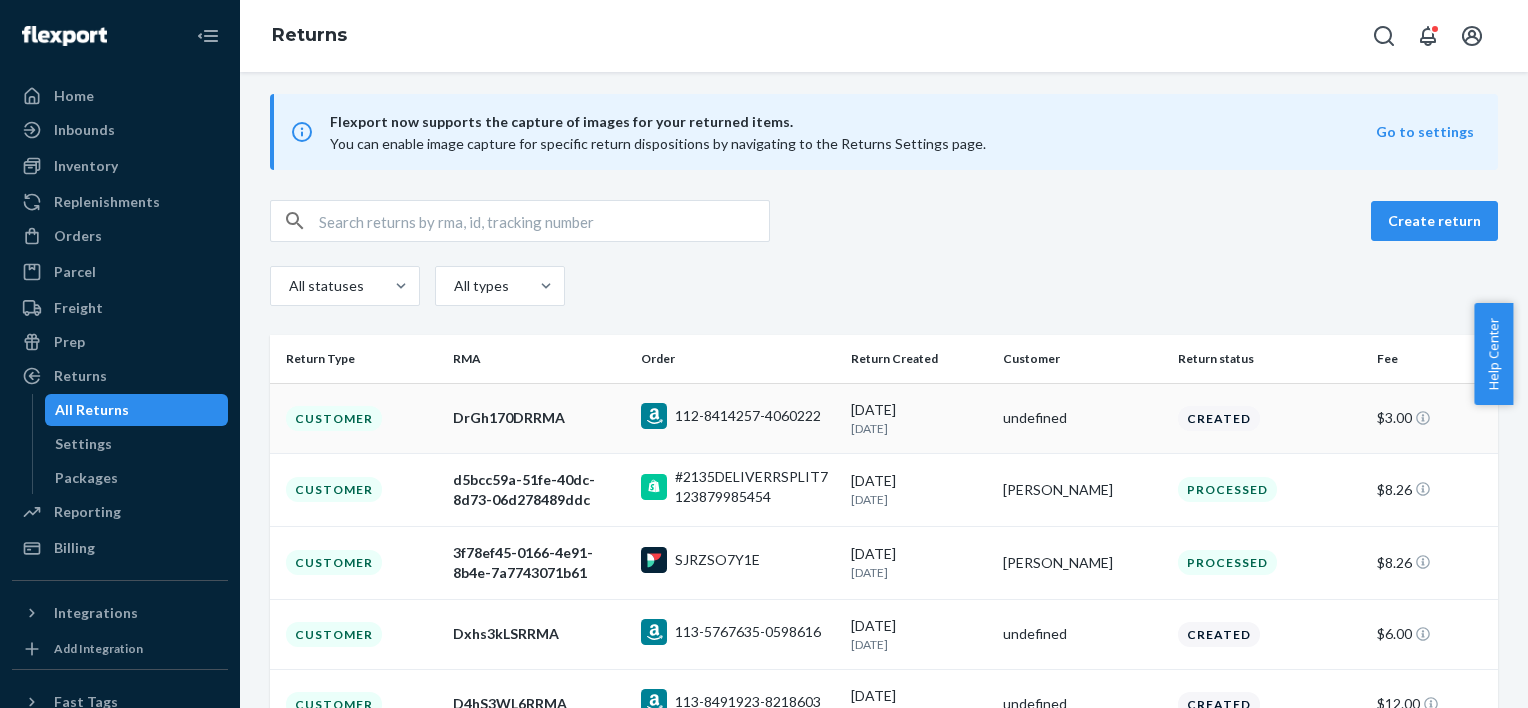 click on "112-8414257-4060222" at bounding box center [748, 416] 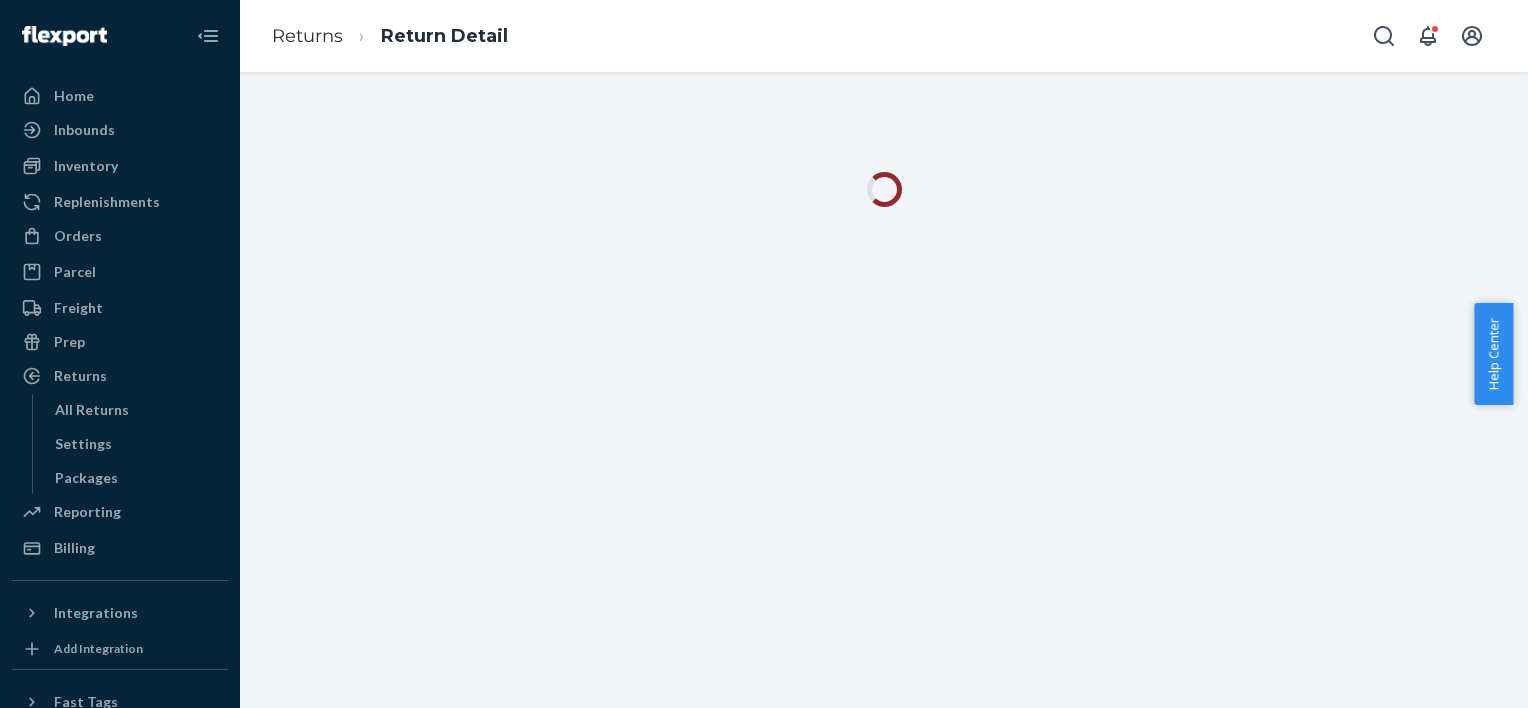 scroll, scrollTop: 0, scrollLeft: 0, axis: both 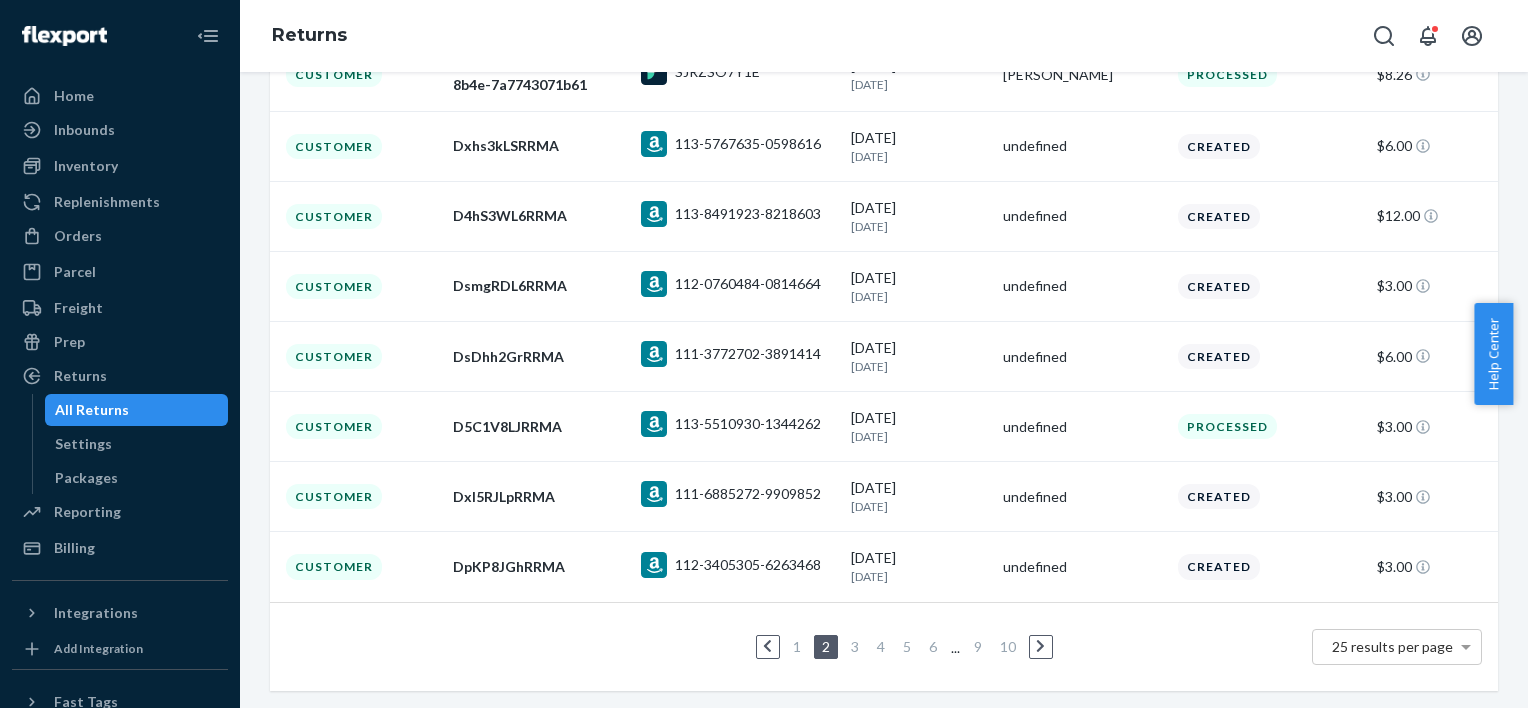 drag, startPoint x: 1512, startPoint y: 553, endPoint x: 1524, endPoint y: 381, distance: 172.41809 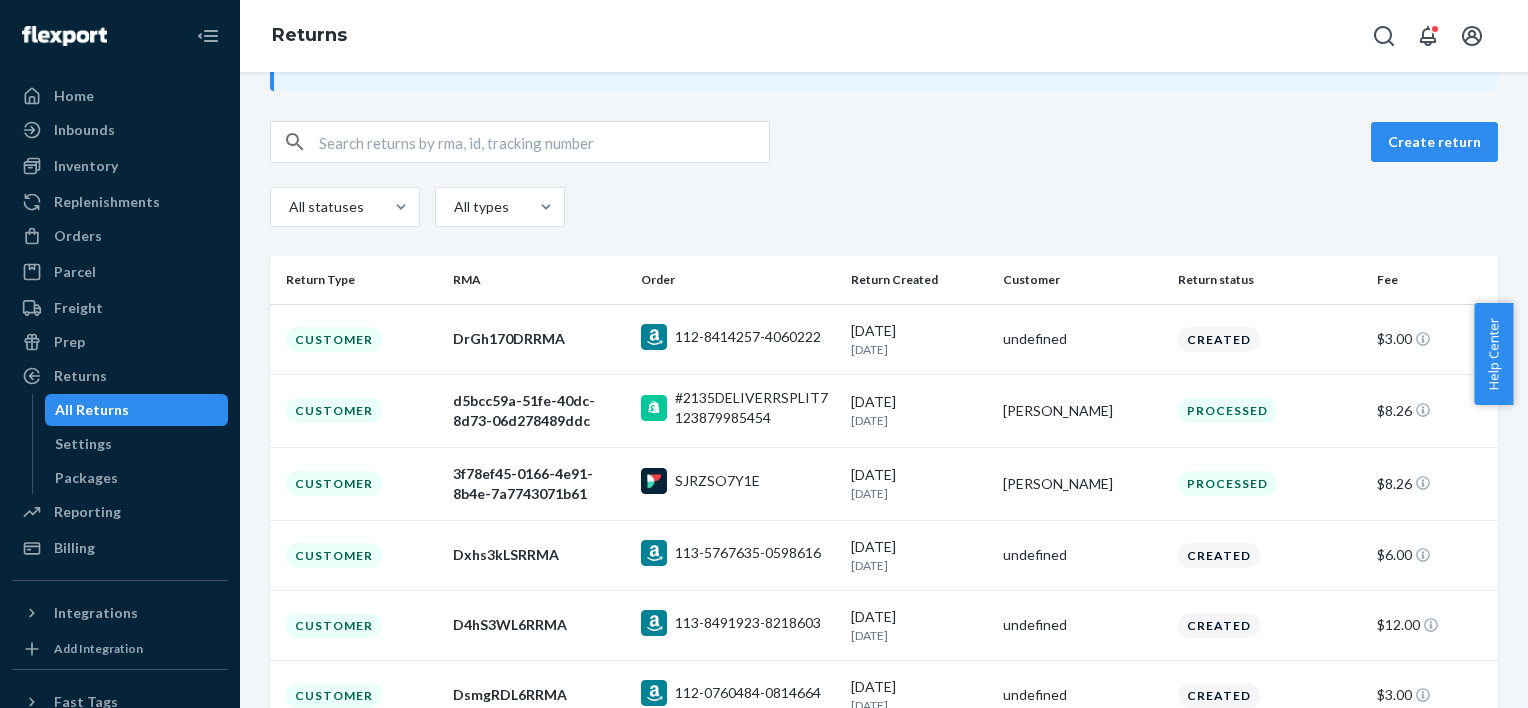 scroll, scrollTop: 84, scrollLeft: 0, axis: vertical 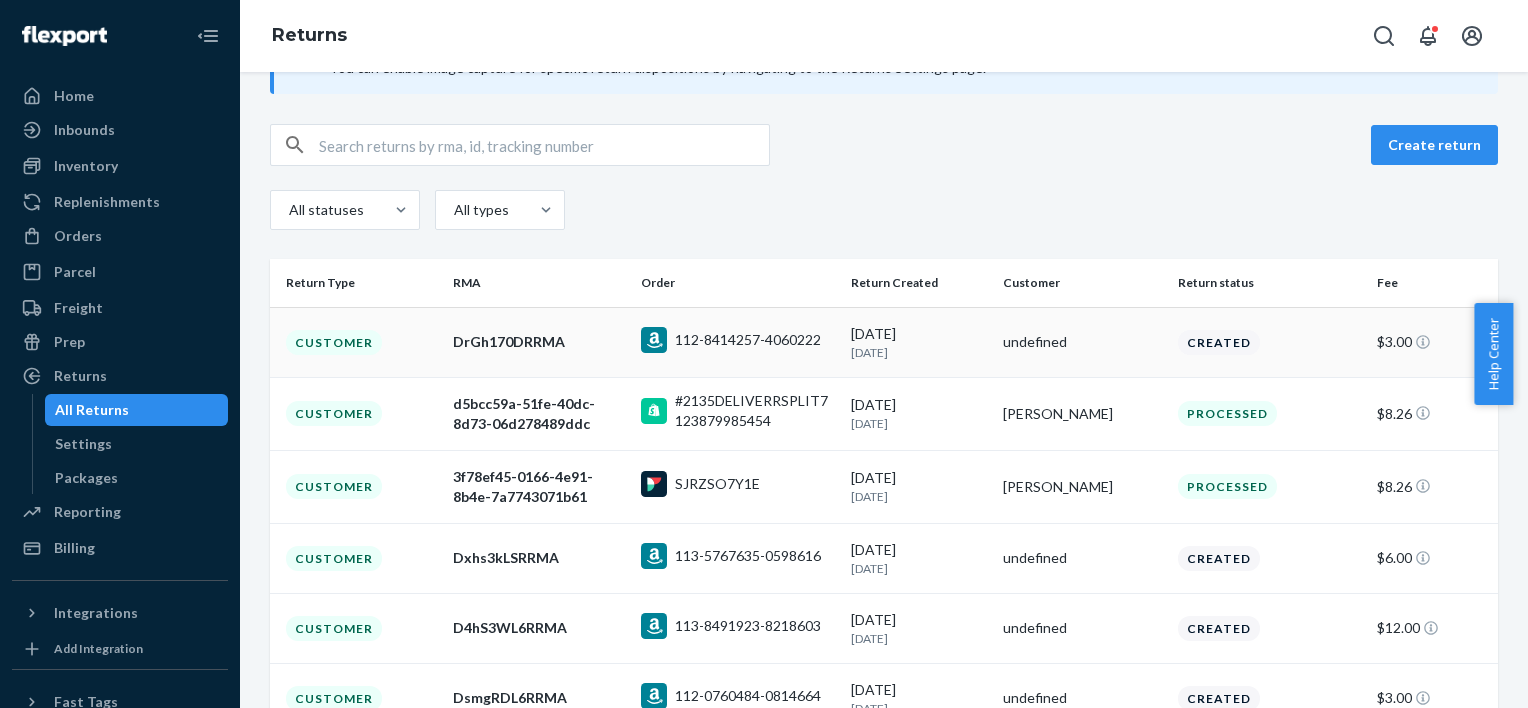 click on "112-8414257-4060222" at bounding box center (748, 340) 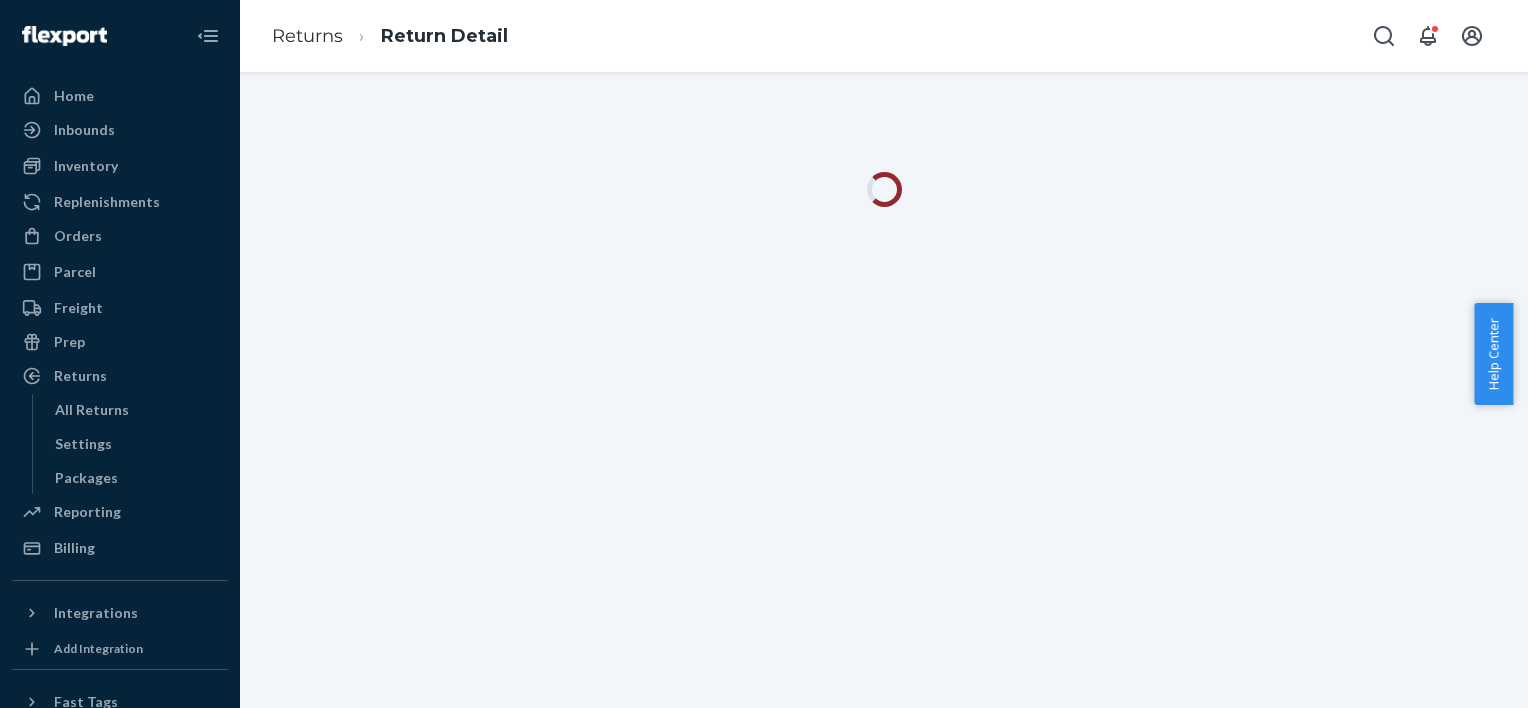 scroll, scrollTop: 0, scrollLeft: 0, axis: both 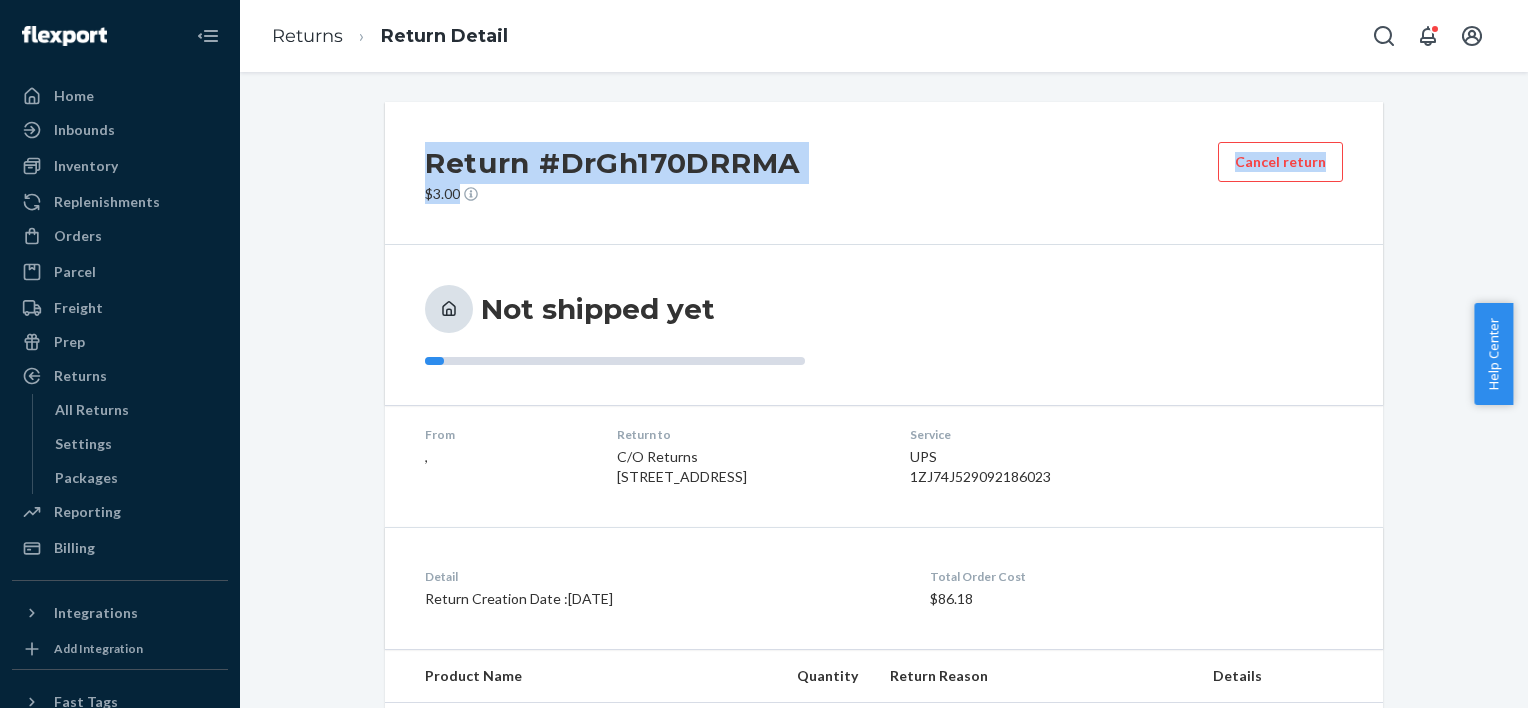 drag, startPoint x: 1524, startPoint y: 68, endPoint x: 1525, endPoint y: 144, distance: 76.00658 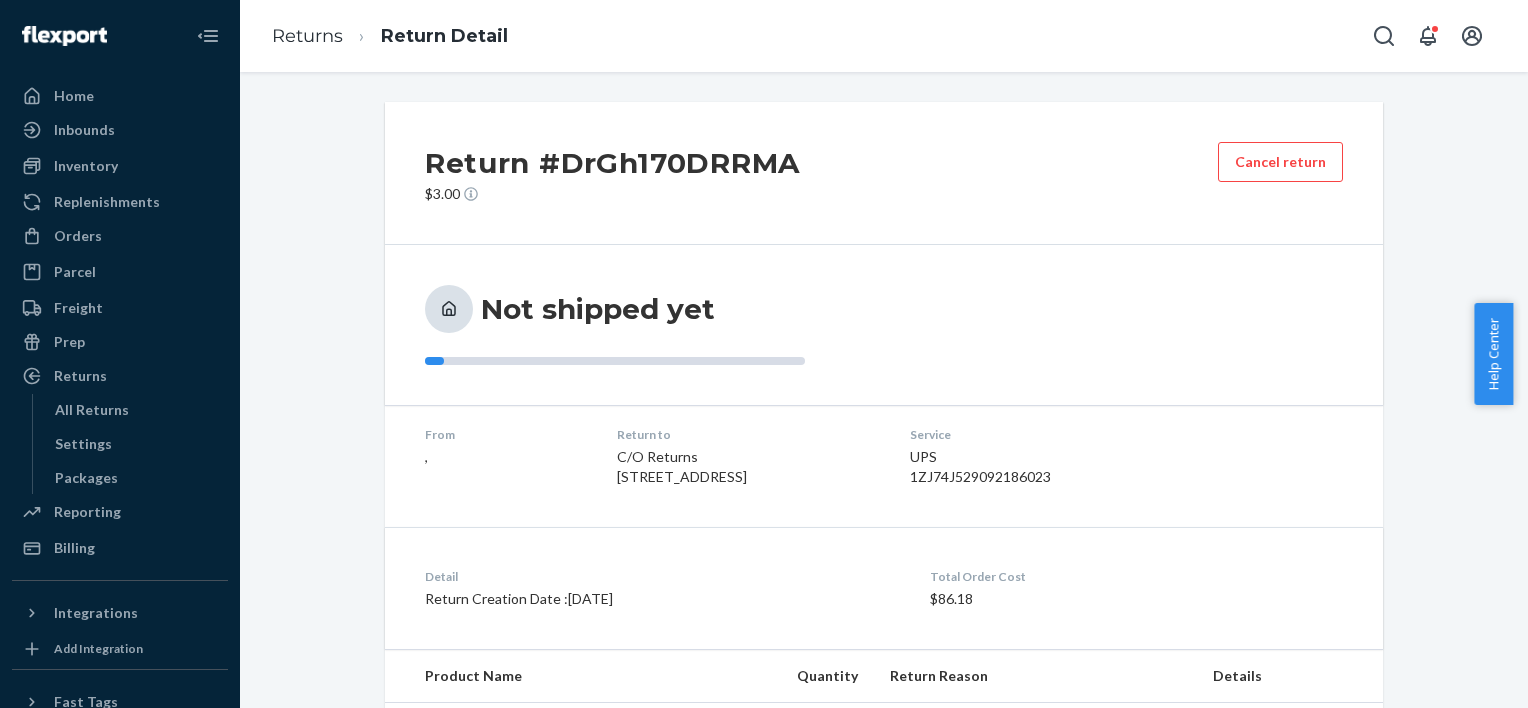 click on "Not shipped yet" at bounding box center (884, 325) 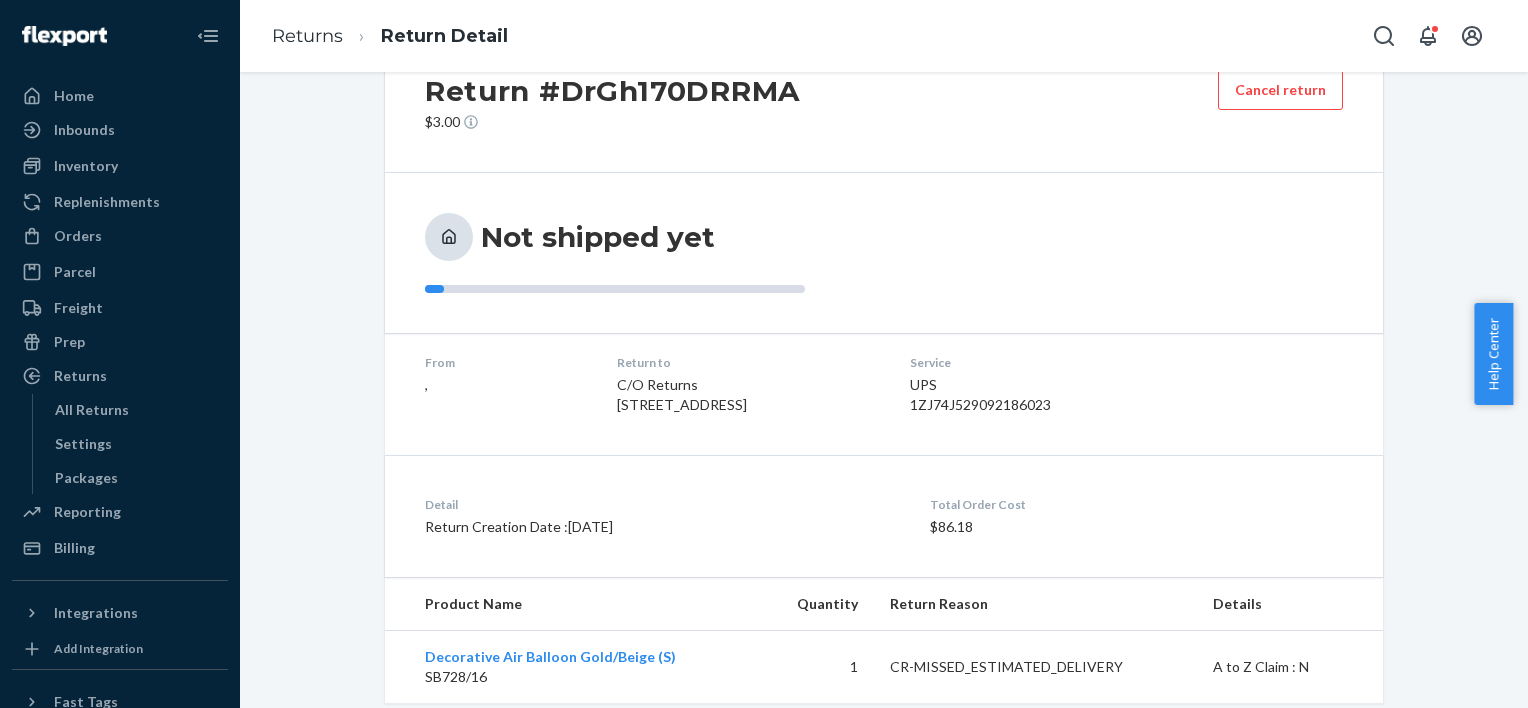 scroll, scrollTop: 0, scrollLeft: 0, axis: both 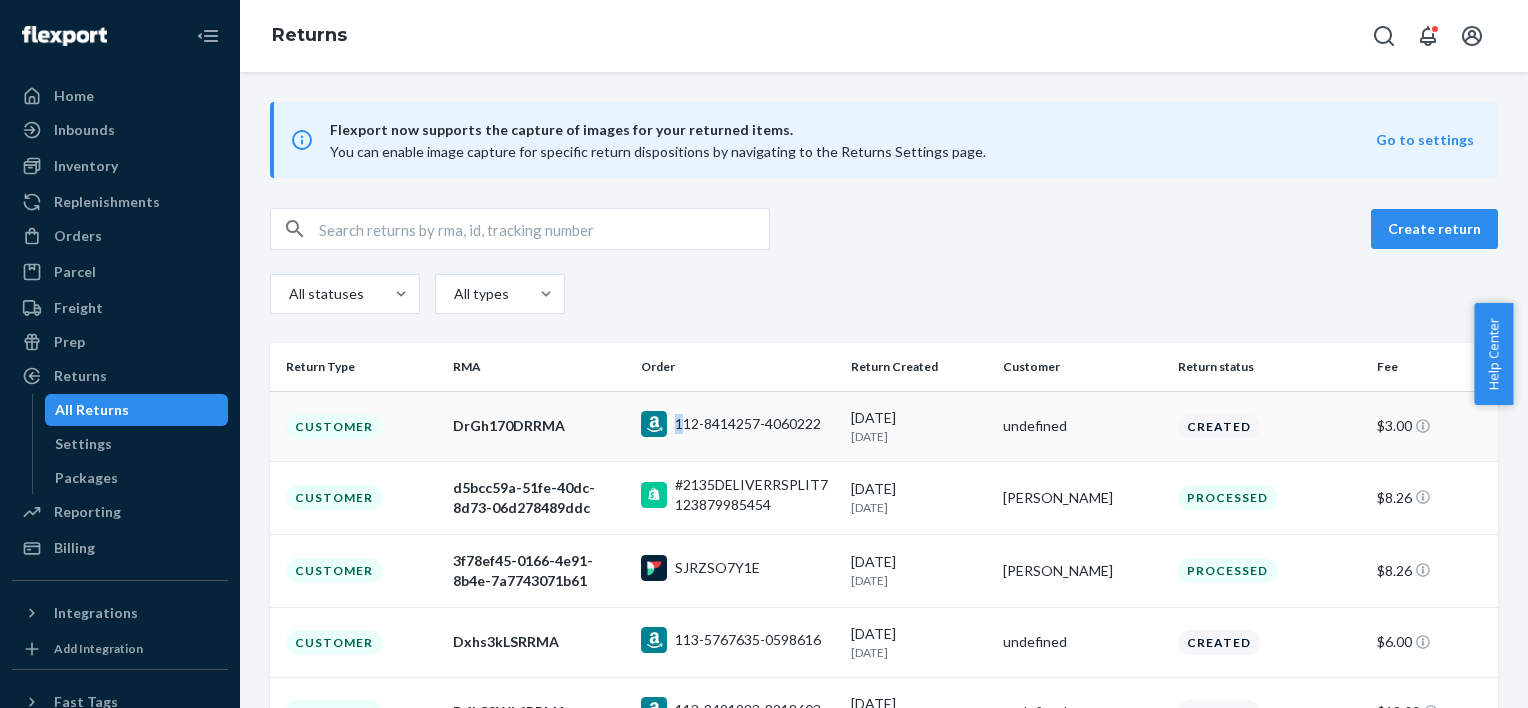 click on "112-8414257-4060222" at bounding box center (748, 424) 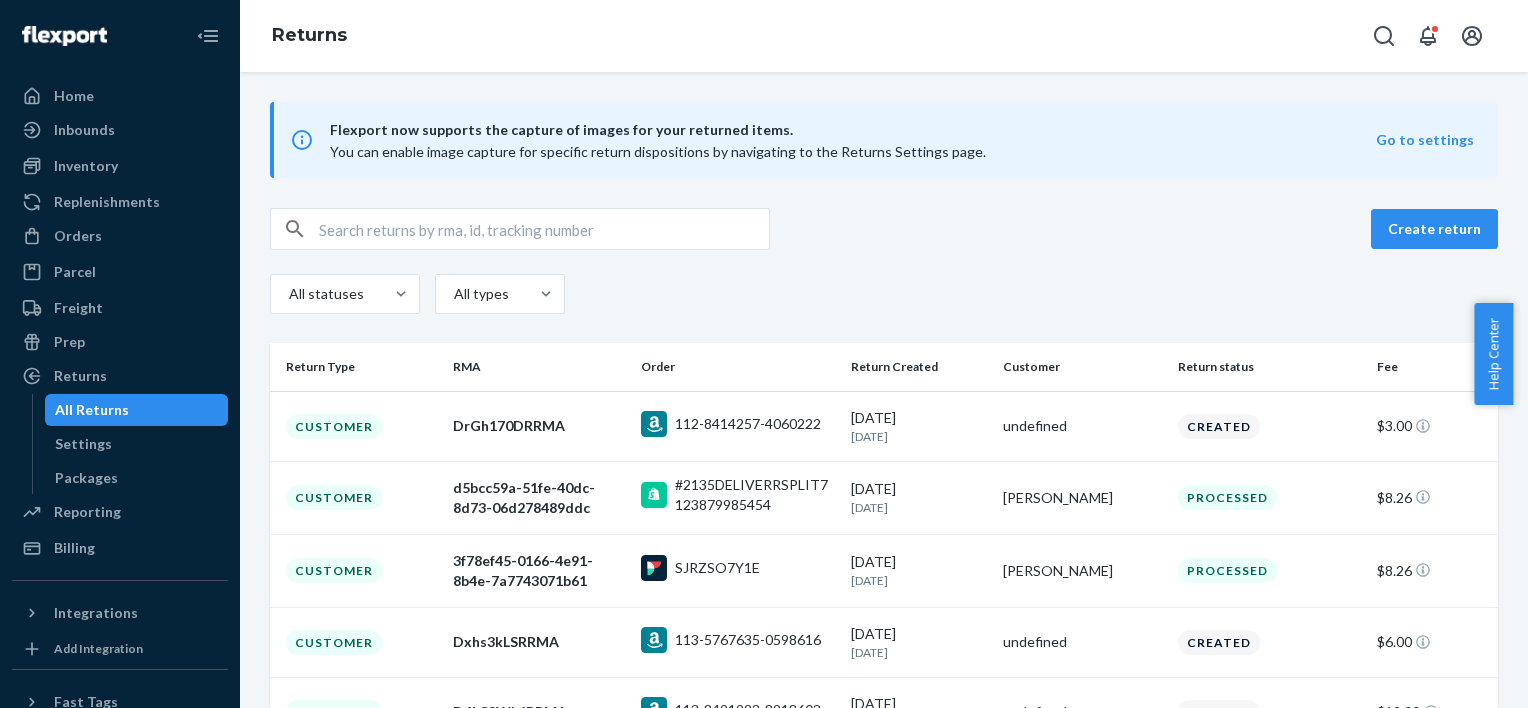 drag, startPoint x: 671, startPoint y: 421, endPoint x: 715, endPoint y: 431, distance: 45.122055 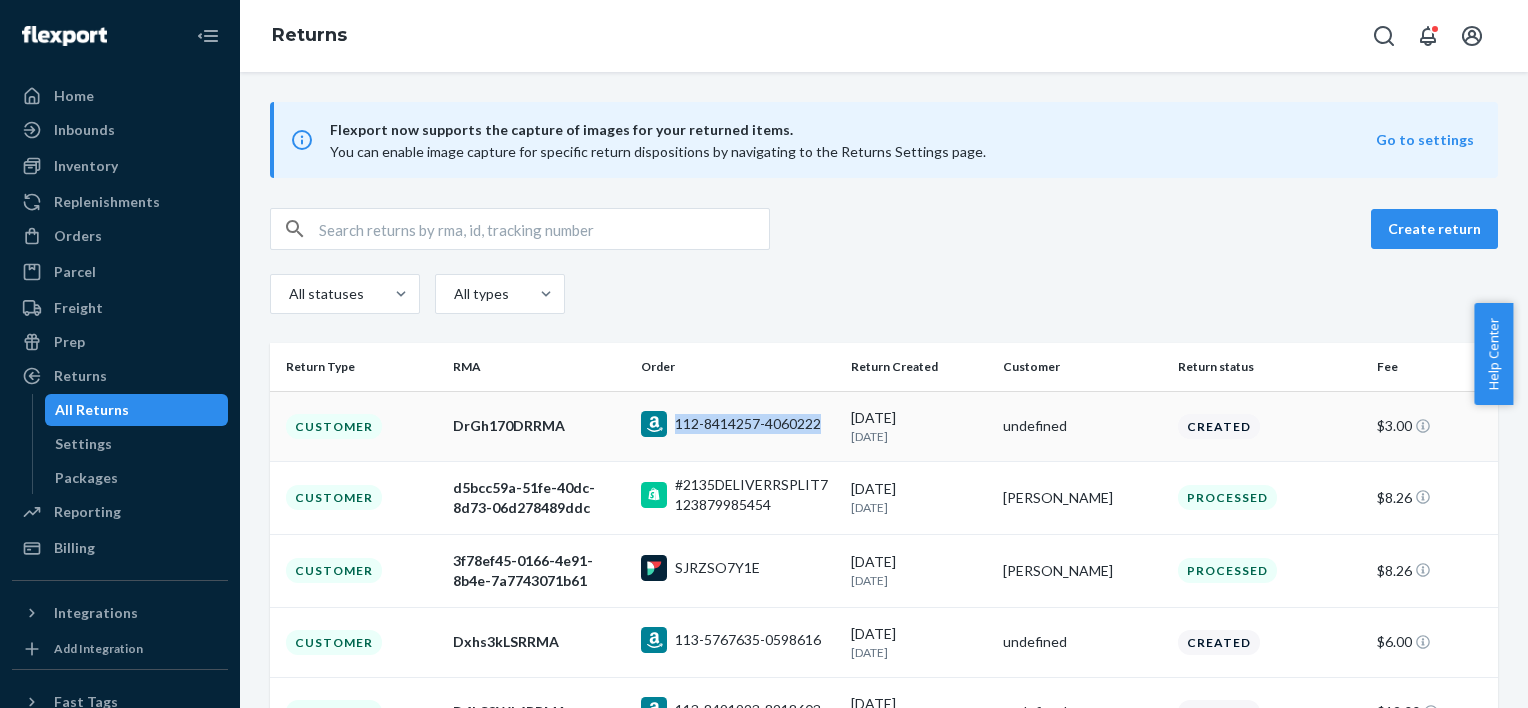 drag, startPoint x: 820, startPoint y: 423, endPoint x: 673, endPoint y: 425, distance: 147.01361 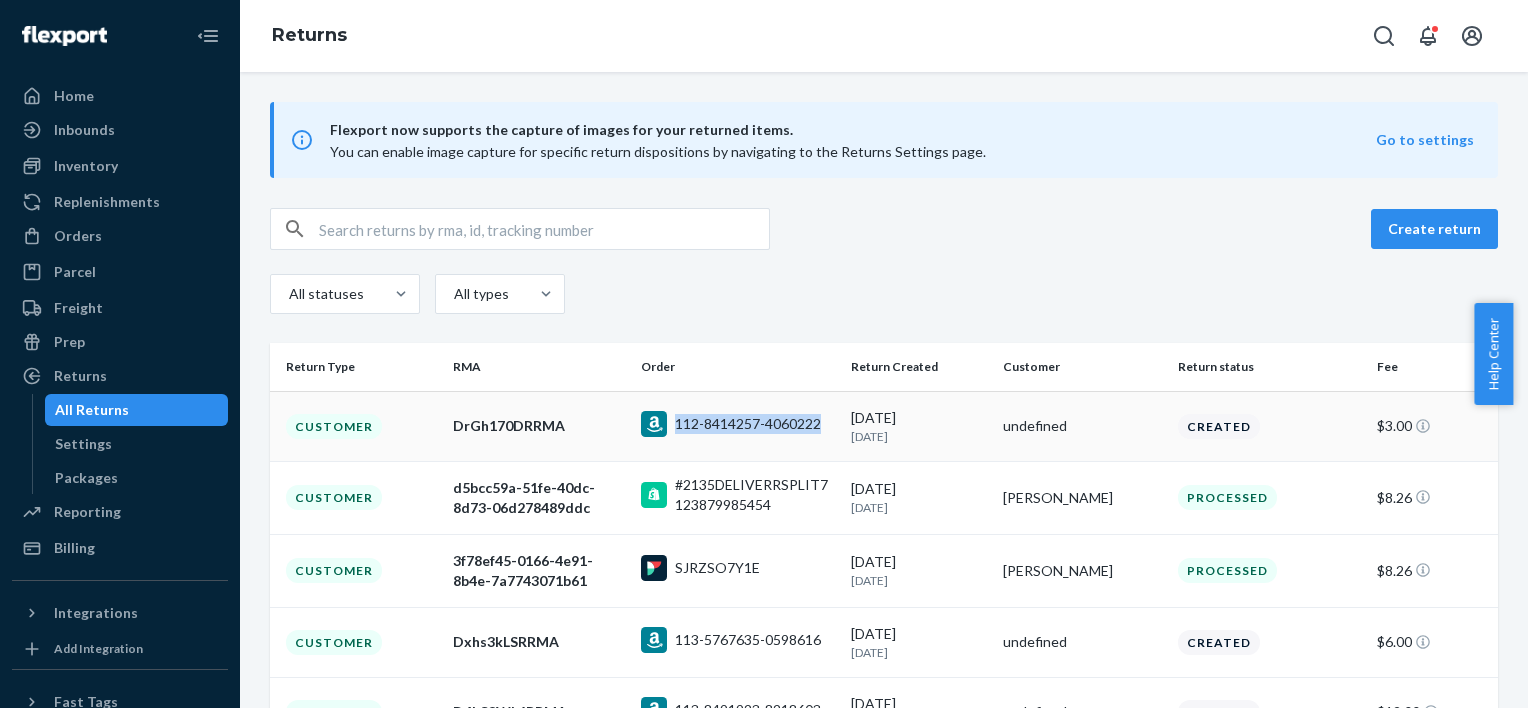 click on "112-8414257-4060222" at bounding box center [738, 426] 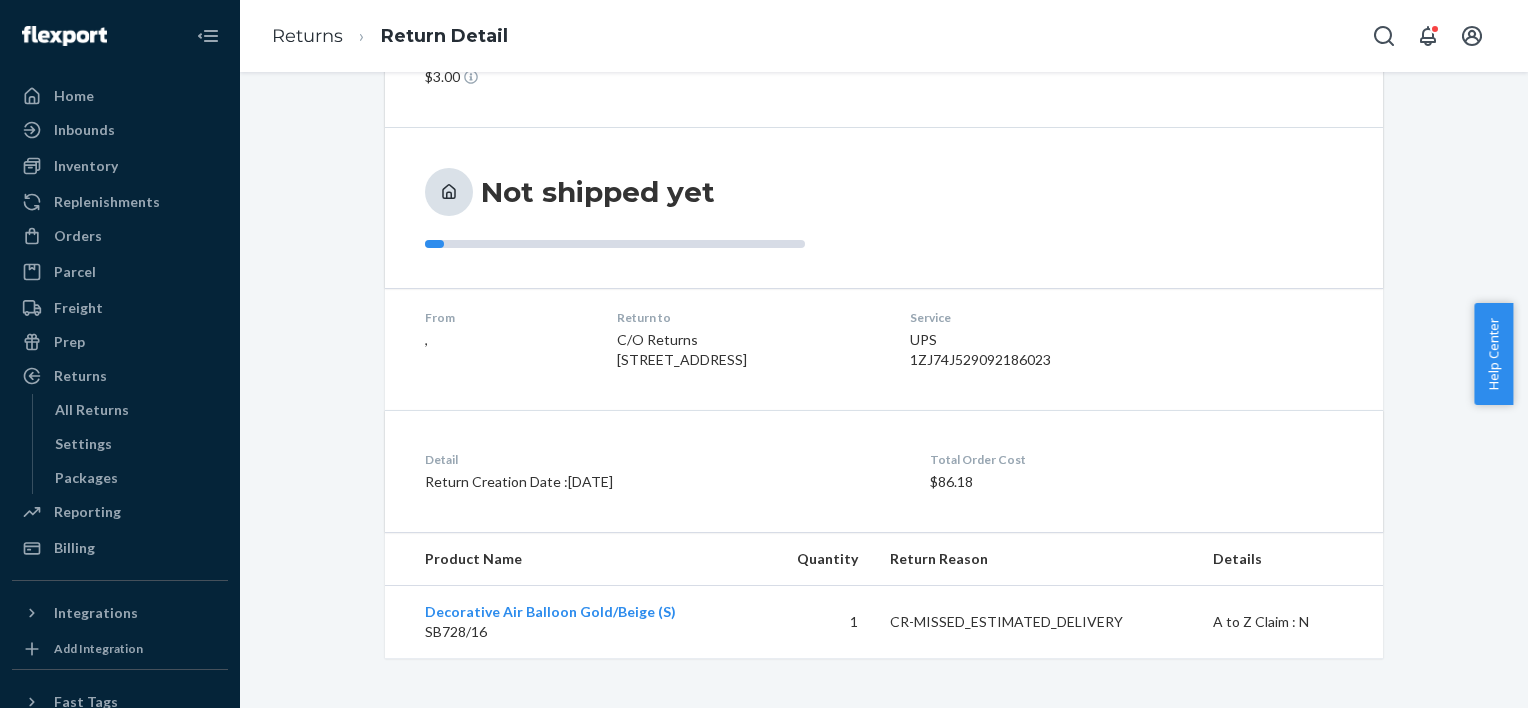scroll, scrollTop: 0, scrollLeft: 0, axis: both 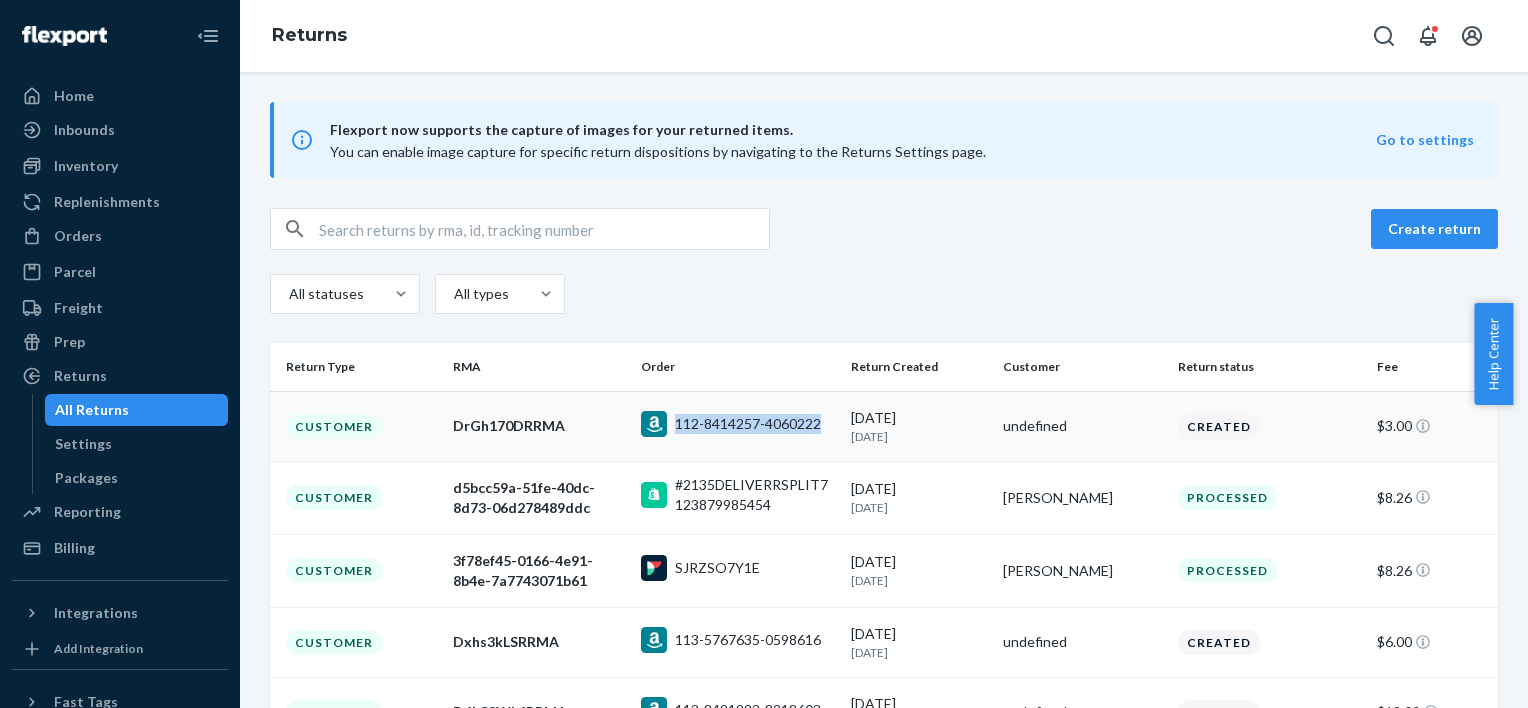 drag, startPoint x: 824, startPoint y: 428, endPoint x: 672, endPoint y: 426, distance: 152.01315 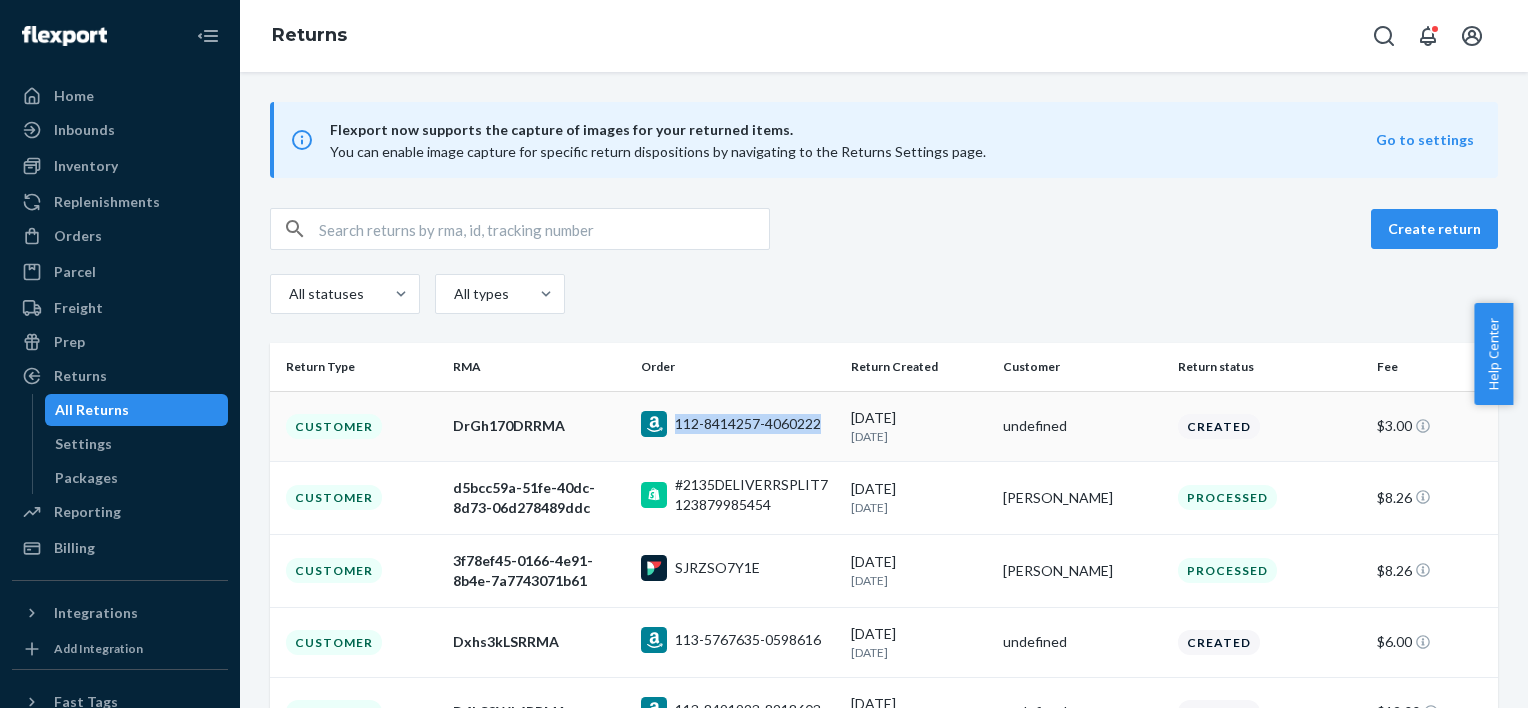 click on "112-8414257-4060222" at bounding box center (738, 426) 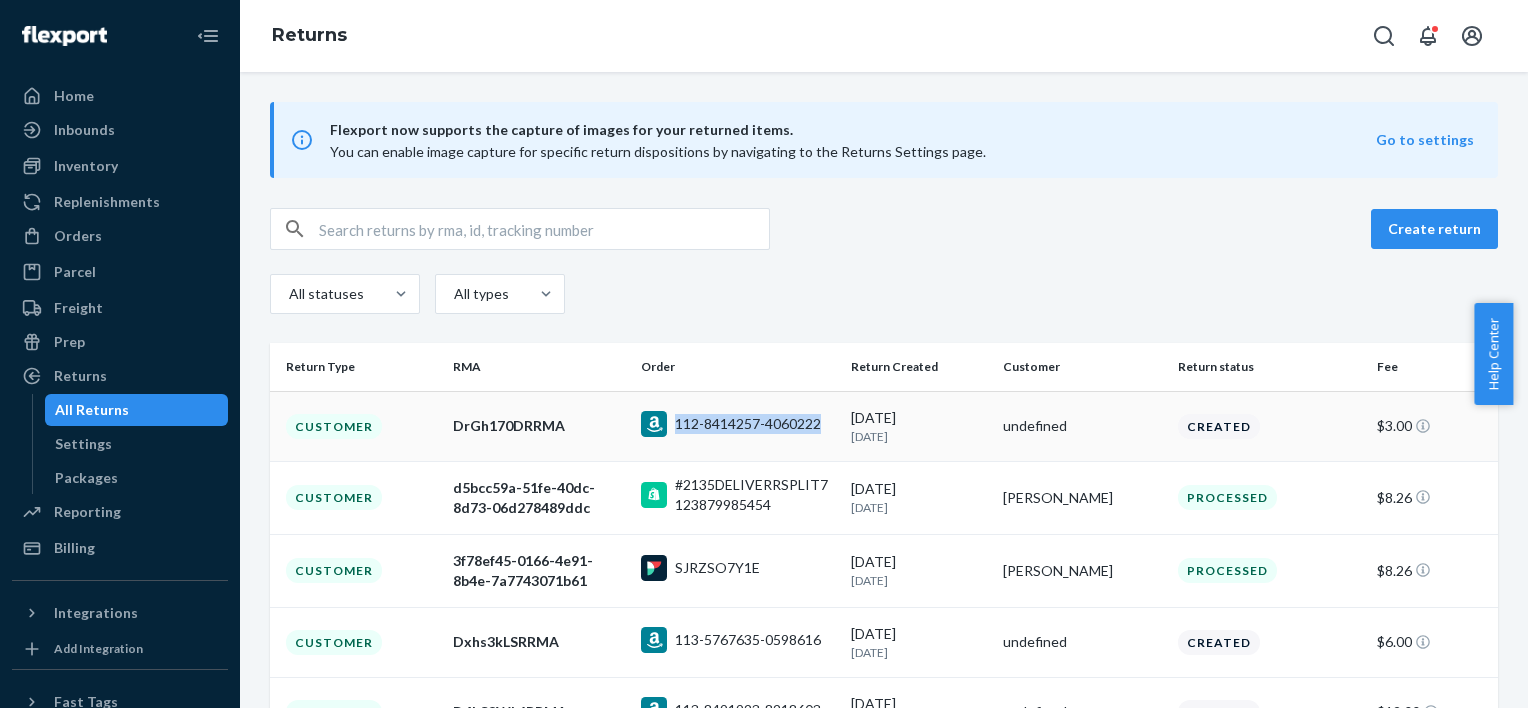 drag, startPoint x: 670, startPoint y: 421, endPoint x: 816, endPoint y: 418, distance: 146.03082 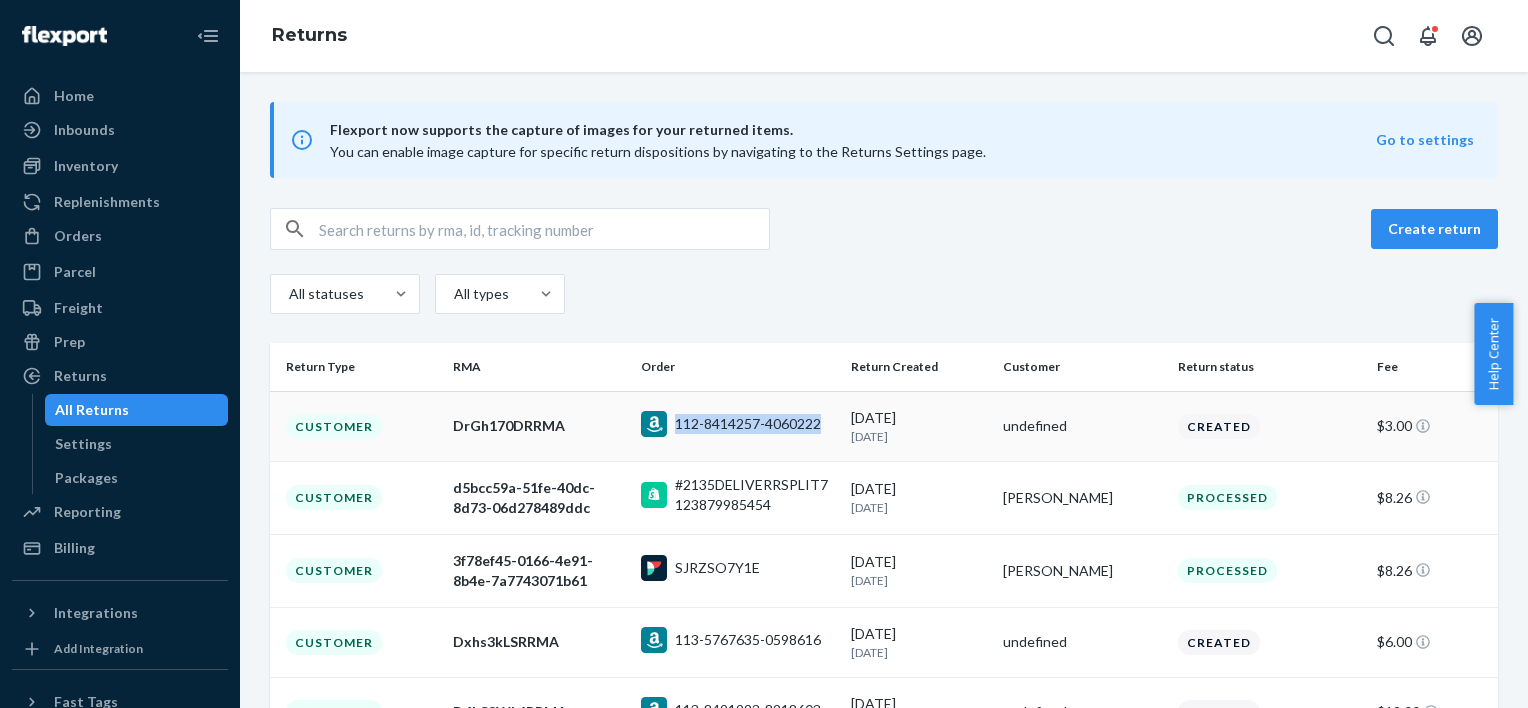 click on "112-8414257-4060222" at bounding box center [731, 424] 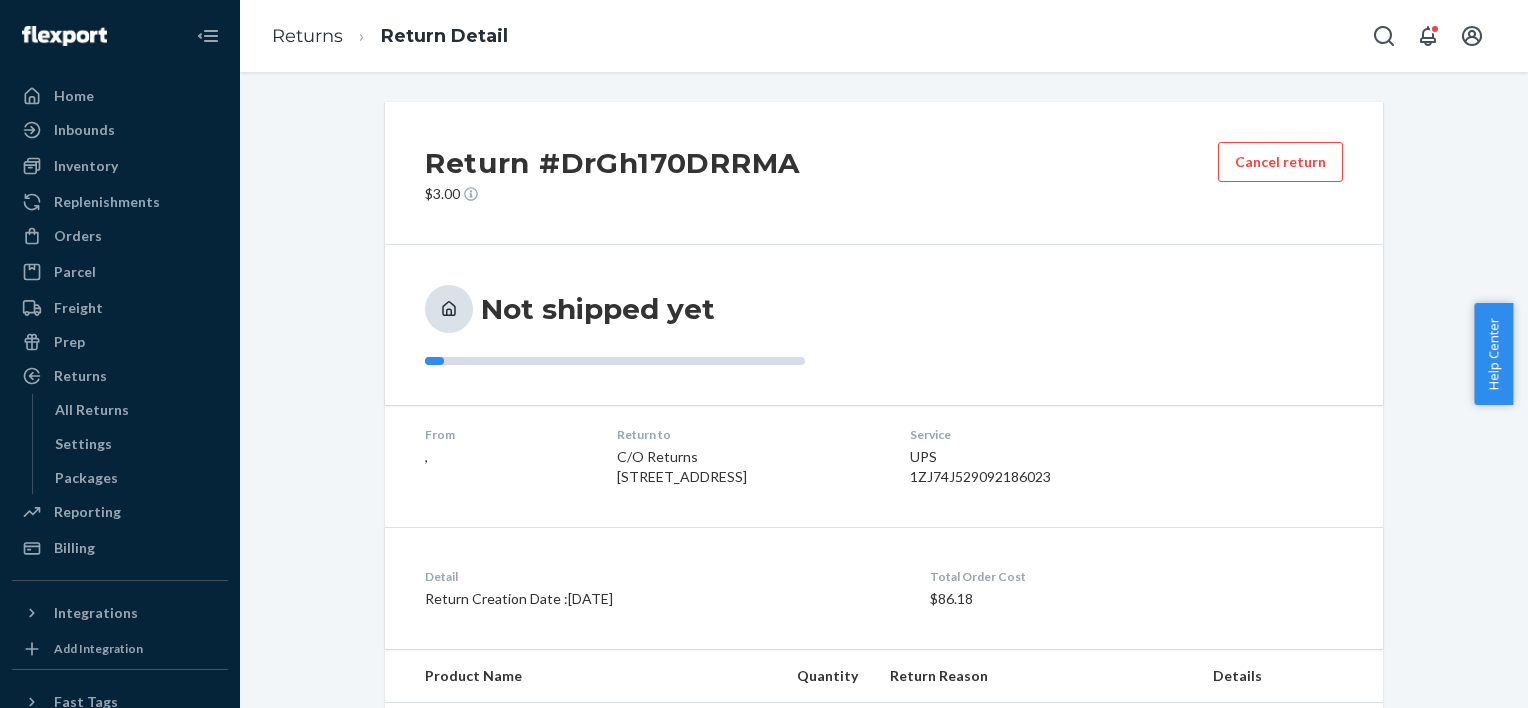 click on "Return #DrGh170DRRMA $3.00 Cancel return Not shipped yet From ,   Return to C/O Returns
[STREET_ADDRESS] Service UPS 1ZJ74J529092186023 Detail Return Creation Date :  [DATE] Total Order Cost $86.18 Product Name Quantity Return Reason Details Decorative Air Balloon Gold/Beige (S) SB728/16 1 CR-MISSED_ESTIMATED_DELIVERY A to Z Claim : N" at bounding box center [884, 390] 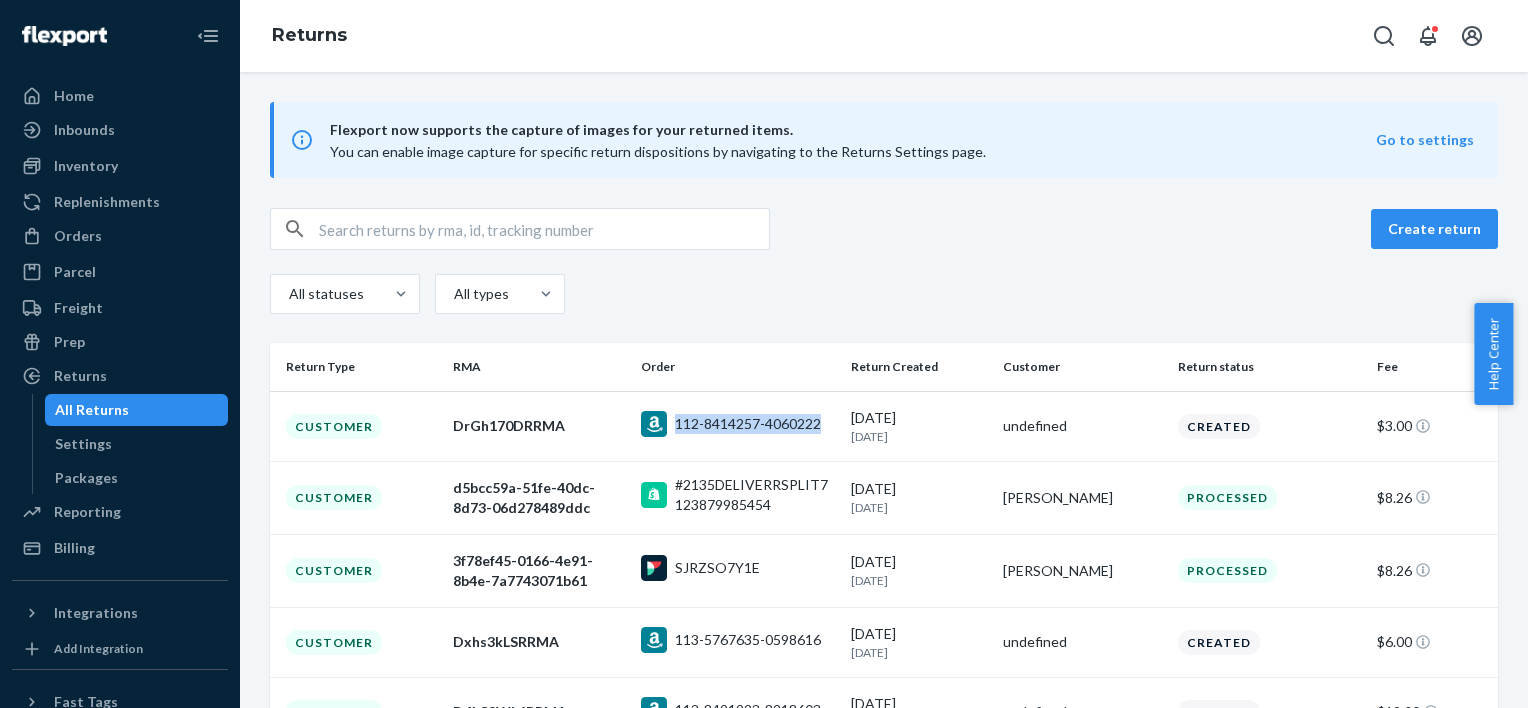 drag, startPoint x: 816, startPoint y: 416, endPoint x: 688, endPoint y: 409, distance: 128.19127 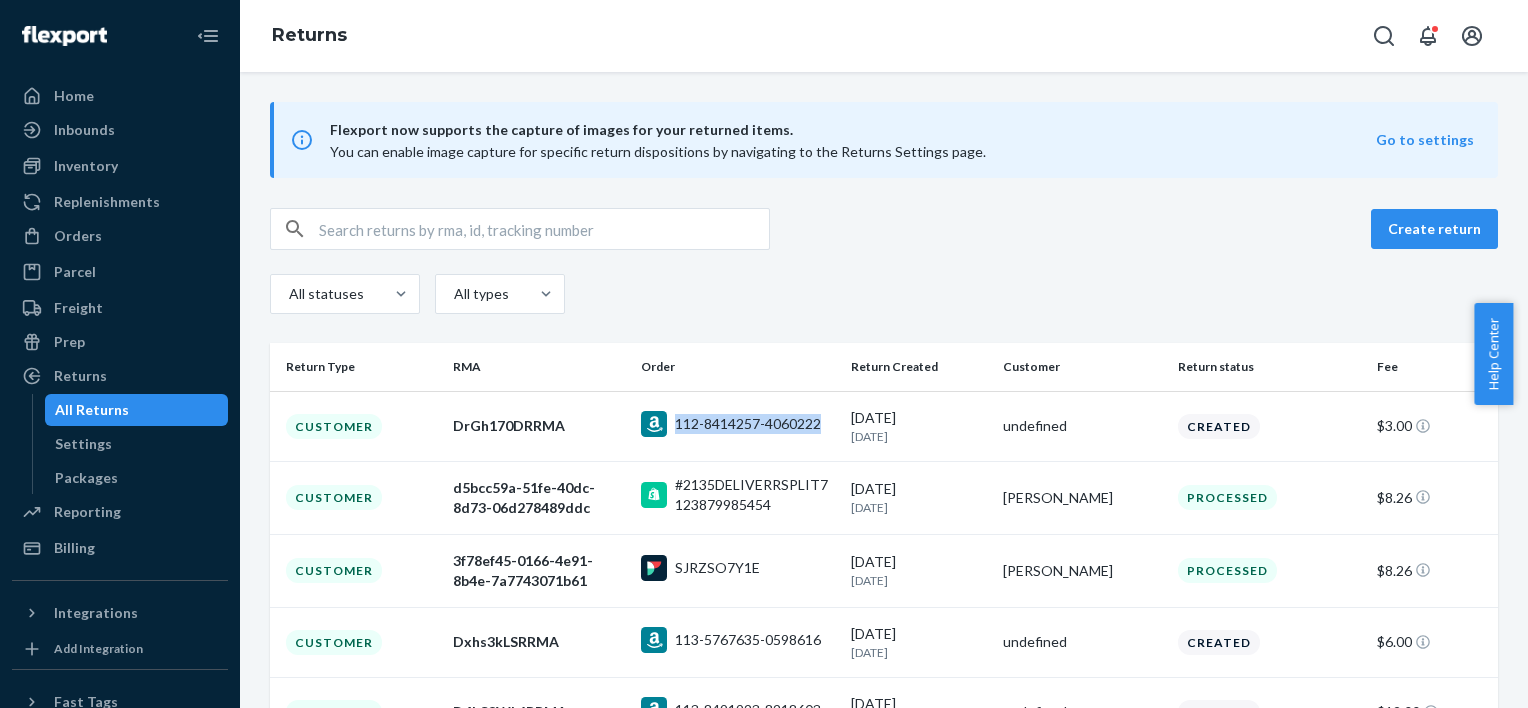 click on "112-8414257-4060222" at bounding box center (731, 424) 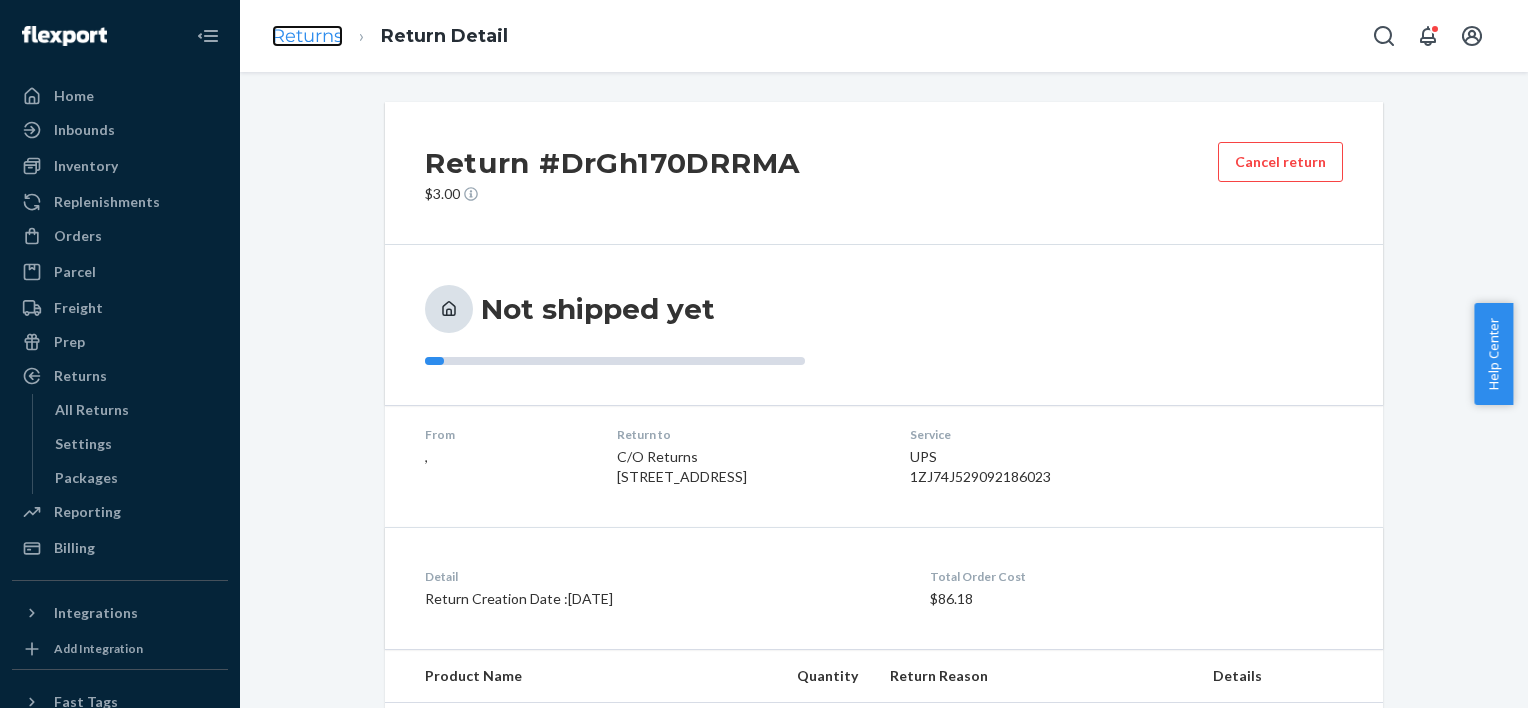 click on "Returns" at bounding box center (307, 36) 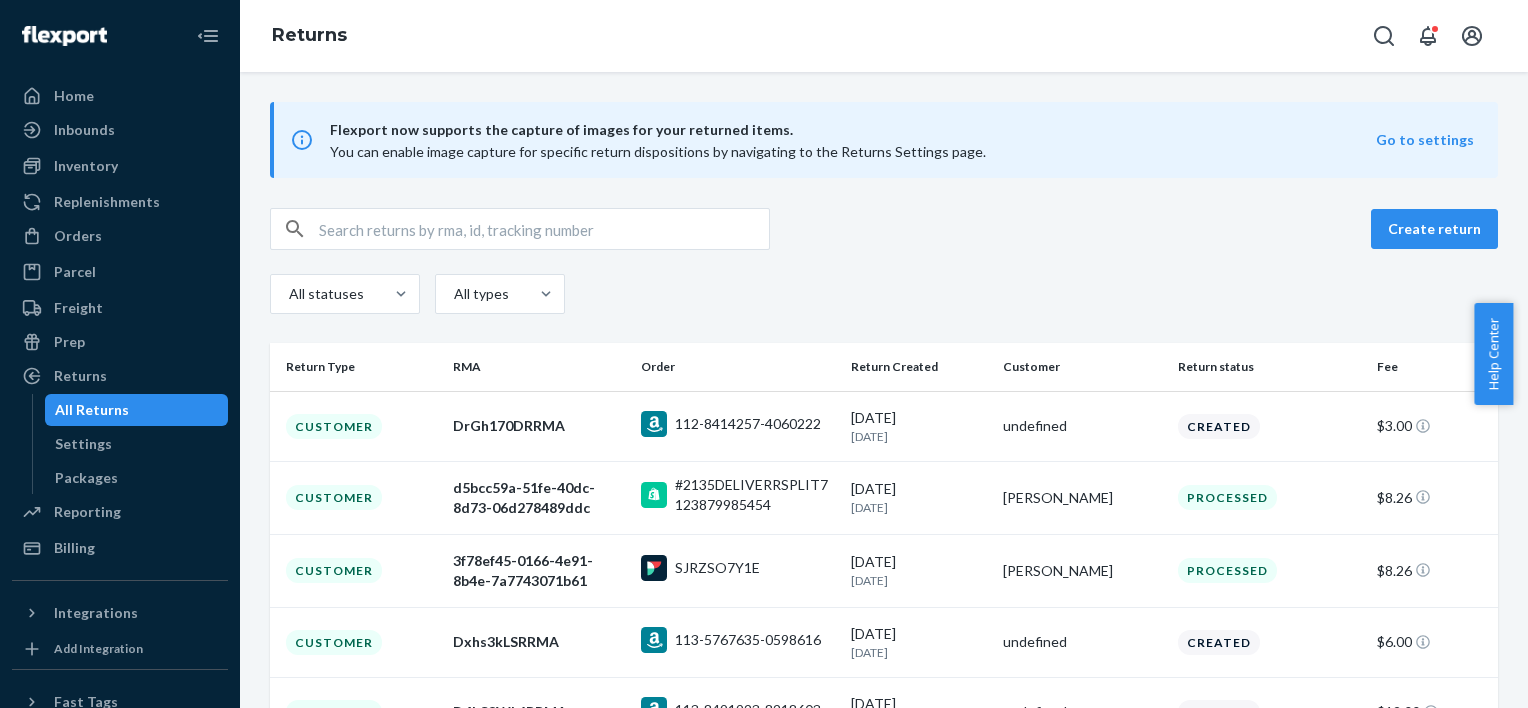 drag, startPoint x: 670, startPoint y: 424, endPoint x: 1112, endPoint y: 228, distance: 483.50803 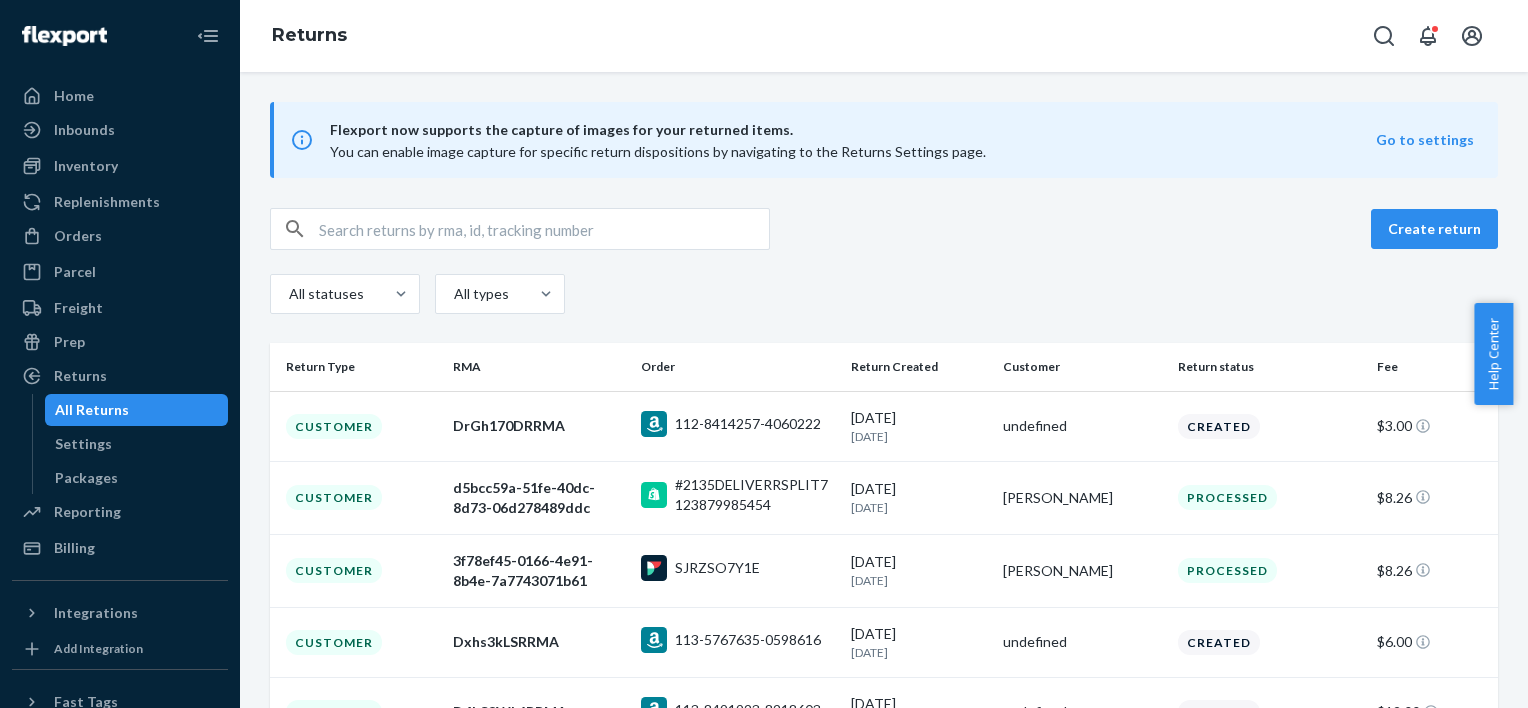 click on "Create return" at bounding box center [884, 229] 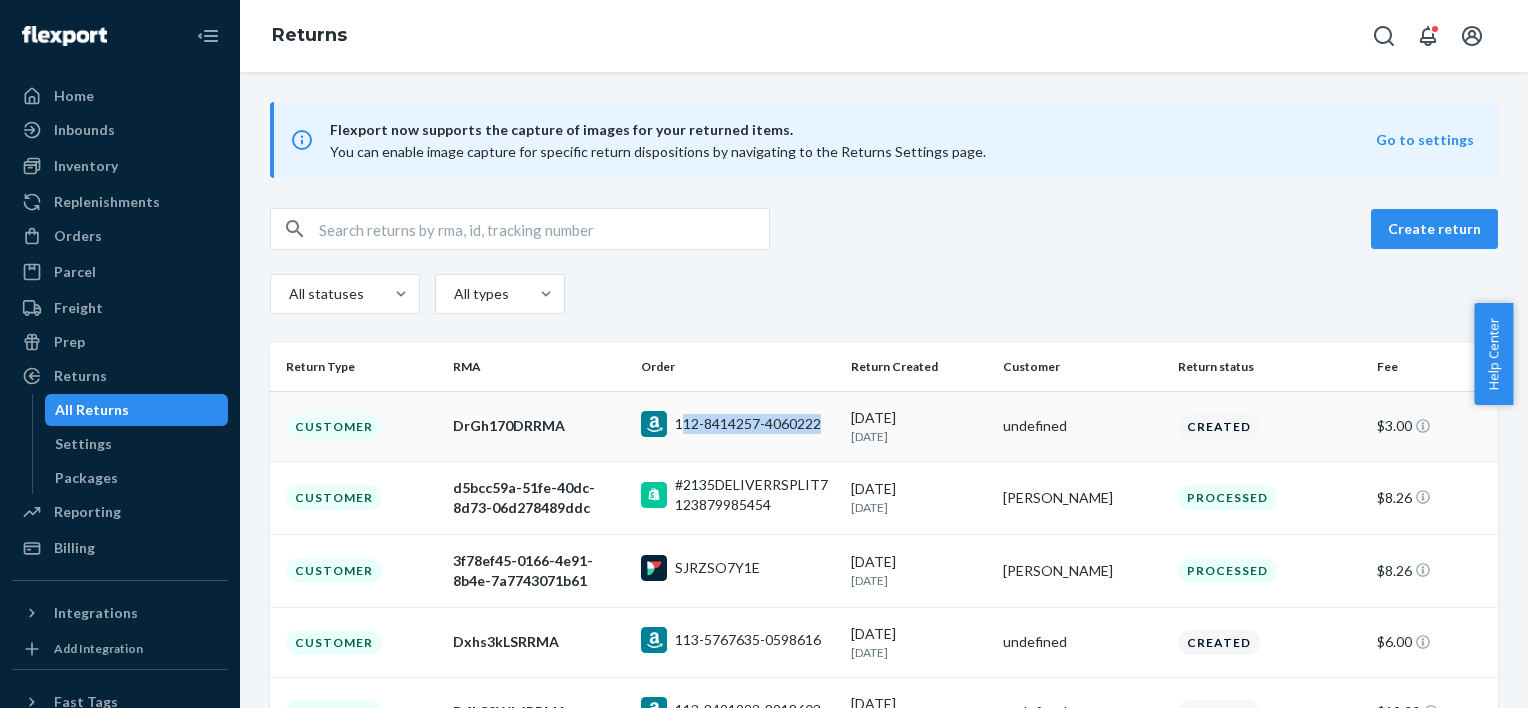 drag, startPoint x: 818, startPoint y: 423, endPoint x: 675, endPoint y: 434, distance: 143.42245 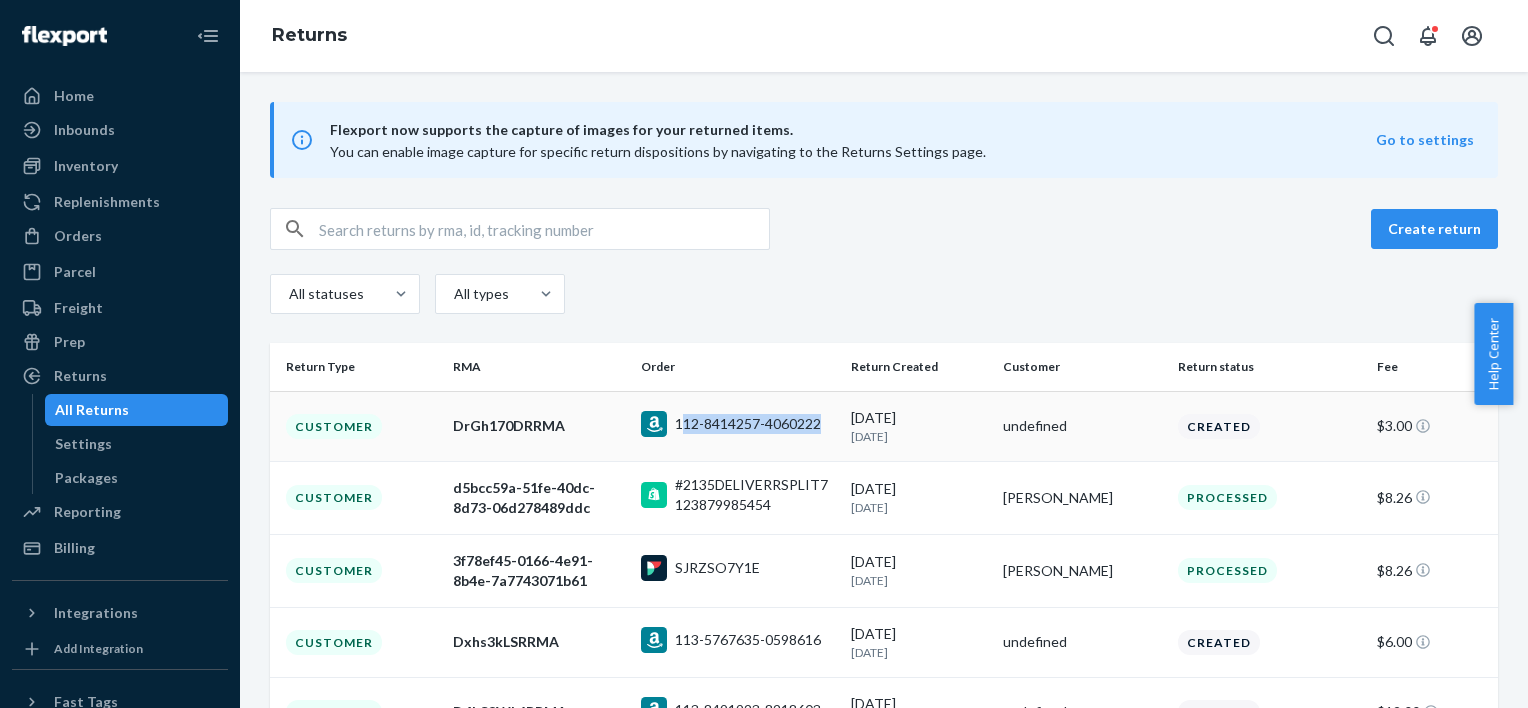click on "112-8414257-4060222" at bounding box center [738, 426] 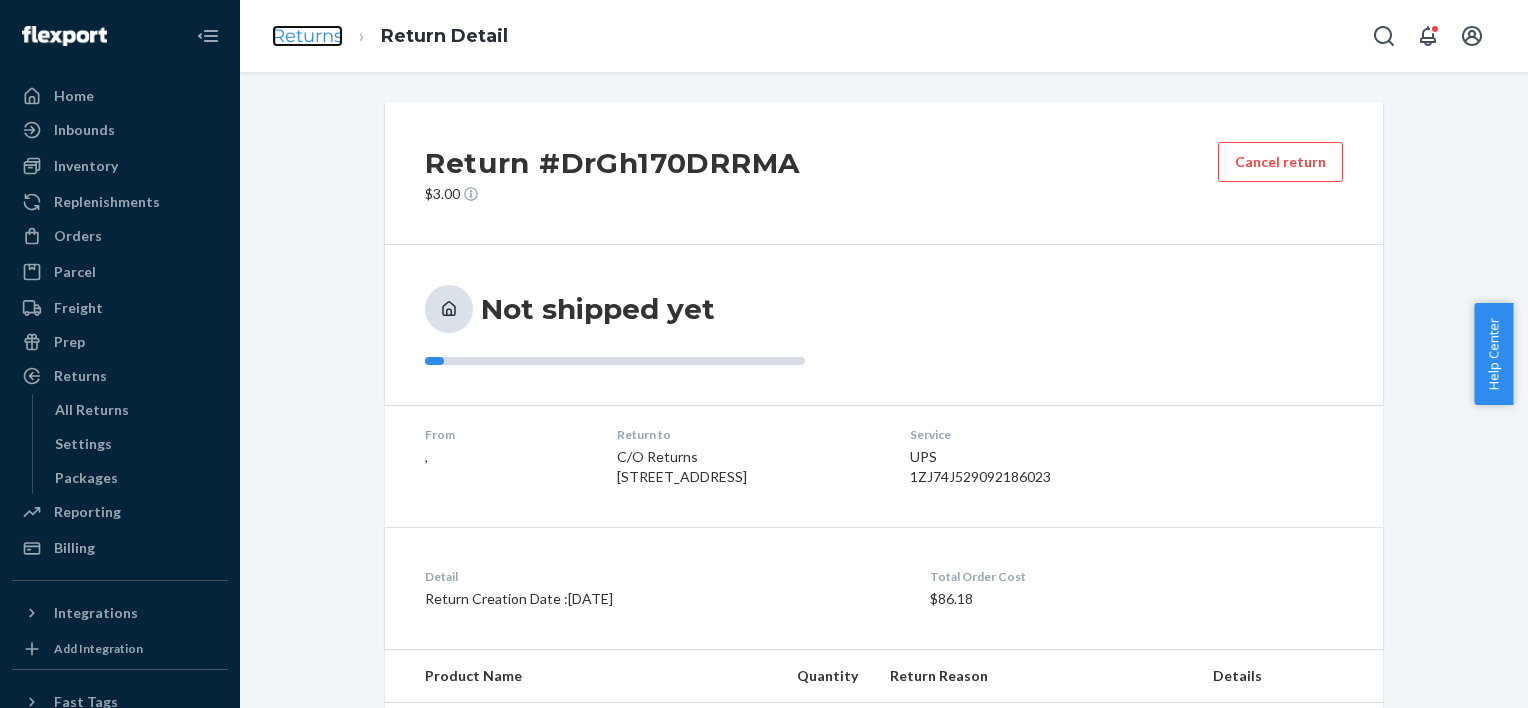click on "Returns" at bounding box center [307, 36] 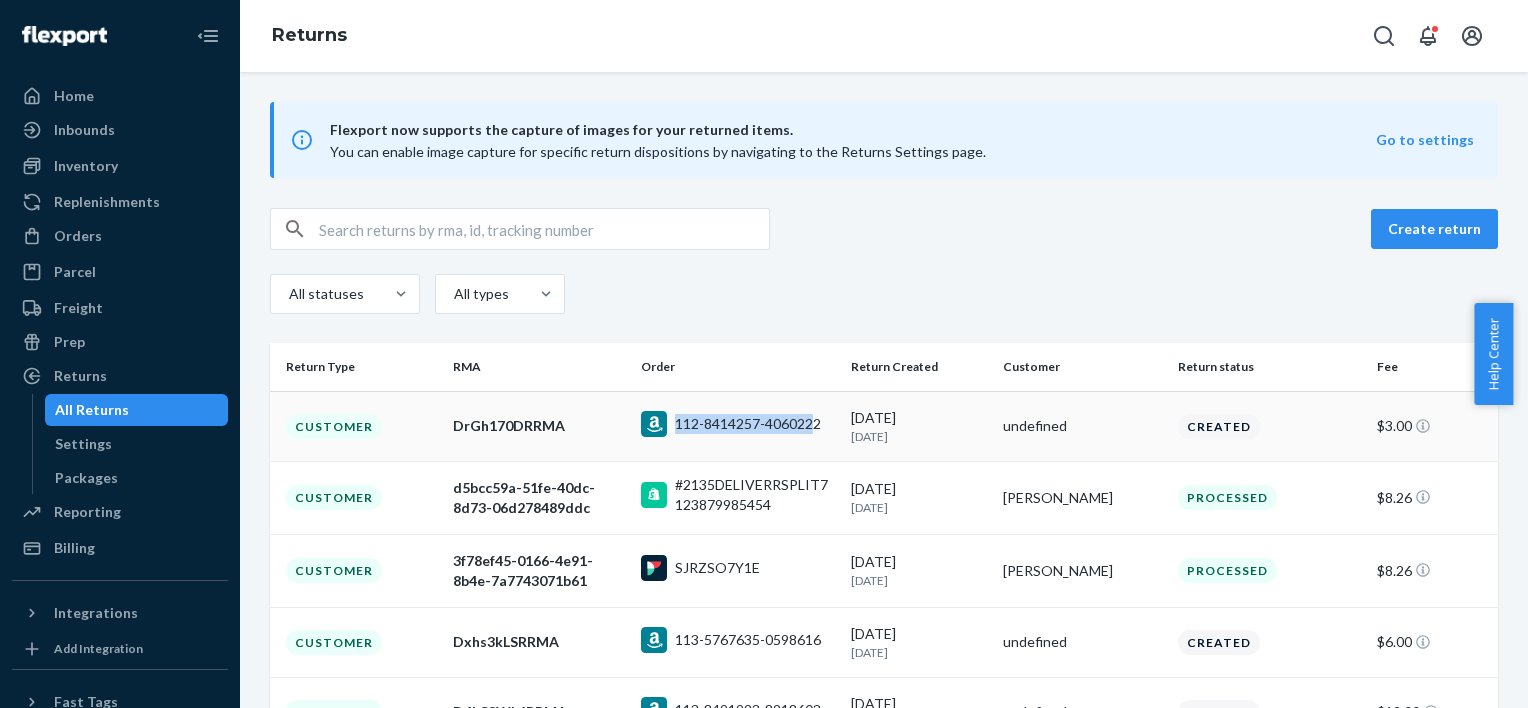 drag, startPoint x: 672, startPoint y: 425, endPoint x: 805, endPoint y: 429, distance: 133.06013 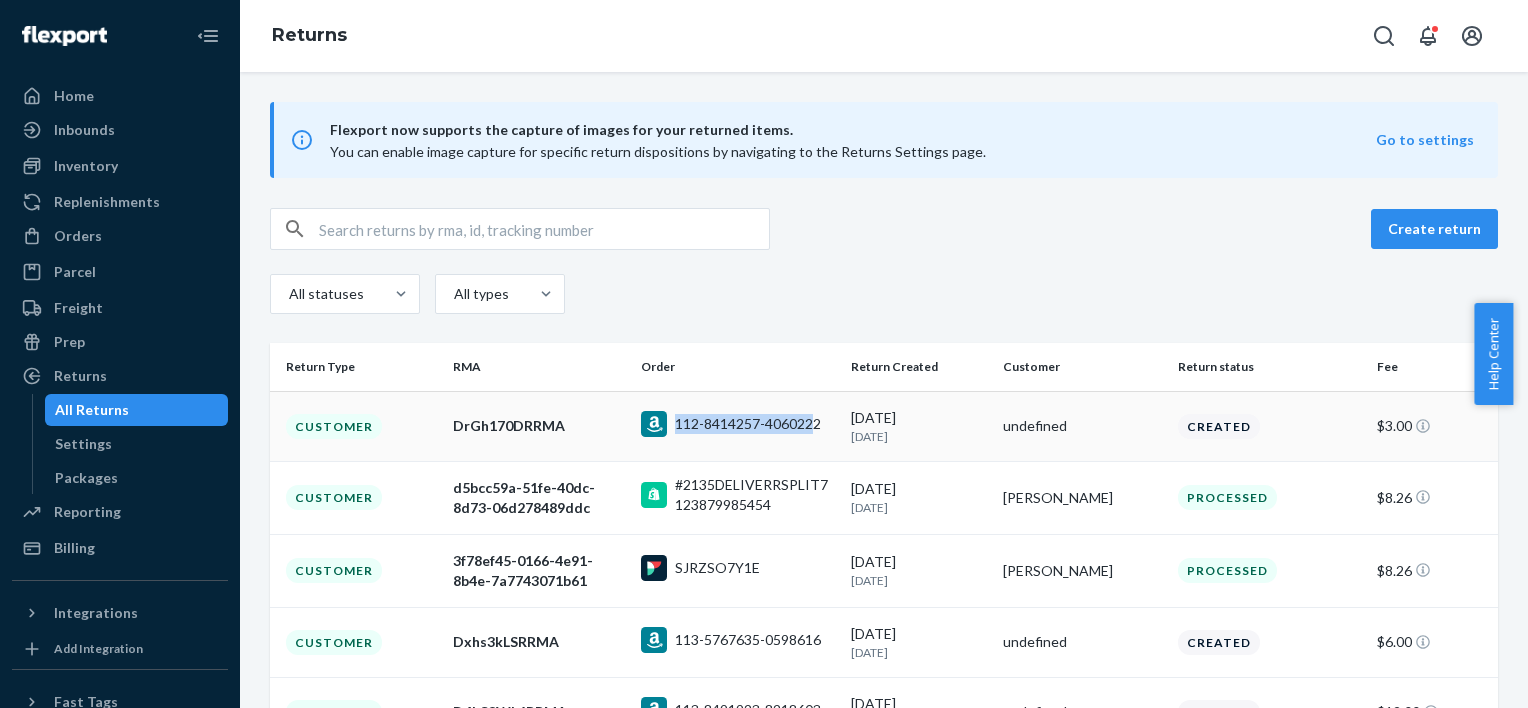 click on "112-8414257-4060222" at bounding box center (748, 424) 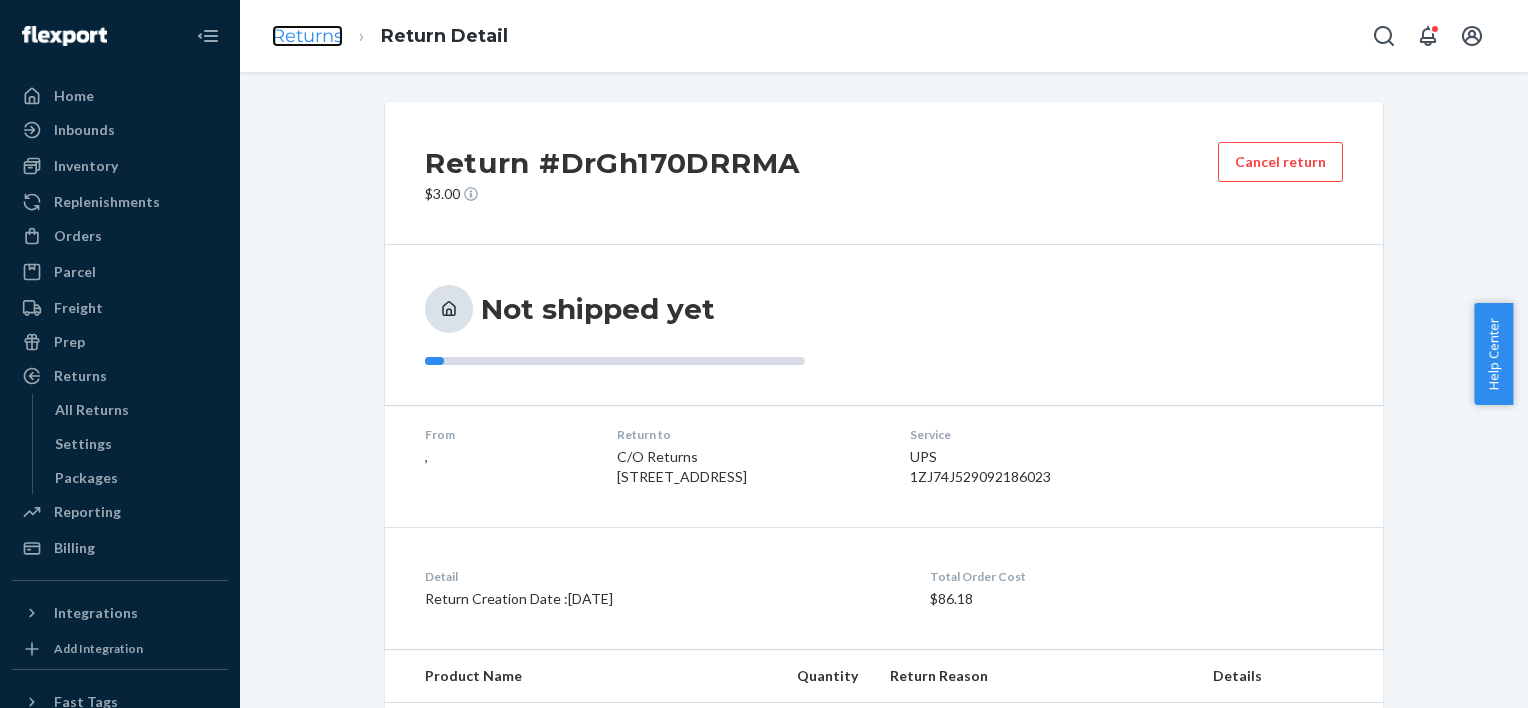 click on "Returns" at bounding box center [307, 36] 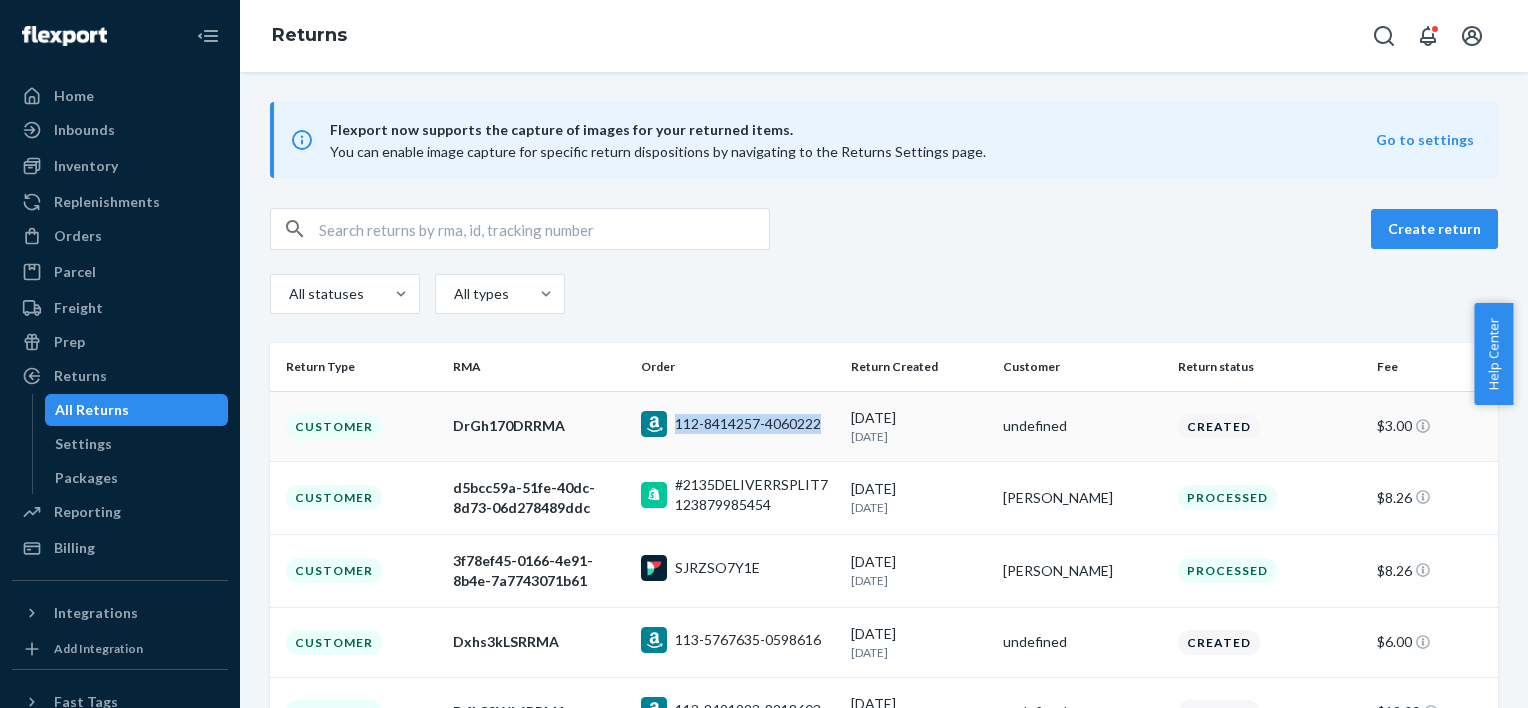 drag, startPoint x: 818, startPoint y: 430, endPoint x: 668, endPoint y: 420, distance: 150.33296 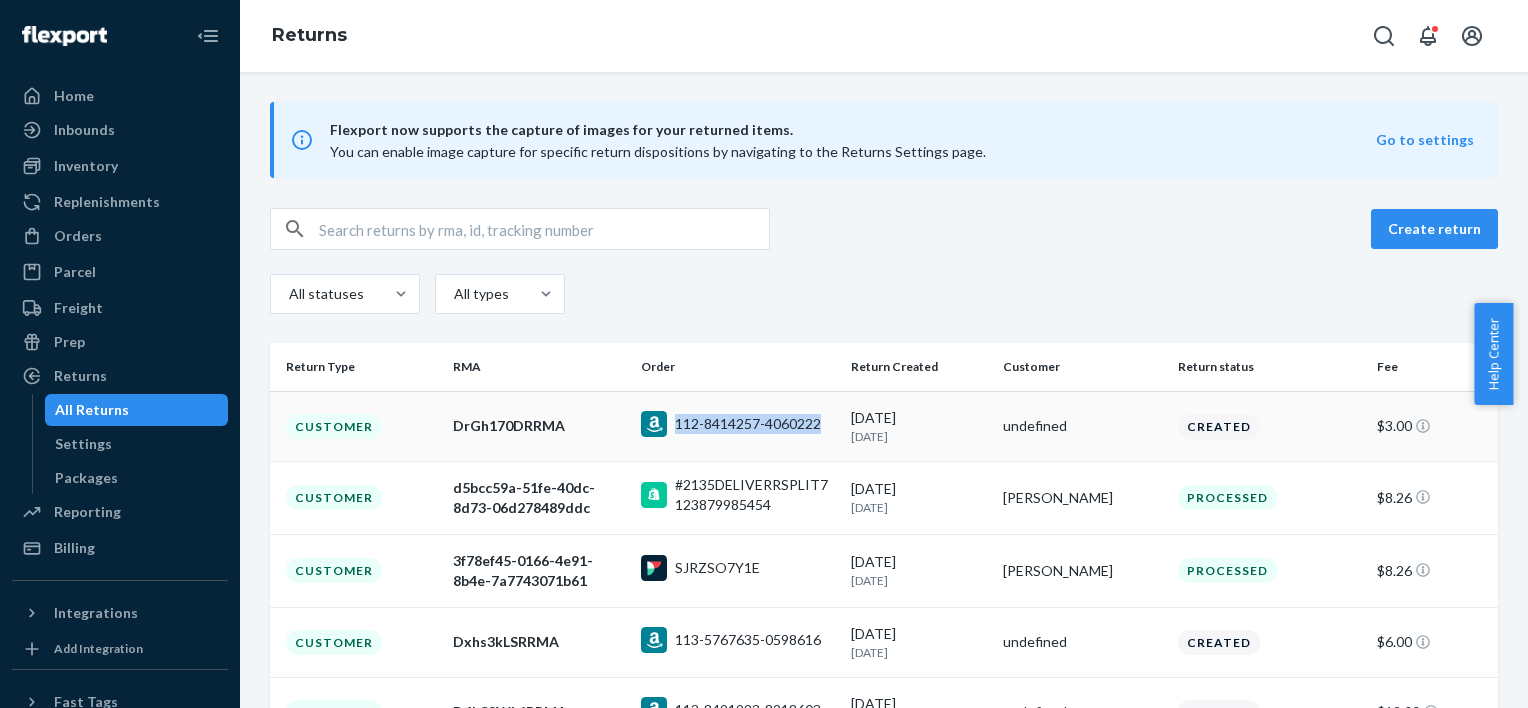 click on "112-8414257-4060222" at bounding box center [738, 426] 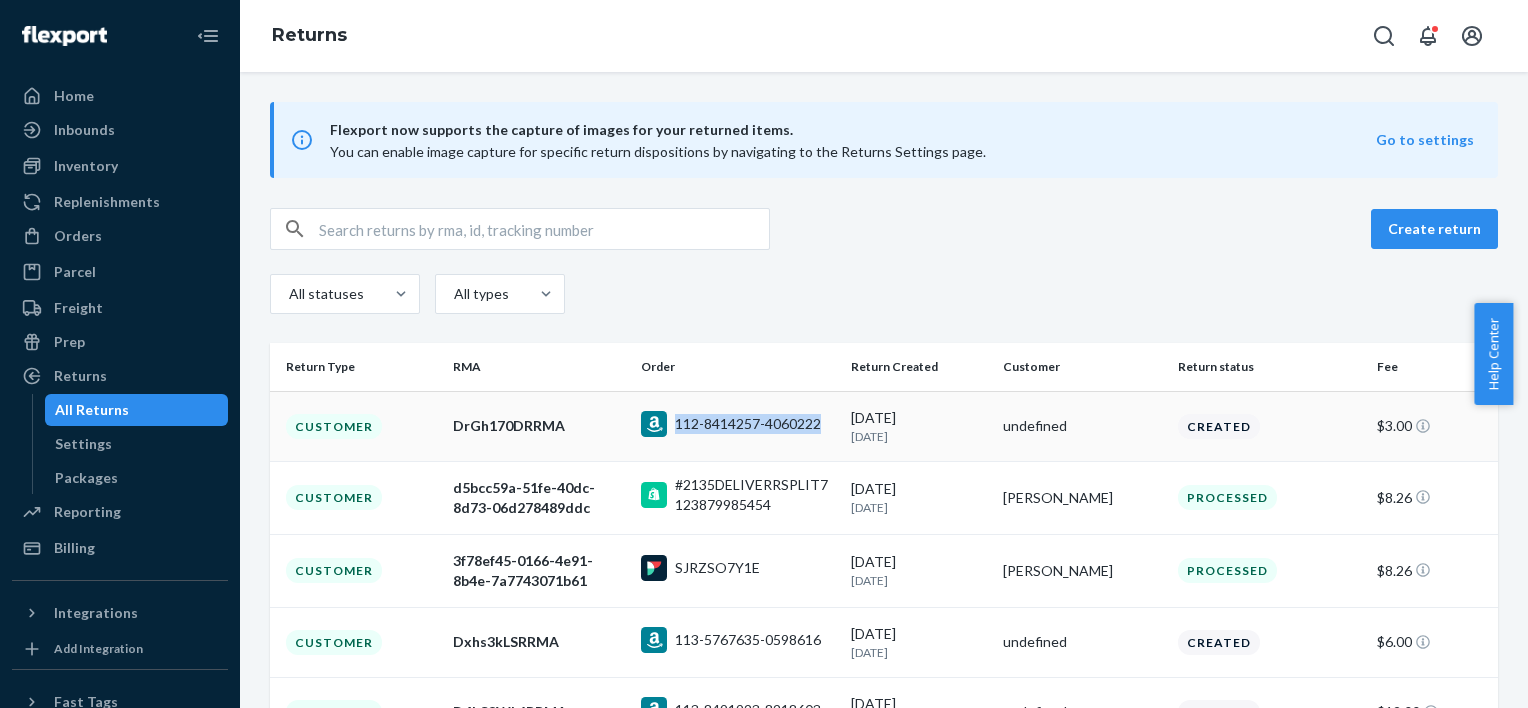 drag, startPoint x: 673, startPoint y: 421, endPoint x: 820, endPoint y: 423, distance: 147.01361 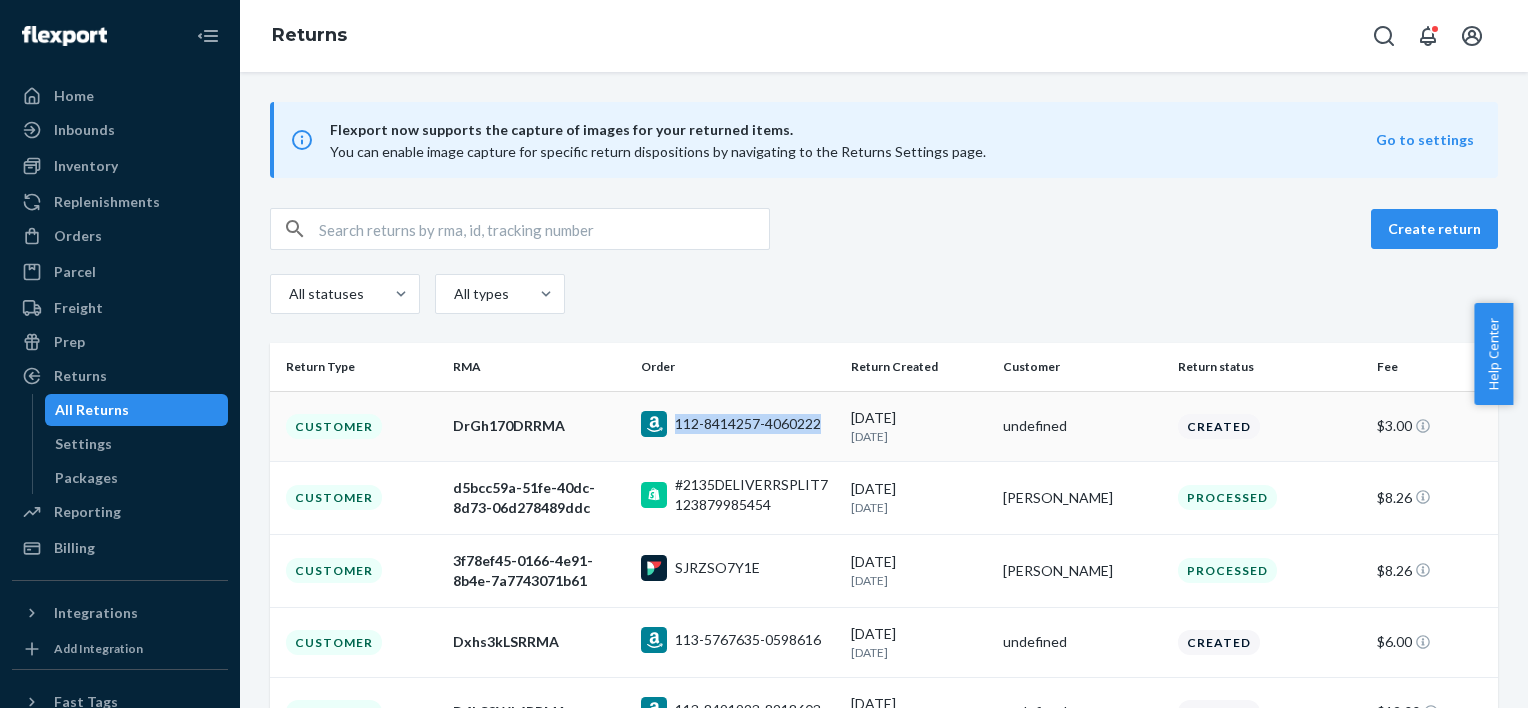 click on "112-8414257-4060222" at bounding box center (738, 426) 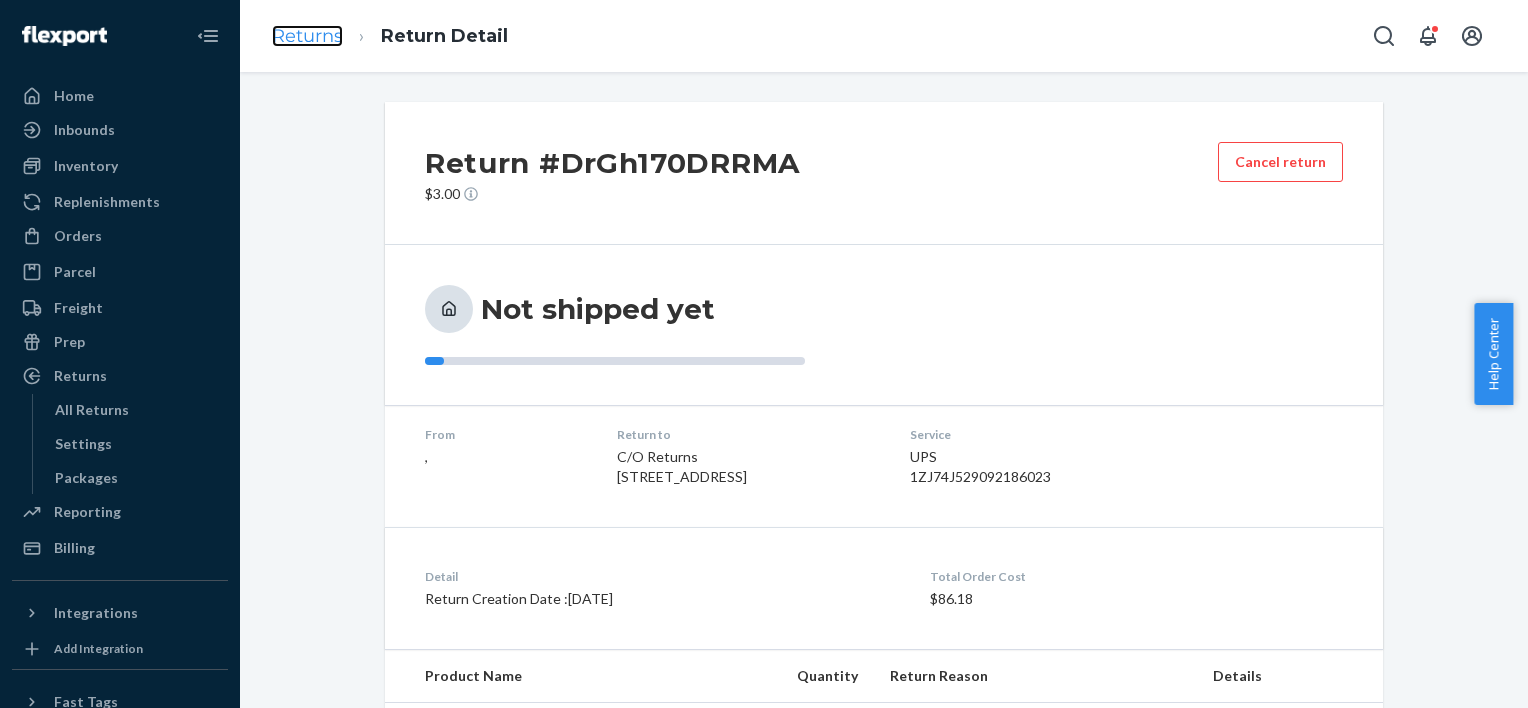 drag, startPoint x: 820, startPoint y: 423, endPoint x: 317, endPoint y: 40, distance: 632.21674 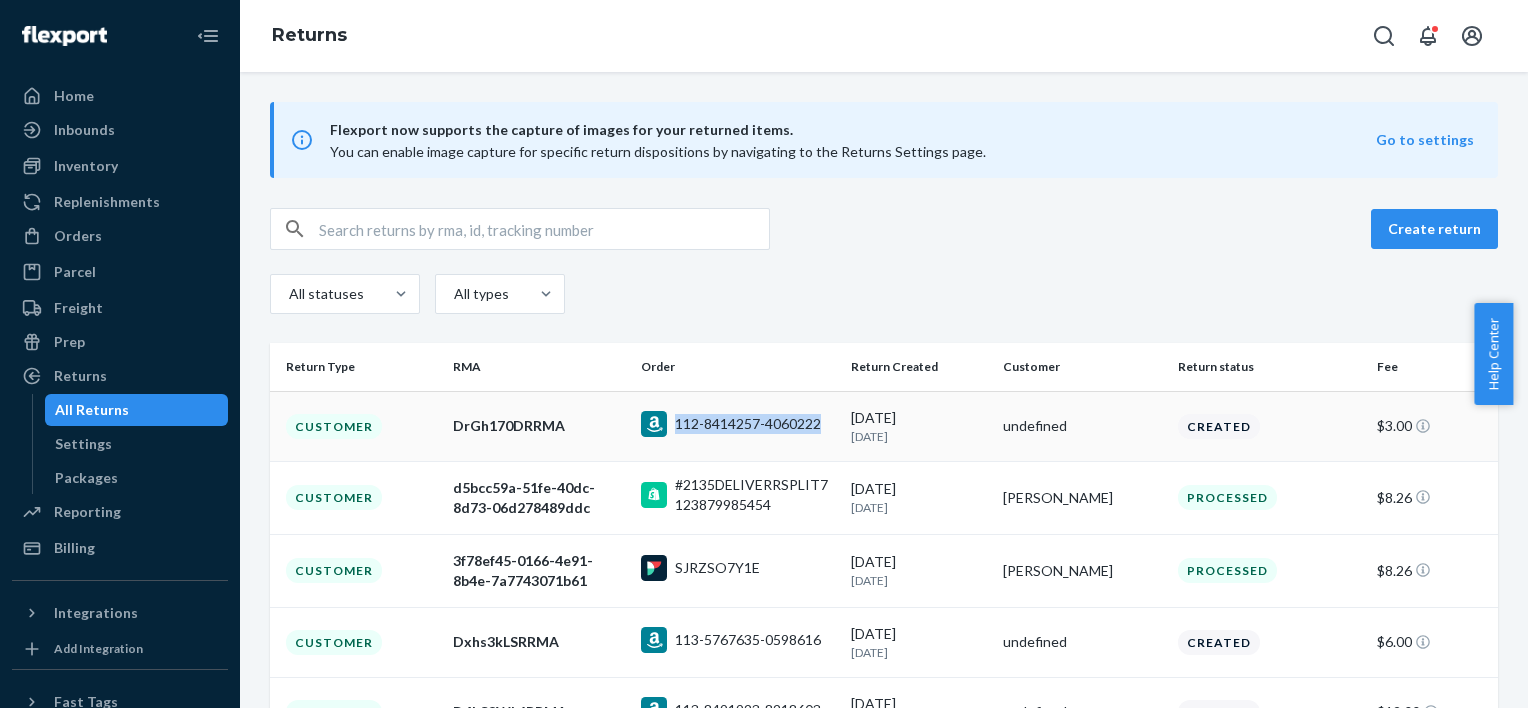 drag, startPoint x: 824, startPoint y: 432, endPoint x: 671, endPoint y: 422, distance: 153.32645 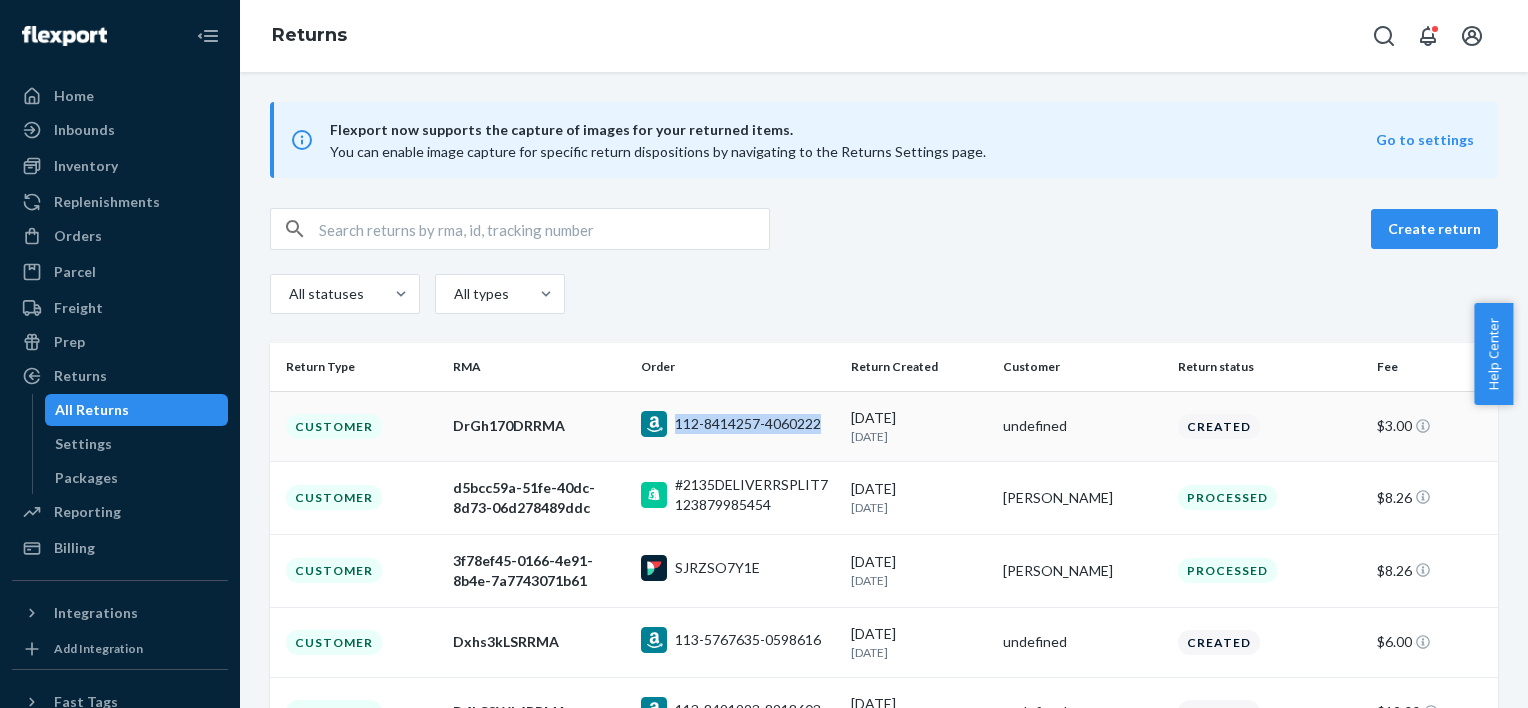 click on "112-8414257-4060222" at bounding box center [738, 426] 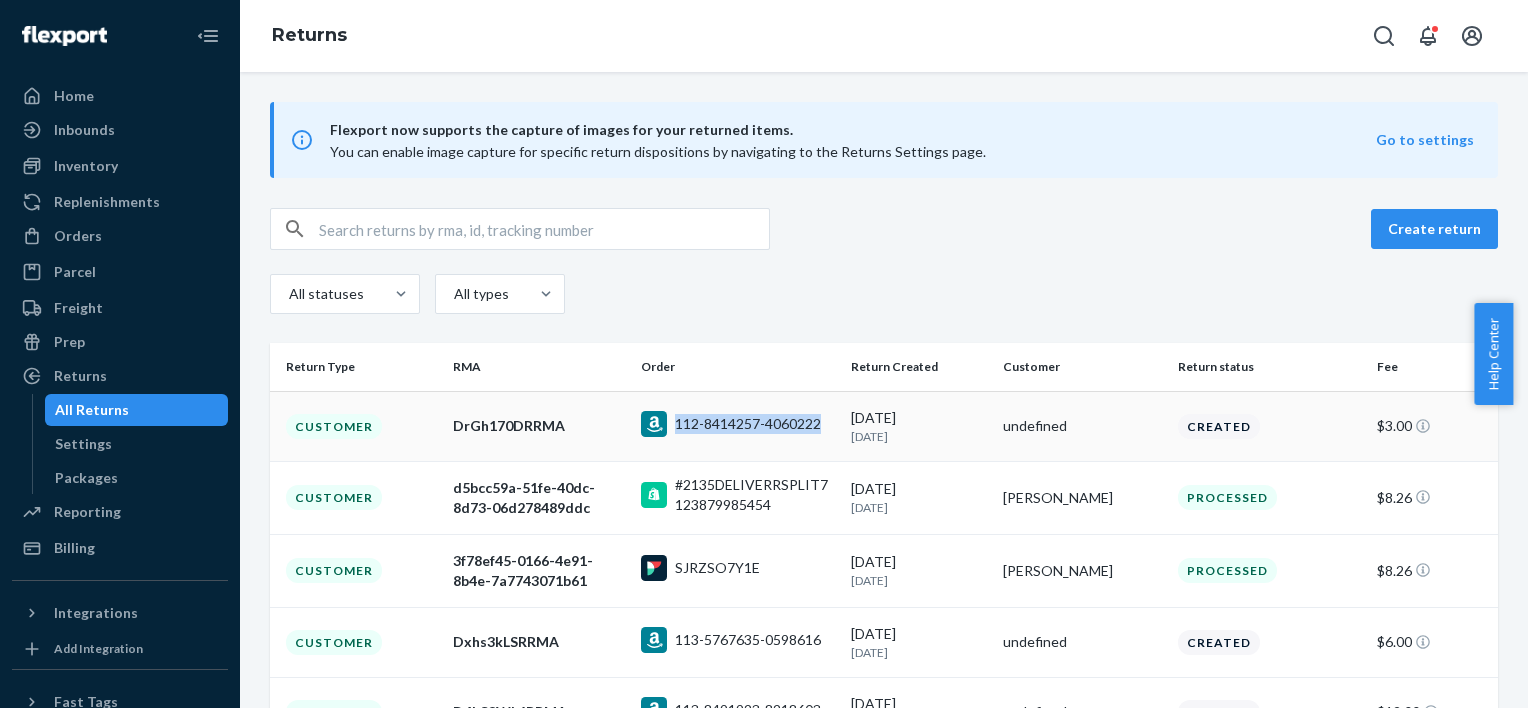 drag, startPoint x: 822, startPoint y: 417, endPoint x: 669, endPoint y: 418, distance: 153.00327 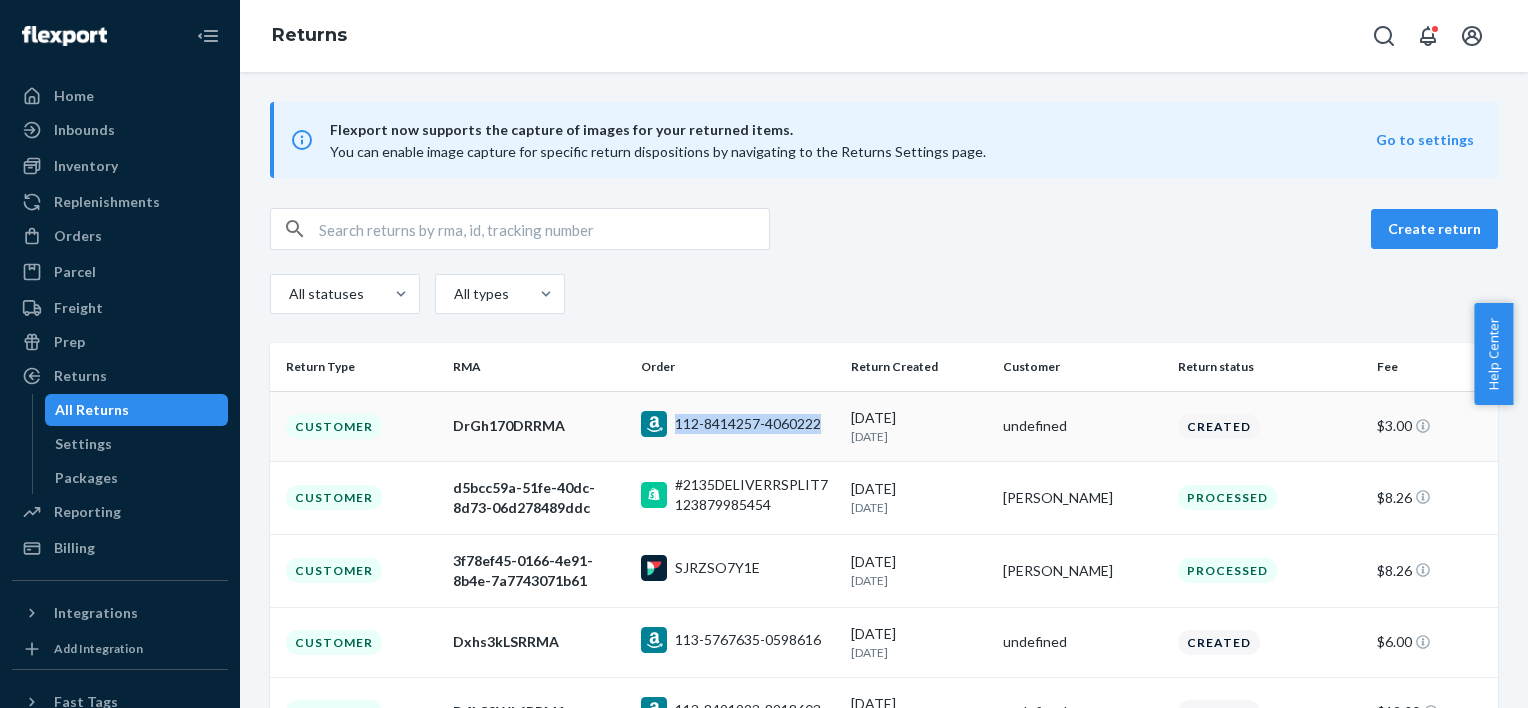 click on "112-8414257-4060222" at bounding box center (738, 426) 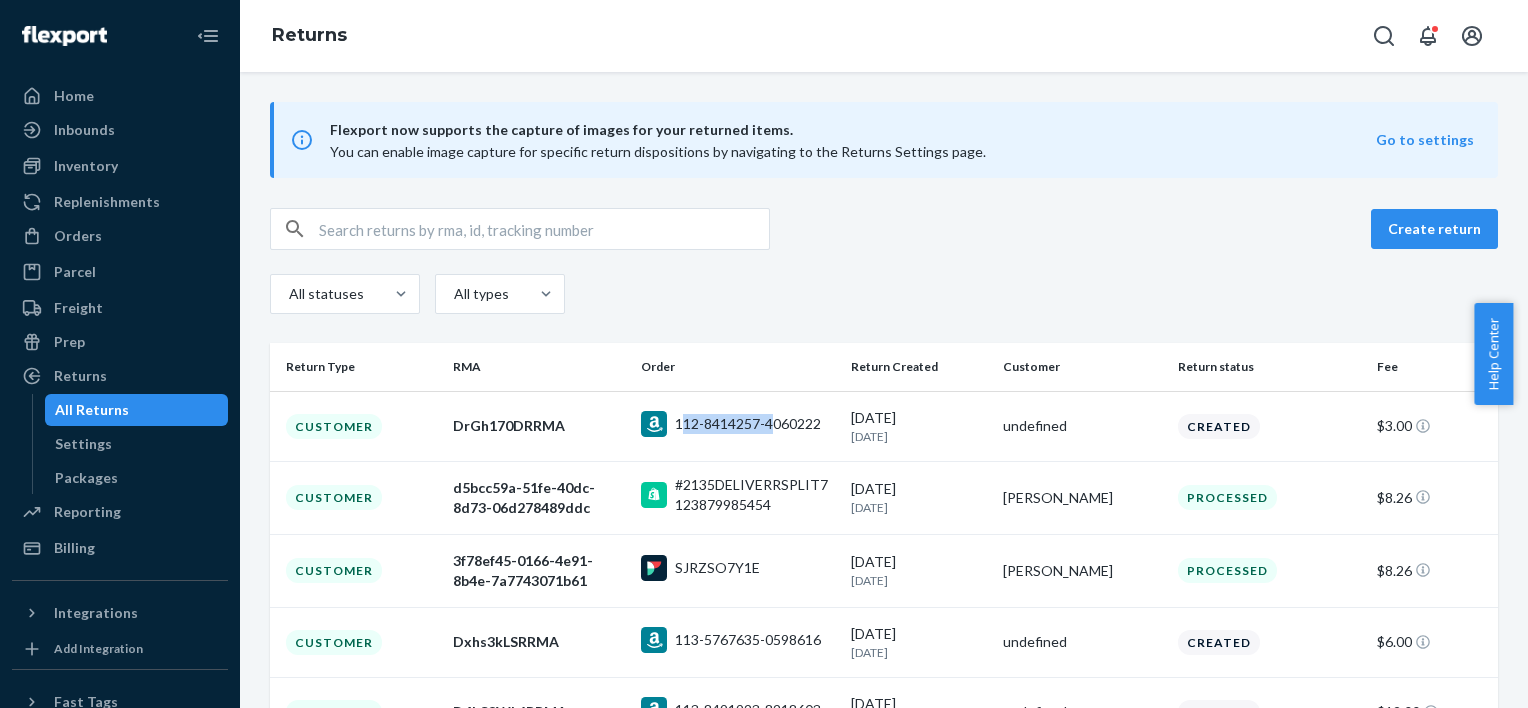 drag, startPoint x: 739, startPoint y: 425, endPoint x: 773, endPoint y: 430, distance: 34.36568 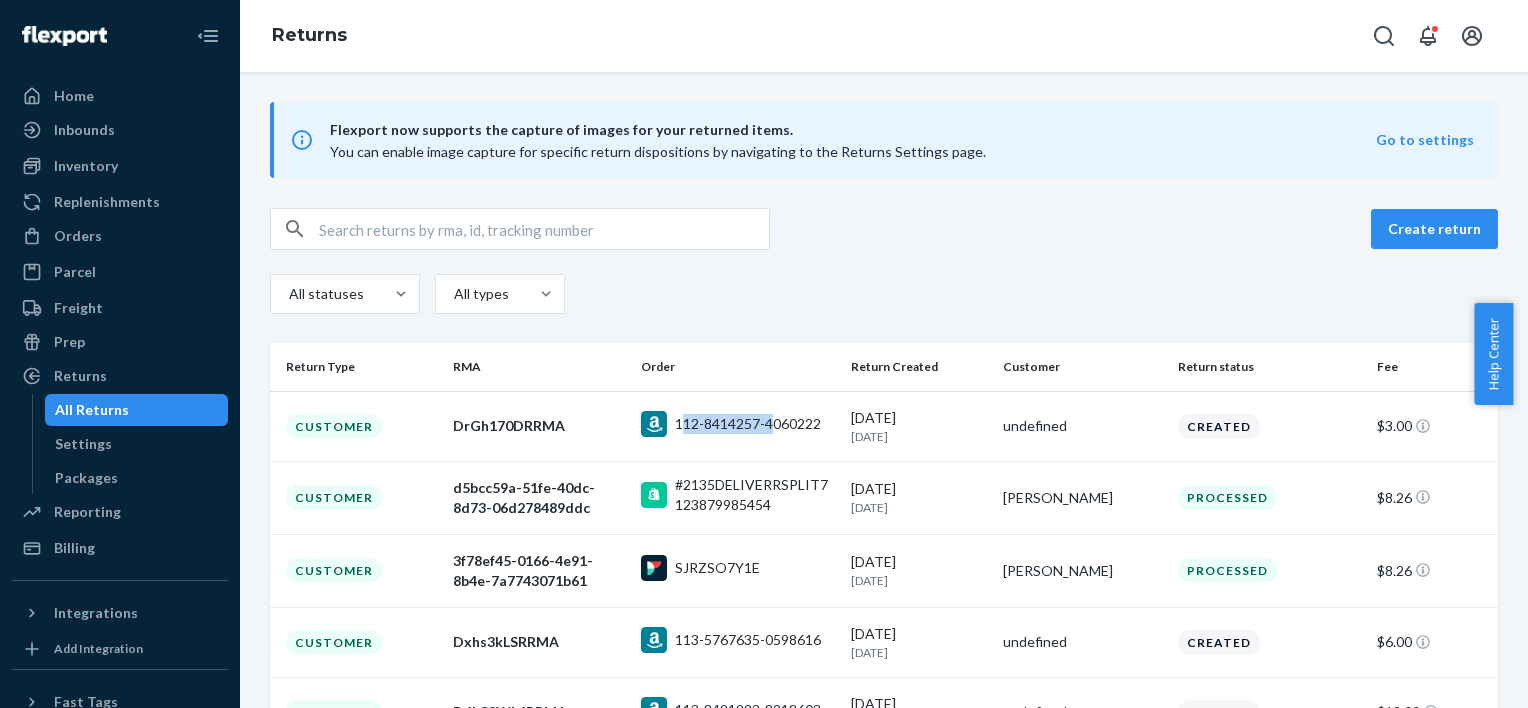 click on "112-8414257-4060222" at bounding box center (748, 424) 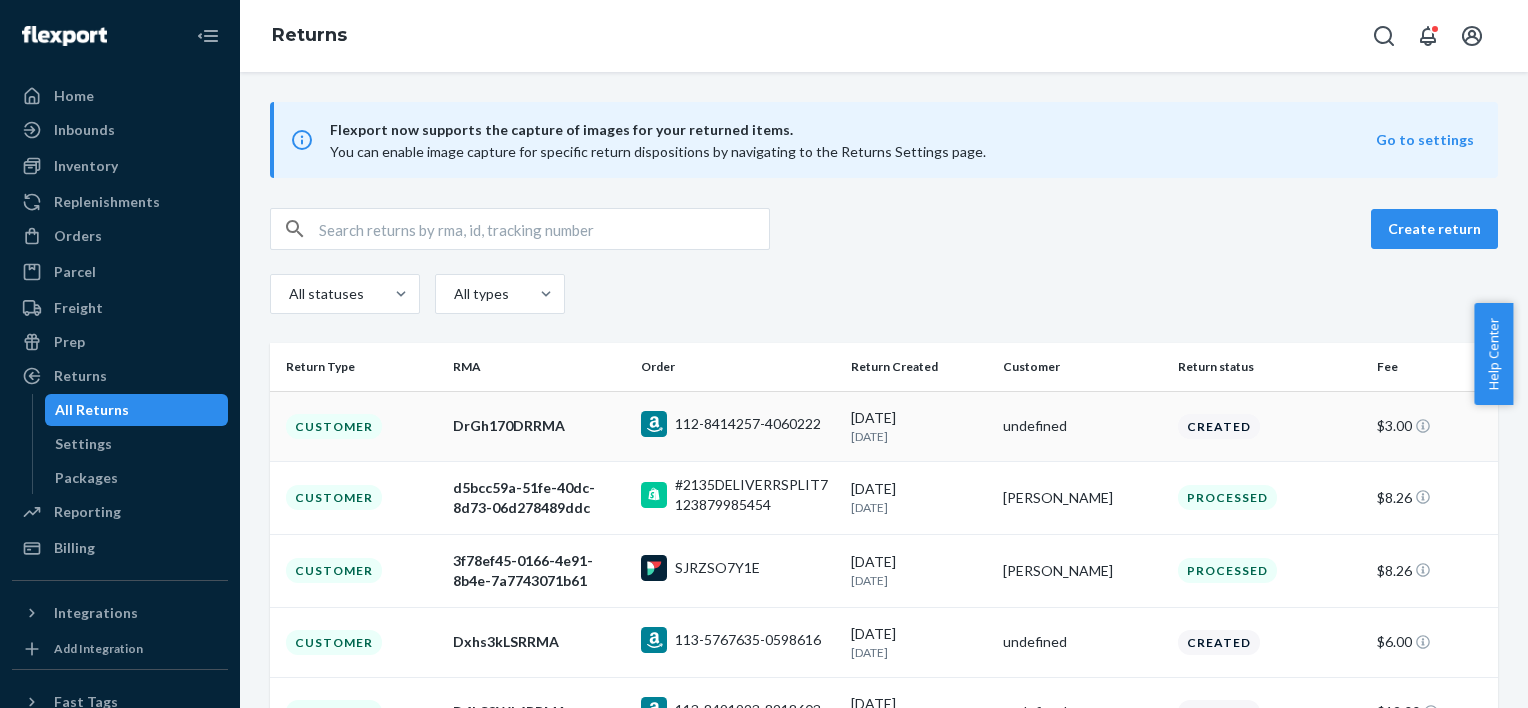 drag, startPoint x: 828, startPoint y: 426, endPoint x: 684, endPoint y: 419, distance: 144.17004 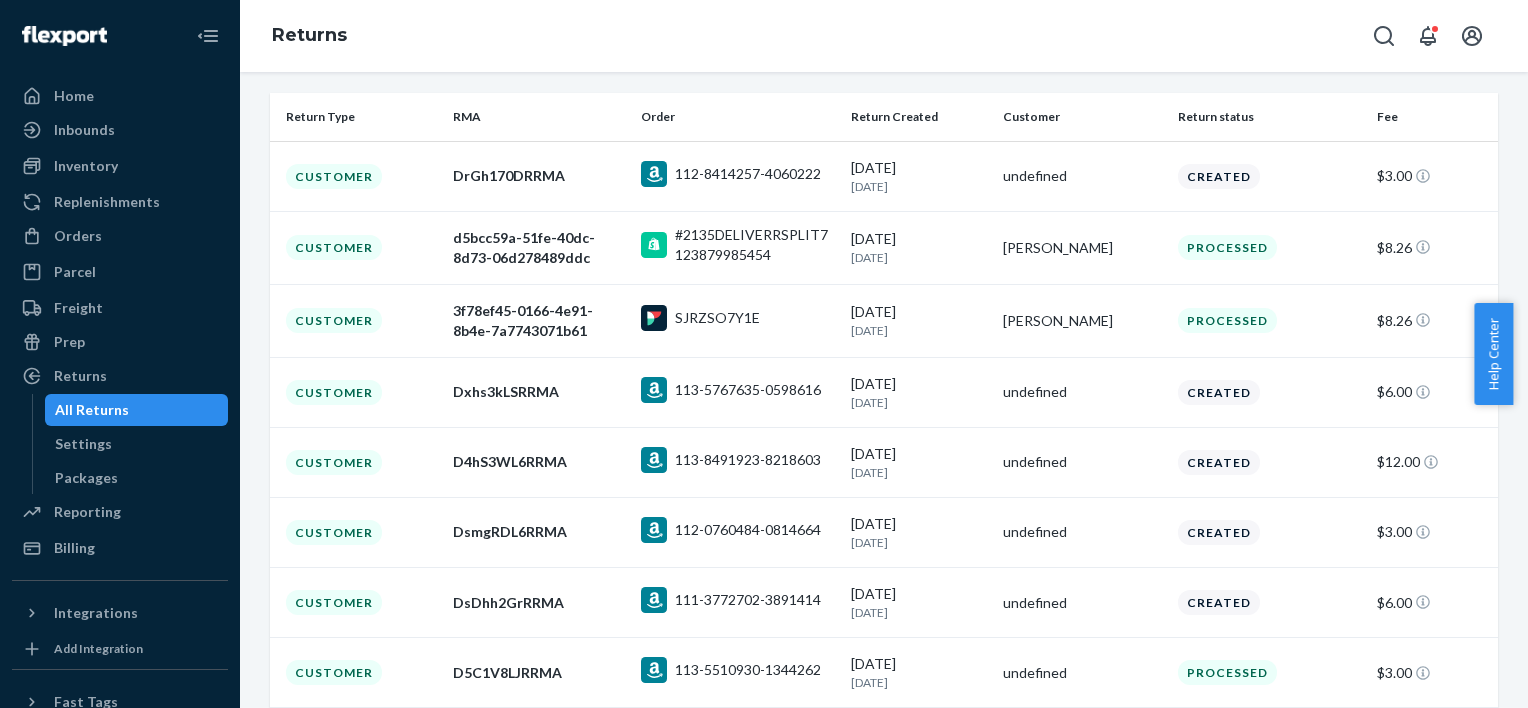 scroll, scrollTop: 156, scrollLeft: 0, axis: vertical 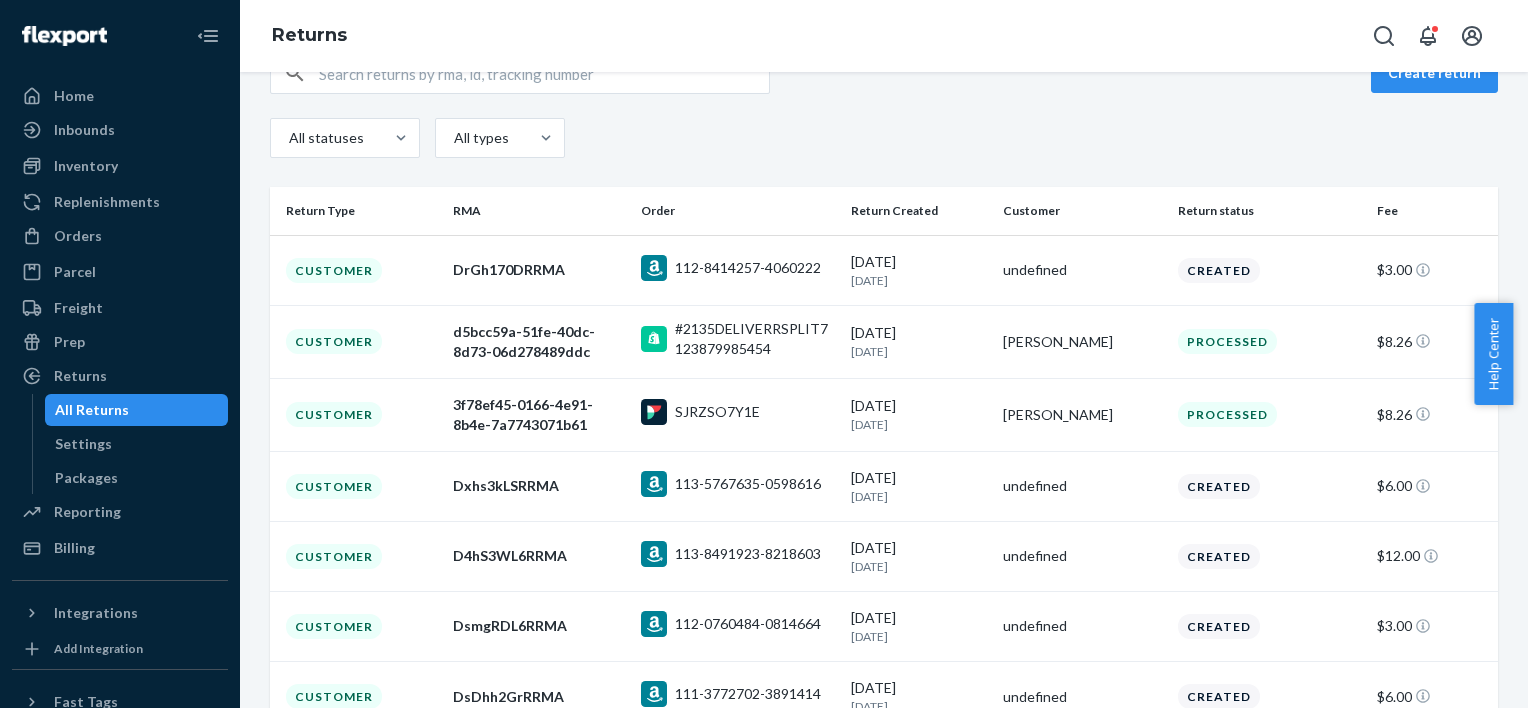 drag, startPoint x: 673, startPoint y: 265, endPoint x: 737, endPoint y: 162, distance: 121.264175 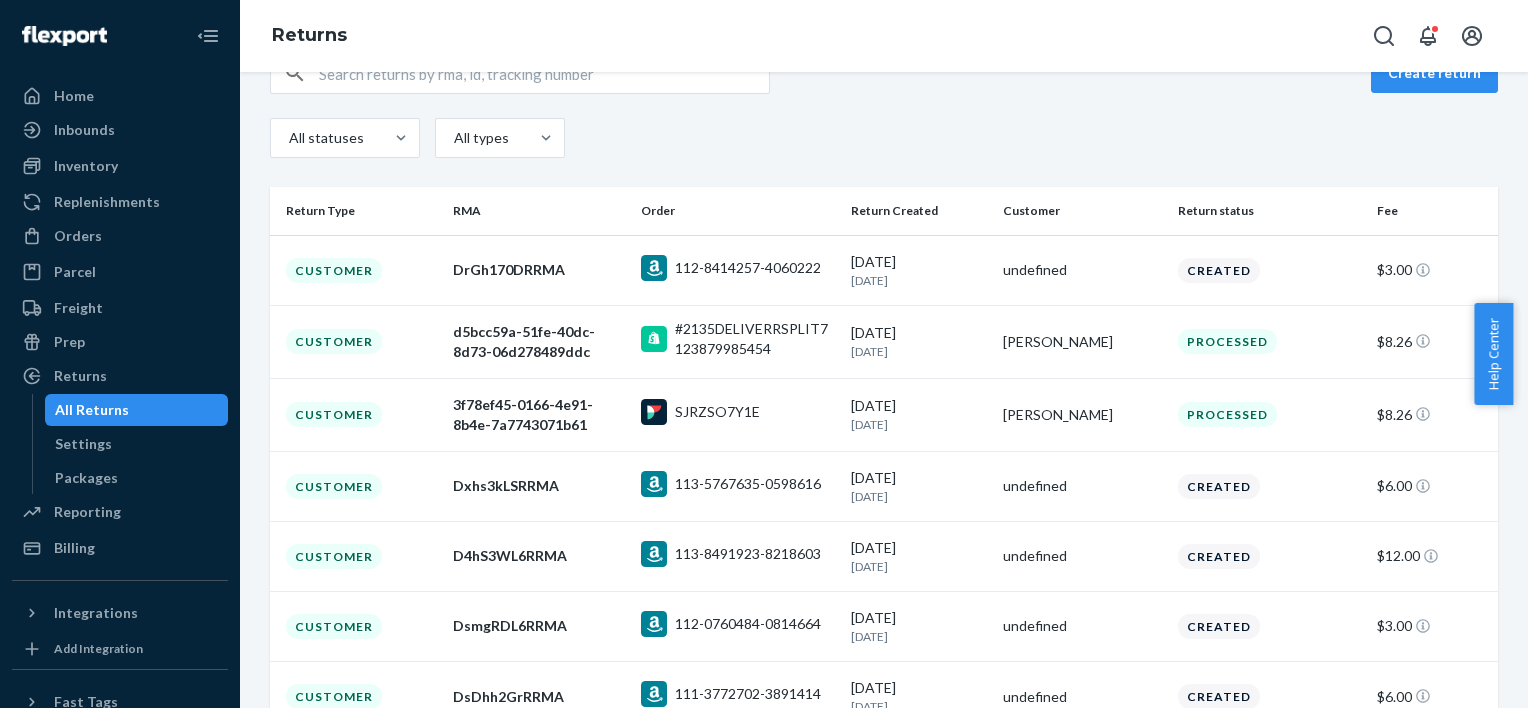 click on "Create return All statuses All types Return Type RMA Order Return Created Customer Return status Fee Customer DrGh170DRRMA 112-8414257-4060222 [DATE] [DATE] undefined Created $3.00 Customer d5bcc59a-51fe-40dc-8d73-06d278489ddc #2135DELIVERRSPLIT7123879985454 [DATE] [DATE] [PERSON_NAME] Processed $8.26 Customer 3f78ef45-0166-4e91-8b4e-7a7743071b61 SJRZSO7Y1E [DATE] [DATE] [PERSON_NAME] Processed $8.26 Customer Dxhs3kLSRRMA 113-5767635-0598616 [DATE] [DATE] undefined Created $6.00 Customer D4hS3WL6RRMA 113-8491923-8218603 [DATE] [DATE] undefined Created $12.00 Customer DsmgRDL6RRMA 112-0760484-0814664 [DATE] [DATE] undefined Created $3.00 Customer DsDhh2GrRRMA 111-3772702-3891414 [DATE] [DATE] undefined Created $6.00 Customer D5C1V8LJRRMA 113-5510930-1344262 [DATE] [DATE] undefined Processed $3.00 Customer Dxl5RJLpRRMA 111-6885272-9909852 [DATE] [DATE] undefined Created $3.00 Customer DpKP8JGhRRMA 112-3405305-6263468 [DATE] 1" at bounding box center [884, 541] 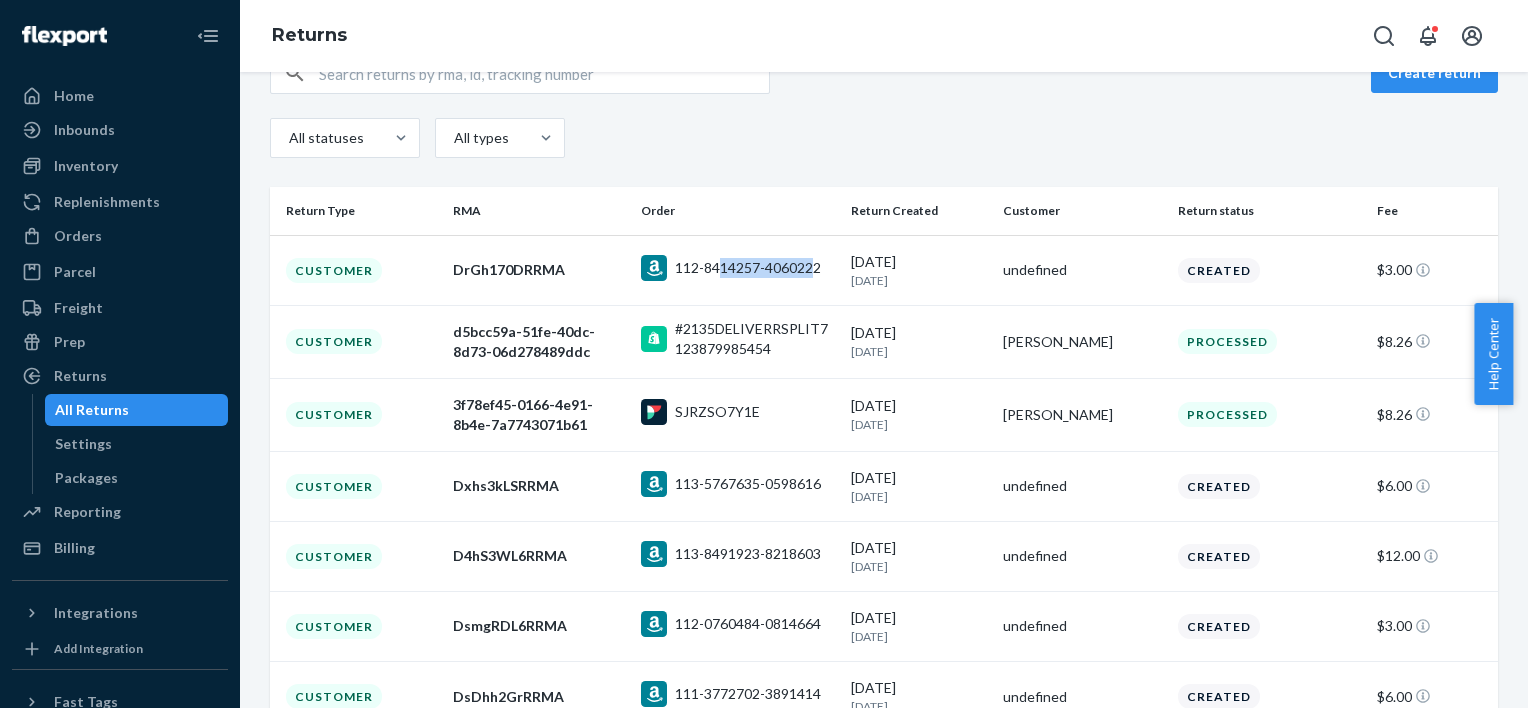 drag, startPoint x: 812, startPoint y: 279, endPoint x: 711, endPoint y: 271, distance: 101.31634 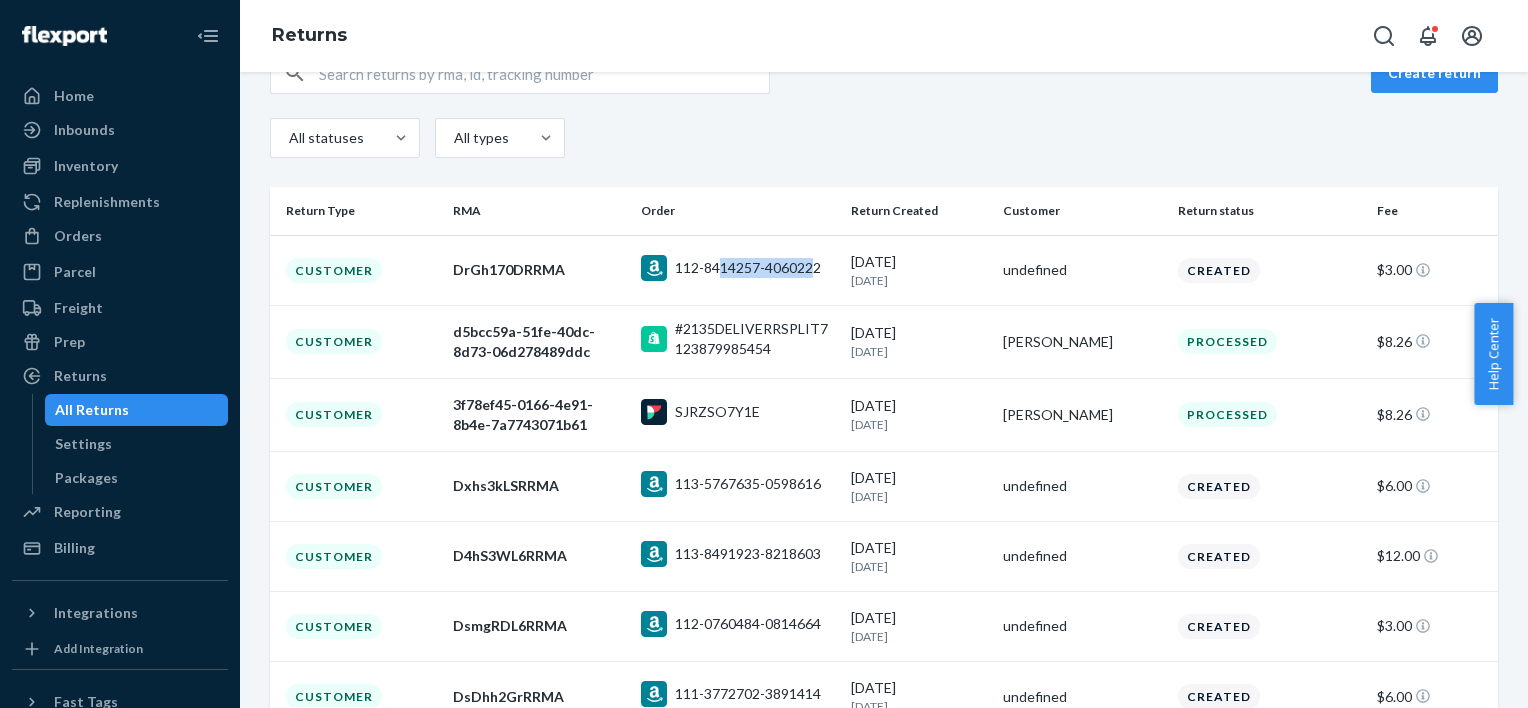 click on "112-8414257-4060222" at bounding box center (731, 268) 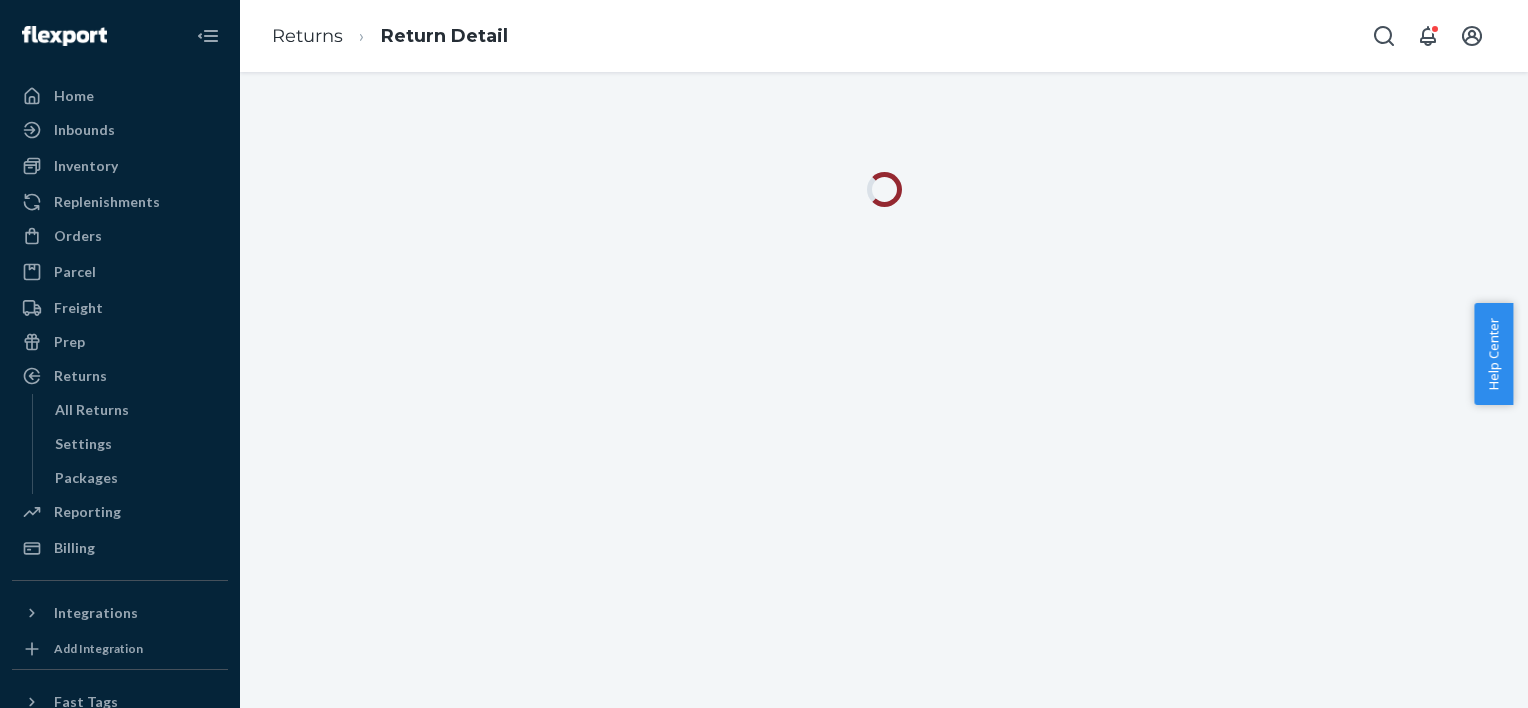 scroll, scrollTop: 0, scrollLeft: 0, axis: both 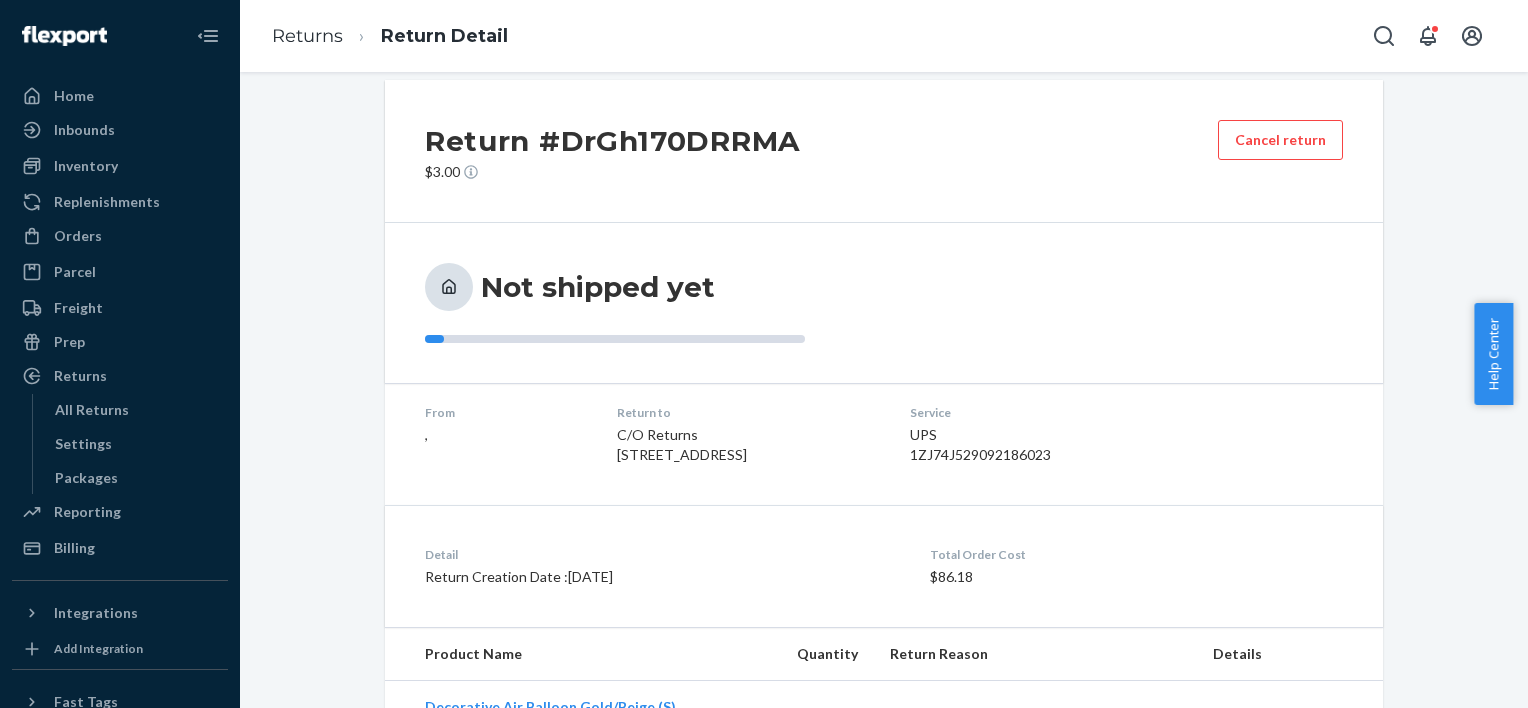 drag, startPoint x: 1508, startPoint y: 123, endPoint x: 1516, endPoint y: 89, distance: 34.928497 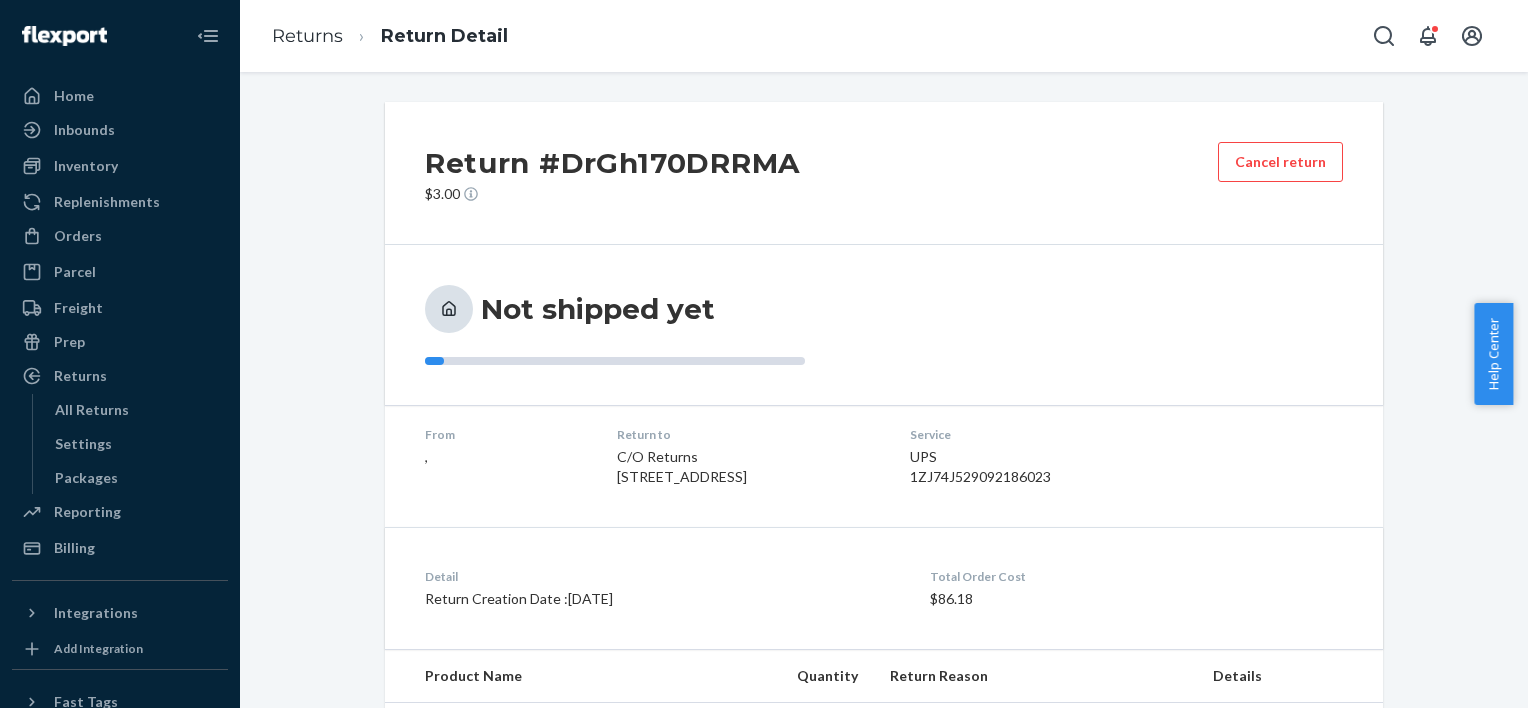 click on "Return #DrGh170DRRMA $3.00 Cancel return Not shipped yet From ,   Return to C/O Returns
[STREET_ADDRESS] Service UPS 1ZJ74J529092186023 Detail Return Creation Date :  [DATE] Total Order Cost $86.18 Product Name Quantity Return Reason Details Decorative Air Balloon Gold/Beige (S) SB728/16 1 CR-MISSED_ESTIMATED_DELIVERY A to Z Claim : N" at bounding box center [884, 438] 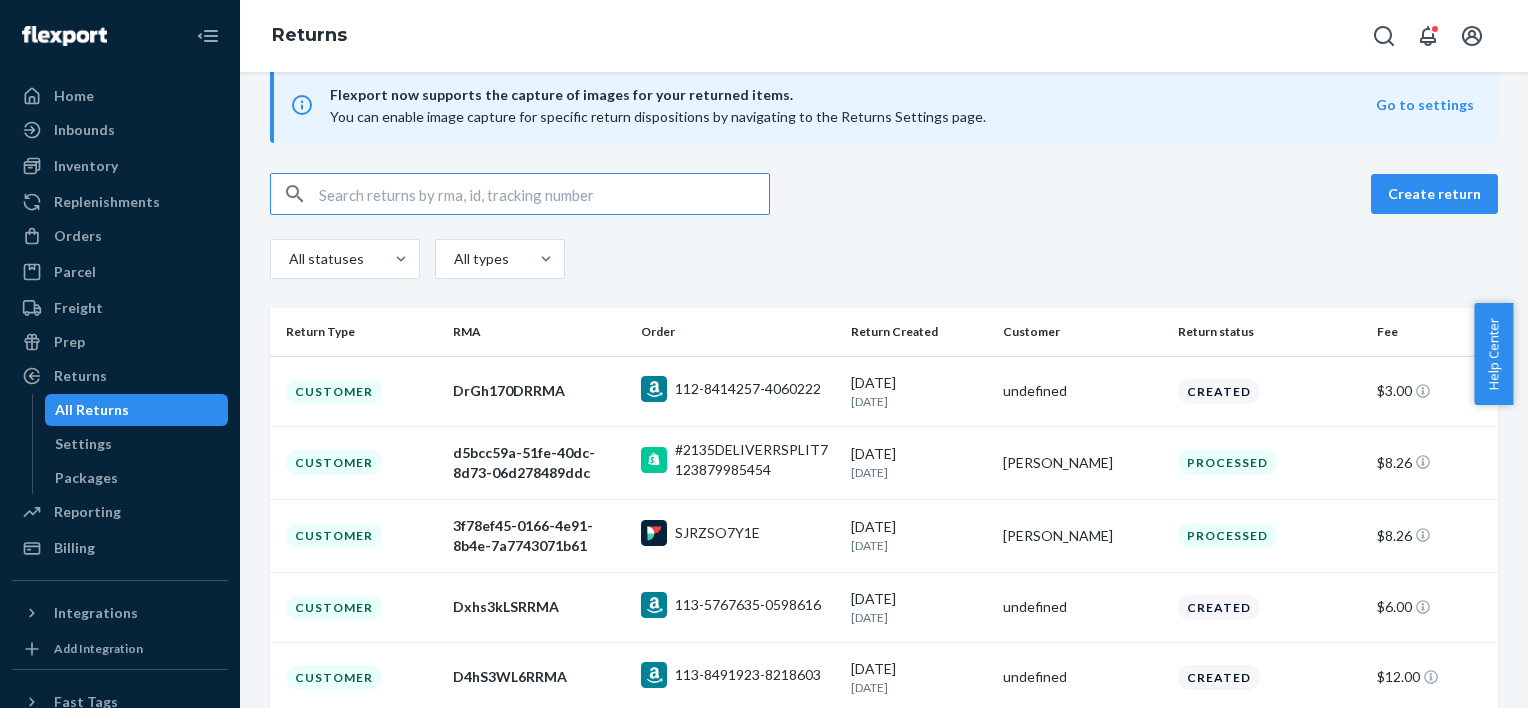 scroll, scrollTop: 0, scrollLeft: 0, axis: both 